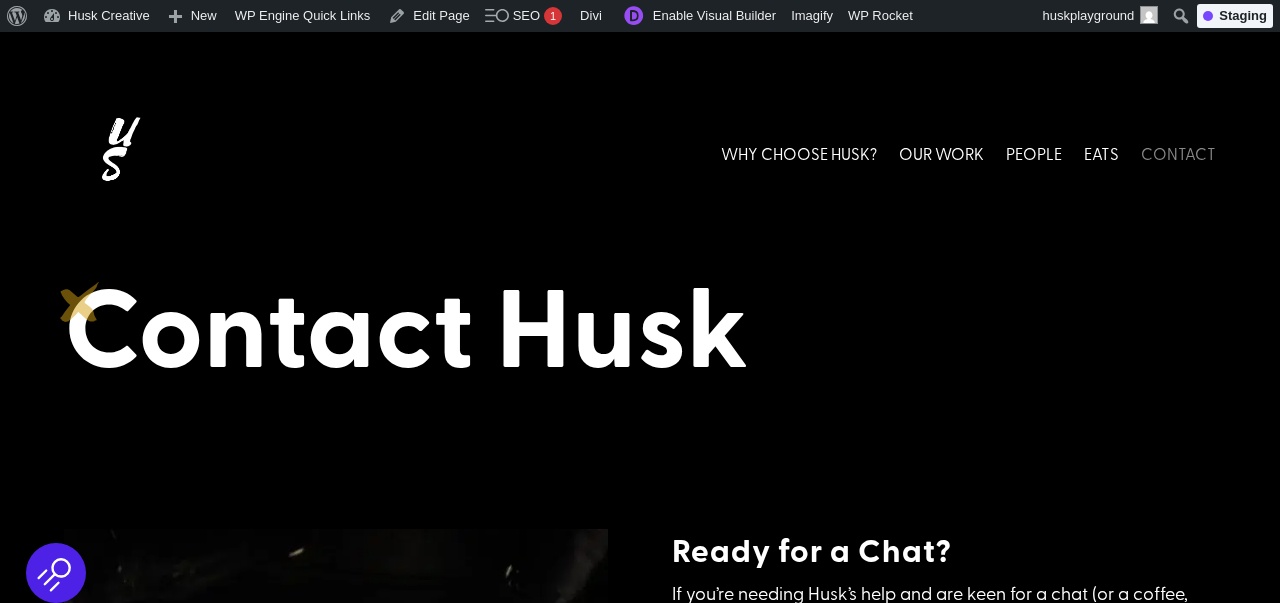 scroll, scrollTop: 0, scrollLeft: 0, axis: both 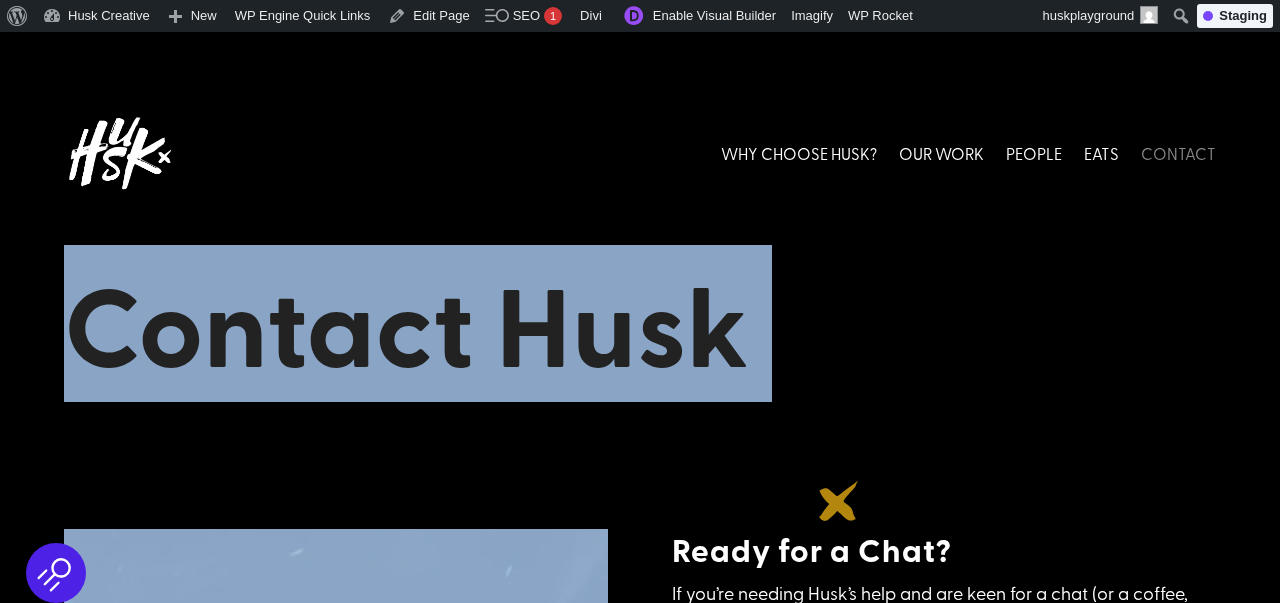 drag, startPoint x: 81, startPoint y: 311, endPoint x: 852, endPoint y: 501, distance: 794.0661 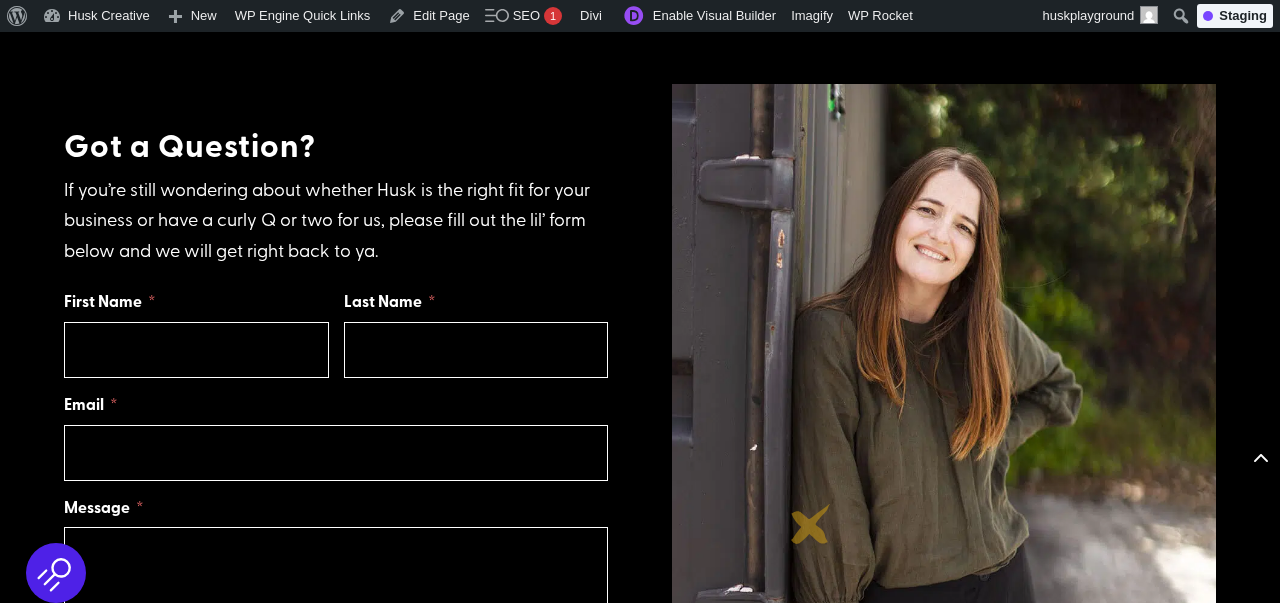 scroll, scrollTop: 1344, scrollLeft: 0, axis: vertical 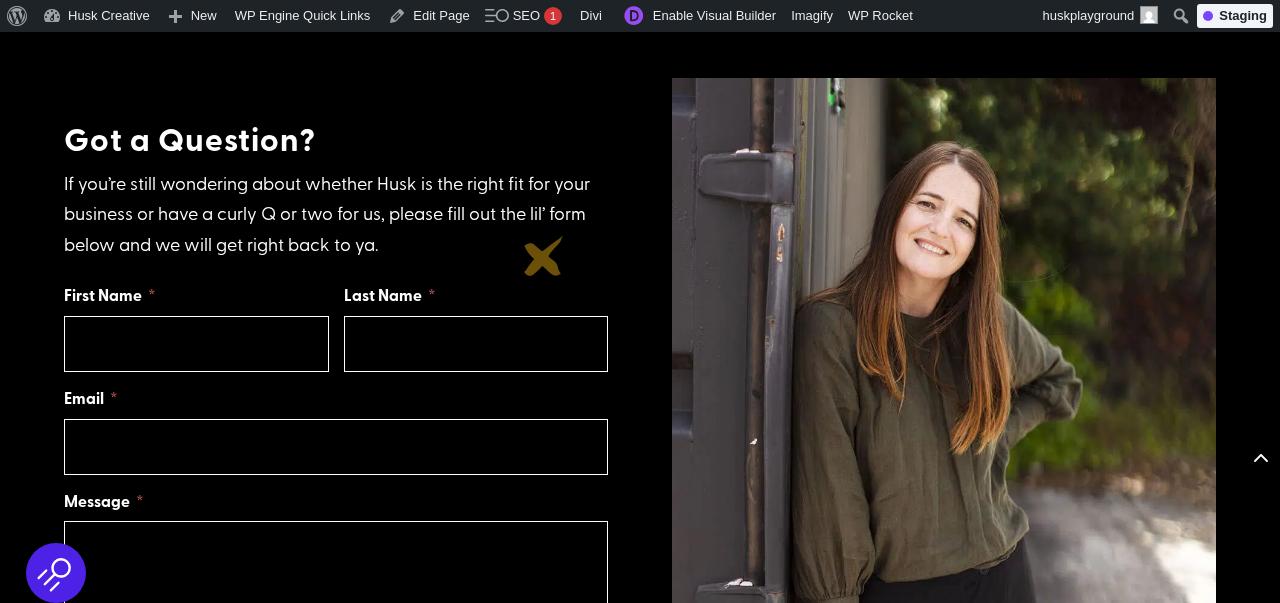 click on "If you’re still wondering about whether Husk is the right fit for your business or have a curly Q or two for us, please fill out the lil’ form below and we will get right back to ya." at bounding box center (336, 214) 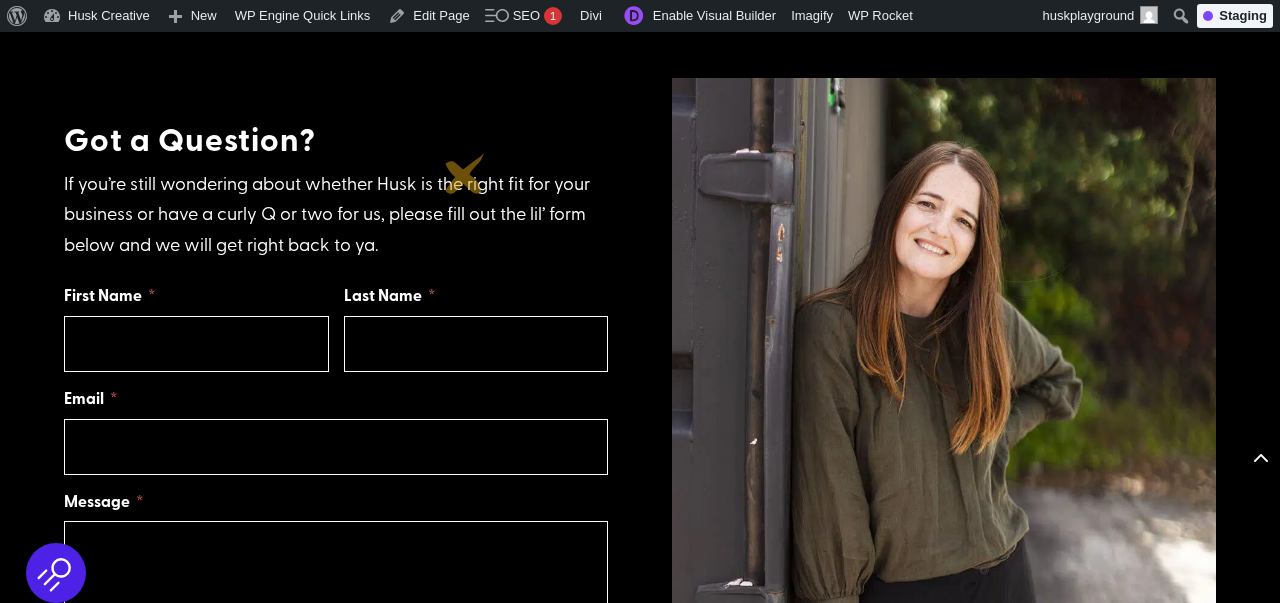 click on "If you’re still wondering about whether Husk is the right fit for your business or have a curly Q or two for us, please fill out the lil’ form below and we will get right back to ya." at bounding box center [336, 214] 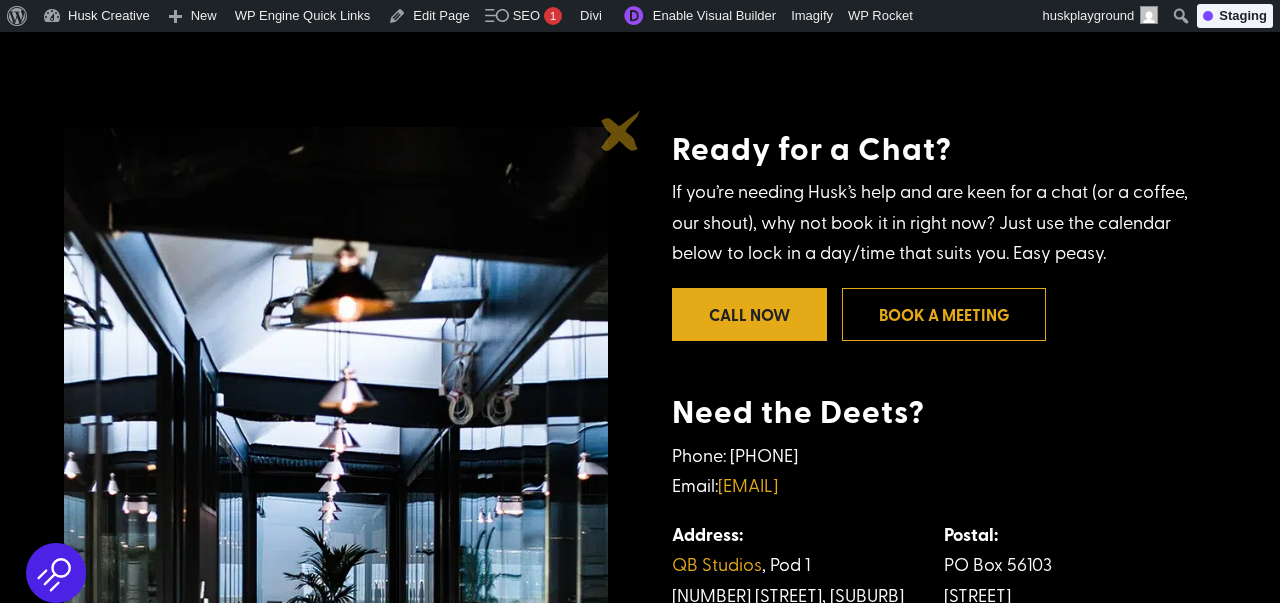 scroll, scrollTop: 0, scrollLeft: 0, axis: both 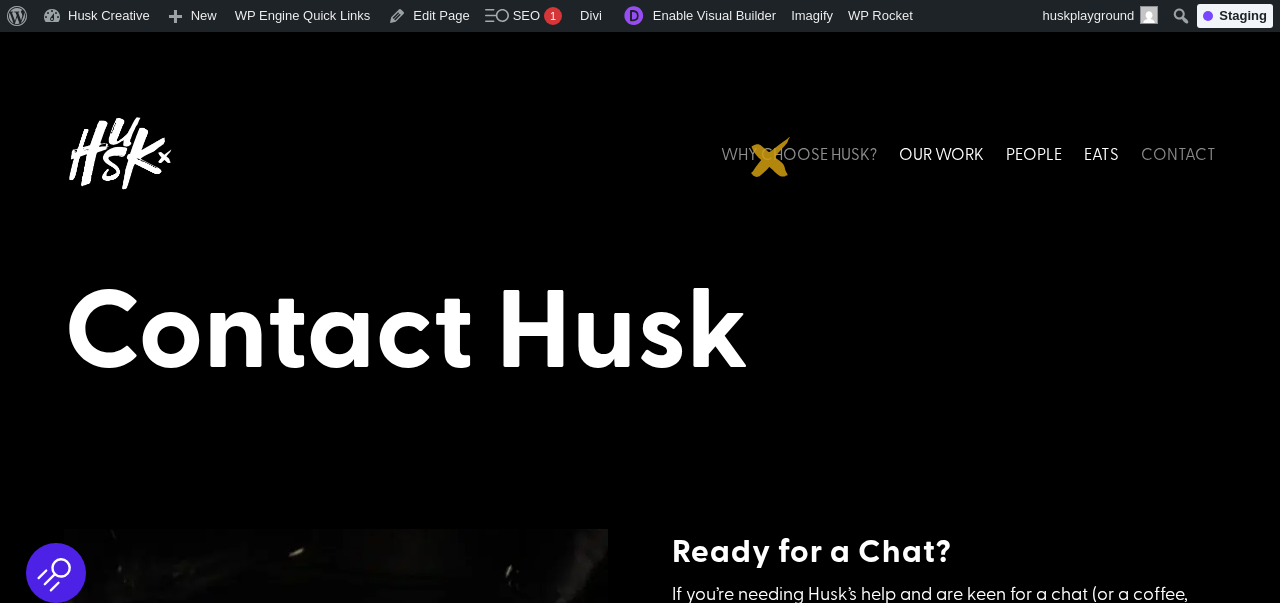 click on "WHY CHOOSE HUSK?" at bounding box center [799, 153] 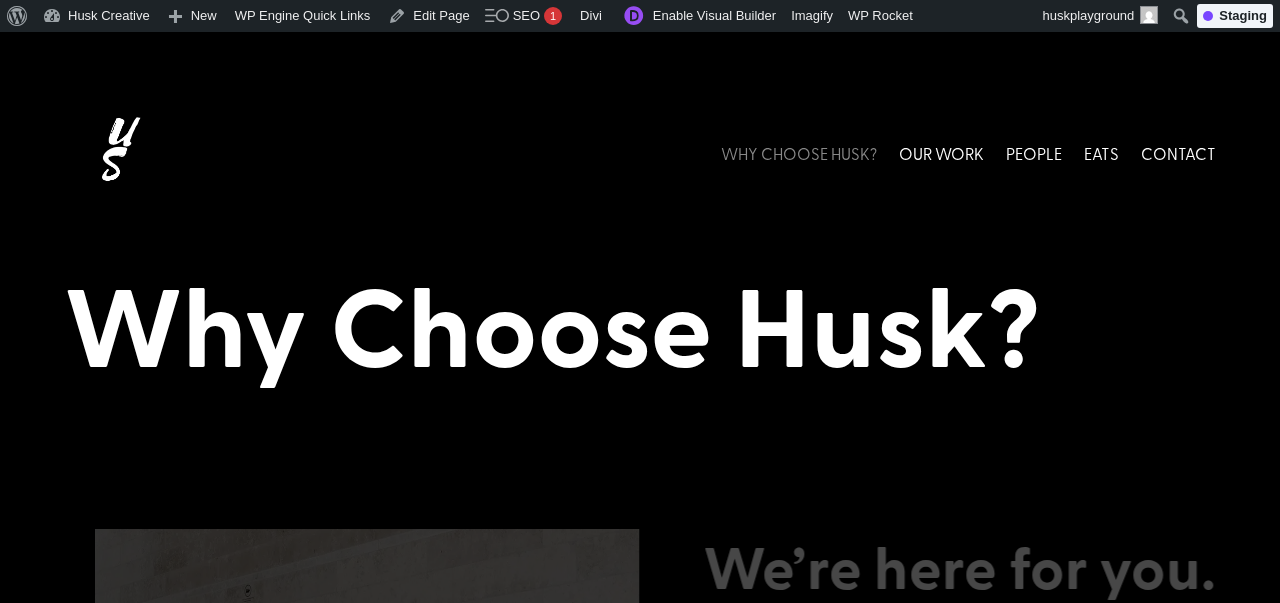 scroll, scrollTop: 20, scrollLeft: 0, axis: vertical 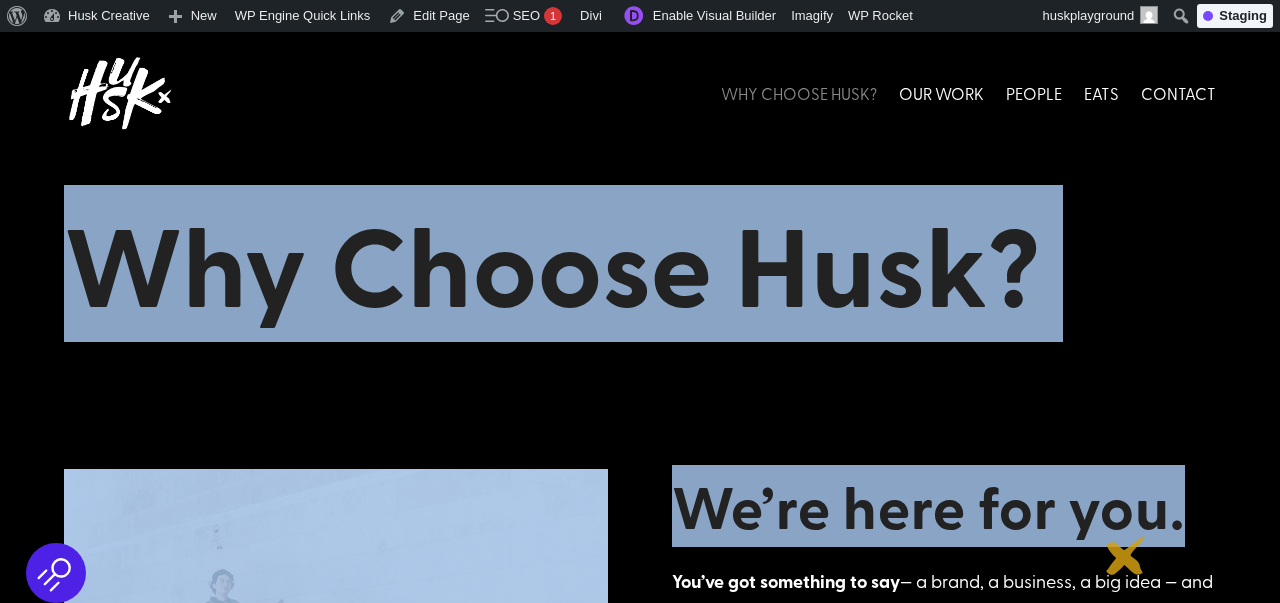 drag, startPoint x: 87, startPoint y: 272, endPoint x: 1126, endPoint y: 555, distance: 1076.8519 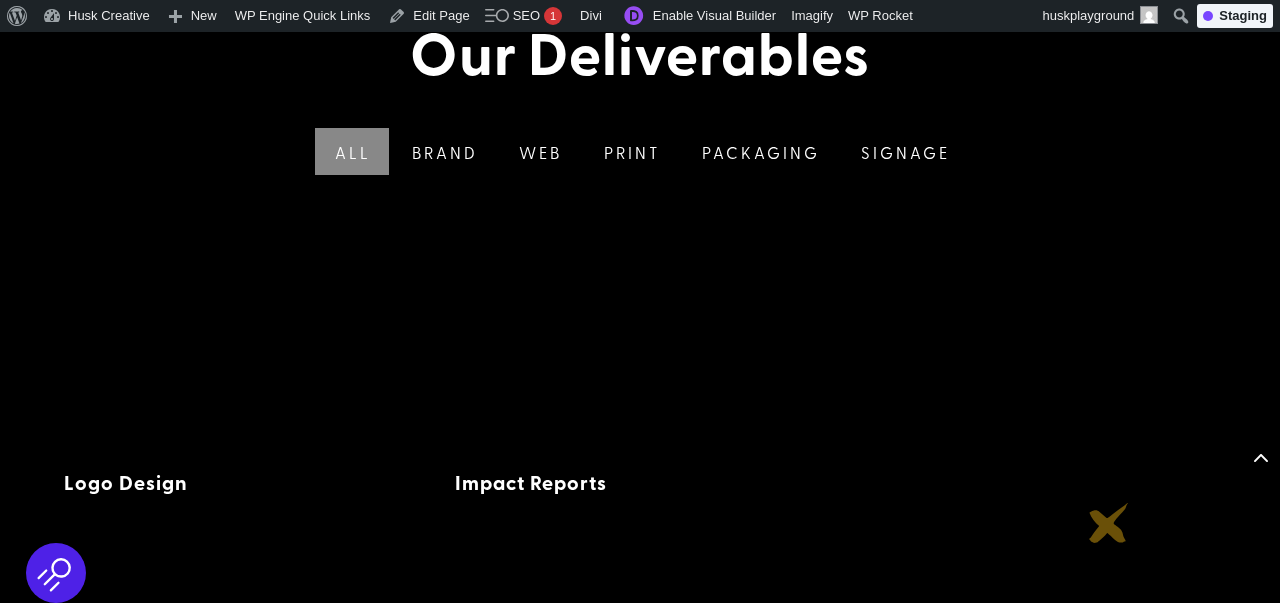 scroll, scrollTop: 3184, scrollLeft: 0, axis: vertical 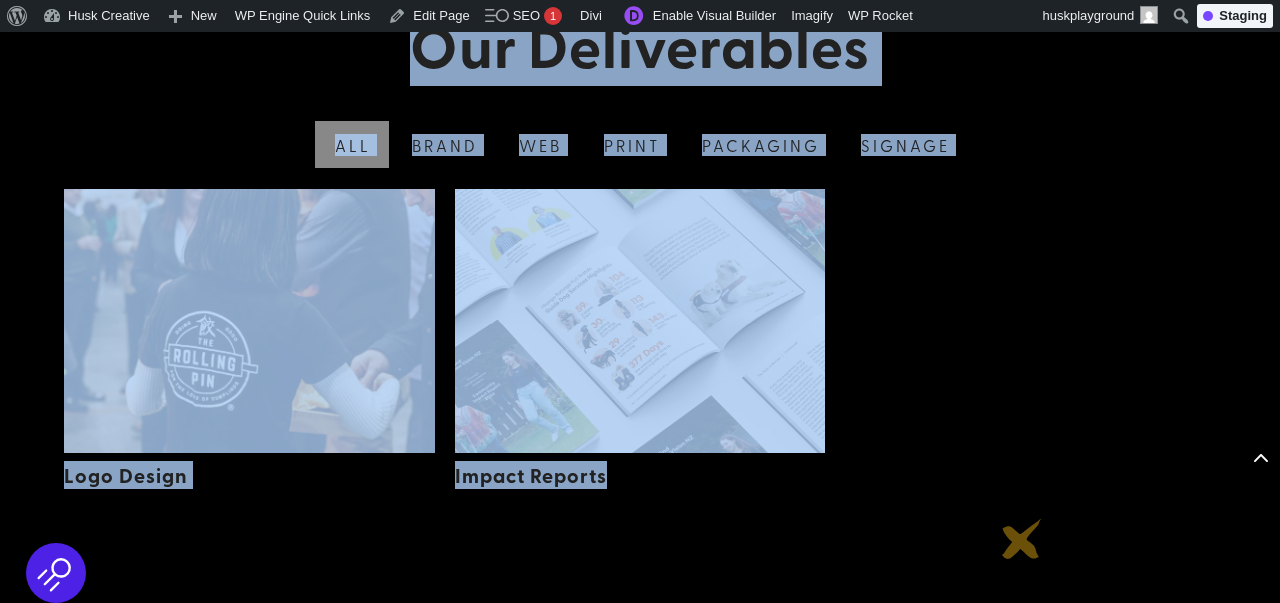 click on "Our Deliverables
All Brand Web Print Packaging Signage
Logo Design
Impact Reports No Posts found" at bounding box center [640, 274] 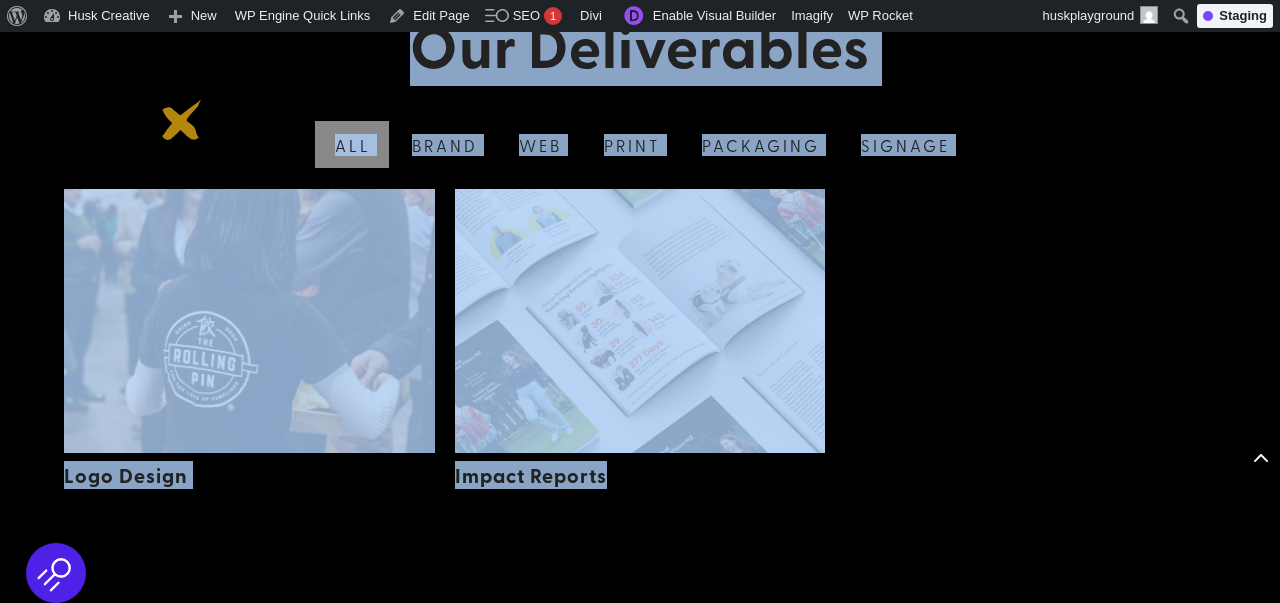 click on "Our Deliverables
All Brand Web Print Packaging Signage
Logo Design
Impact Reports No Posts found" at bounding box center (640, 253) 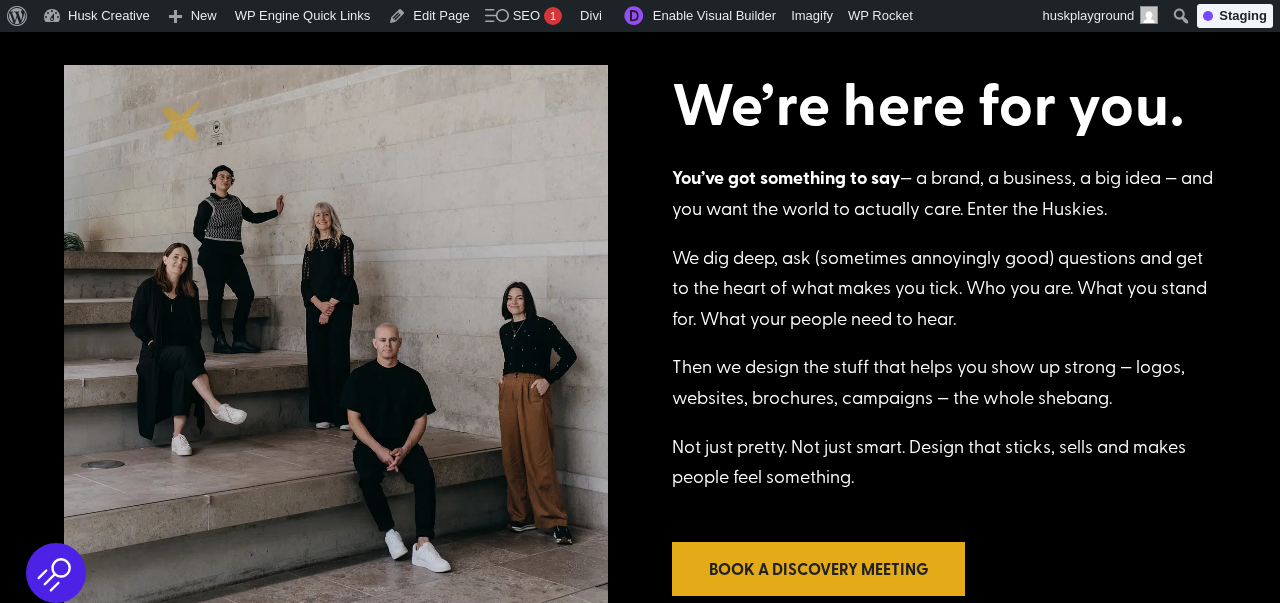 scroll, scrollTop: 0, scrollLeft: 0, axis: both 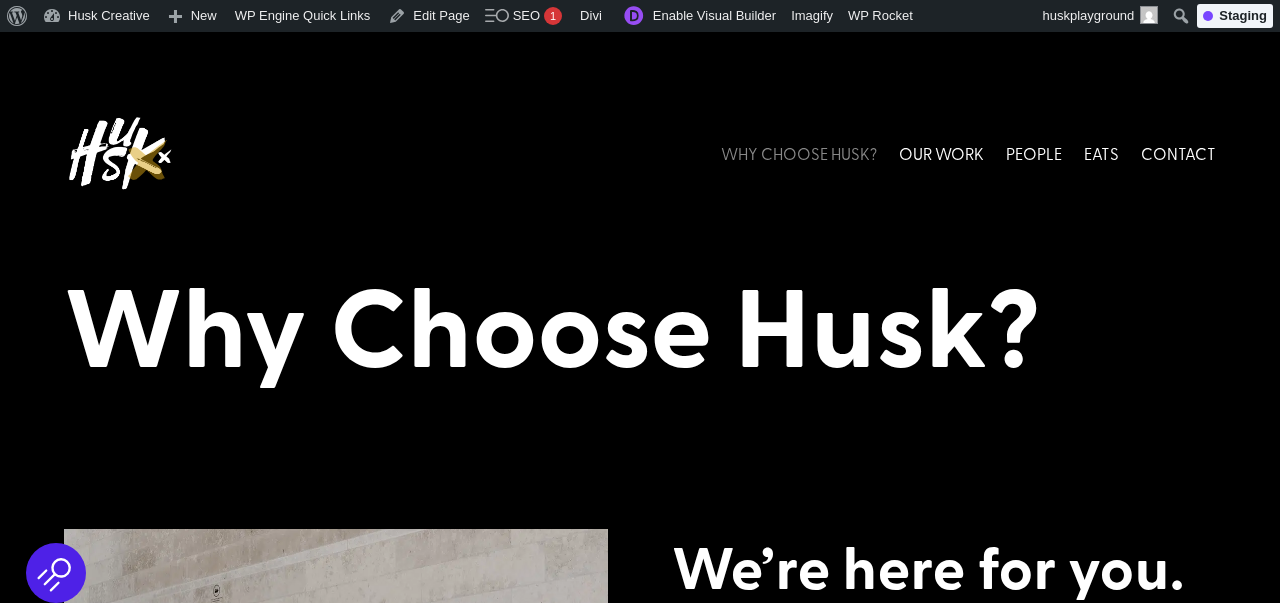 click at bounding box center (119, 153) 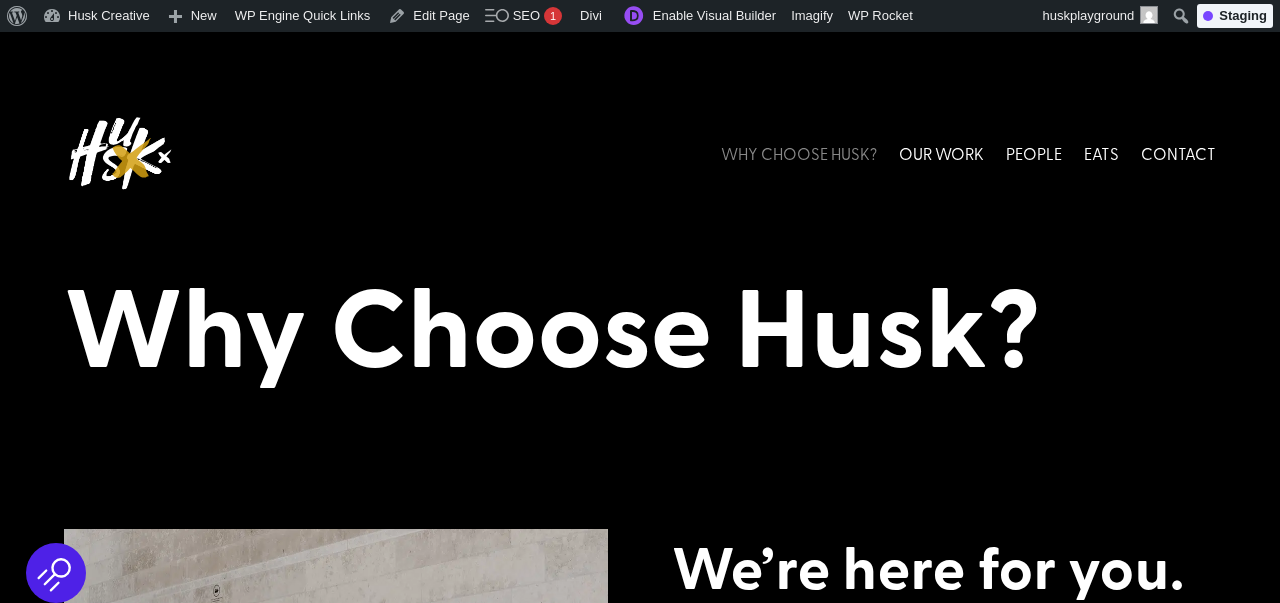 click at bounding box center (119, 153) 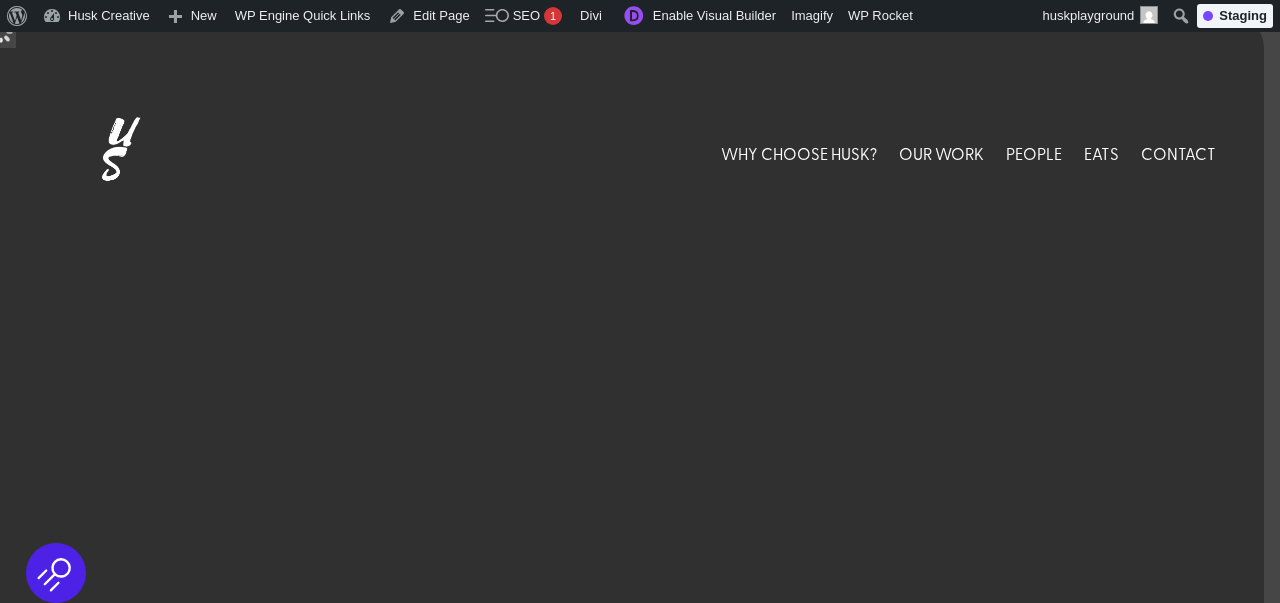 scroll, scrollTop: 0, scrollLeft: 0, axis: both 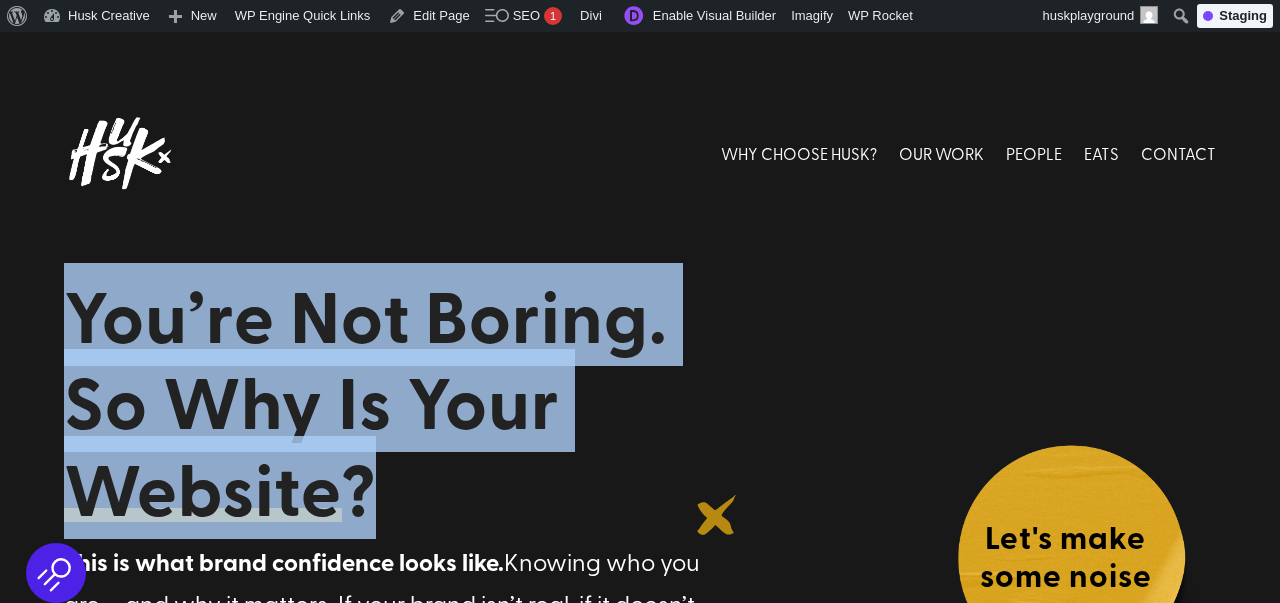 drag, startPoint x: 77, startPoint y: 300, endPoint x: 718, endPoint y: 517, distance: 676.7348 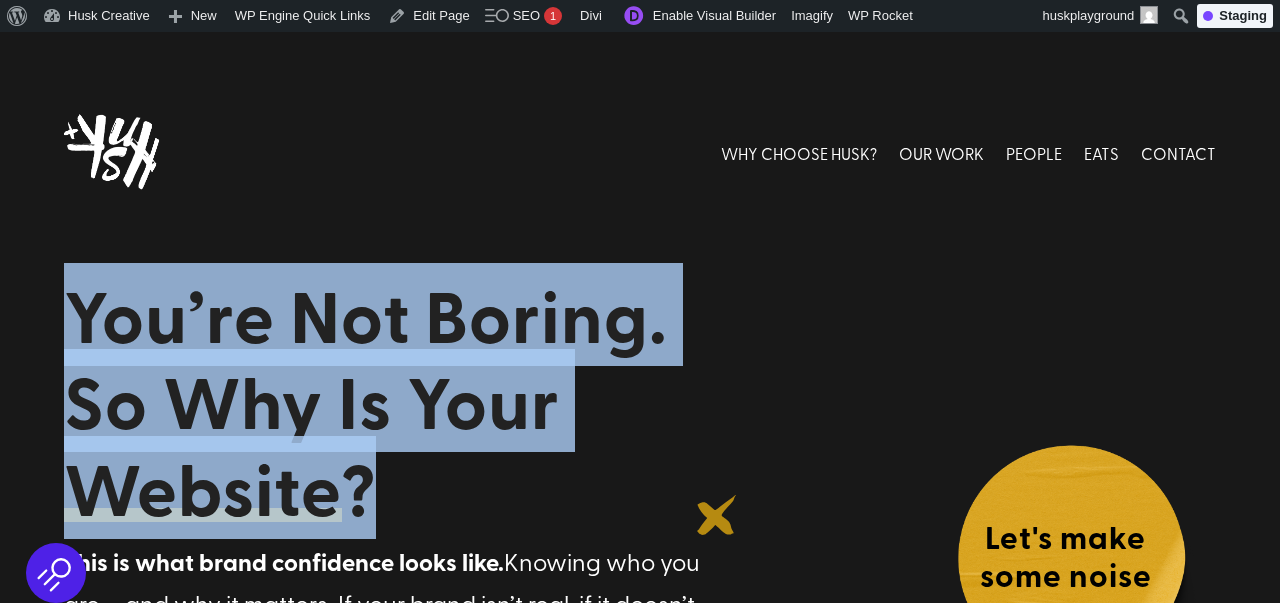click on "You’re Not Boring. So Why Is Your Website ?" at bounding box center [397, 406] 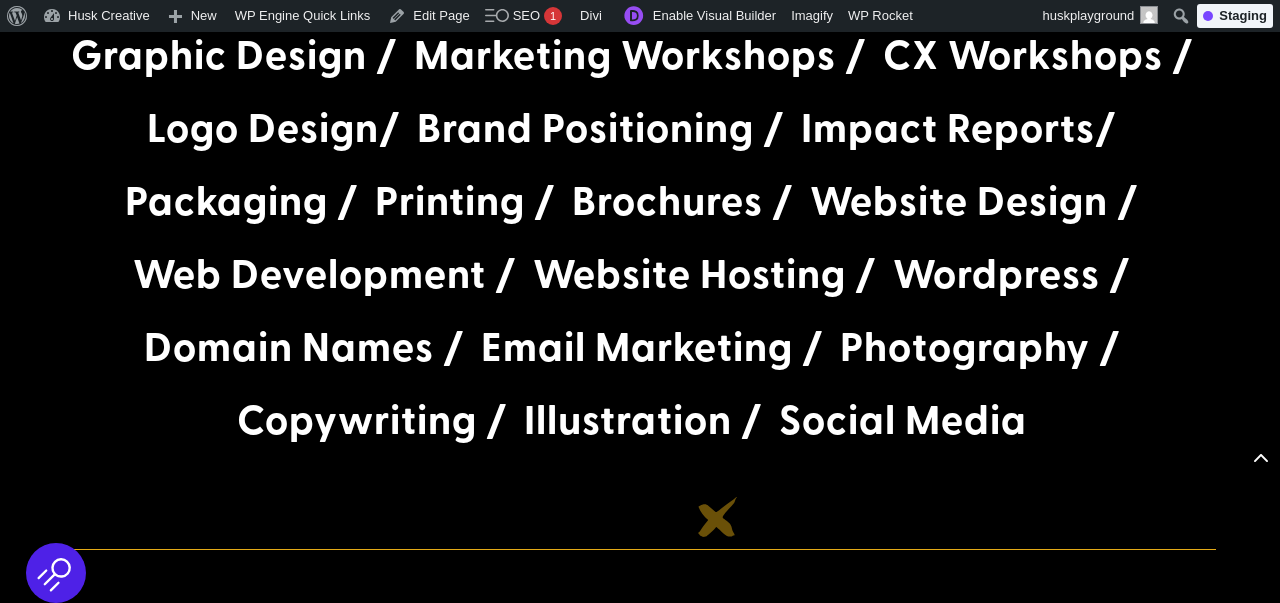 scroll, scrollTop: 3982, scrollLeft: 0, axis: vertical 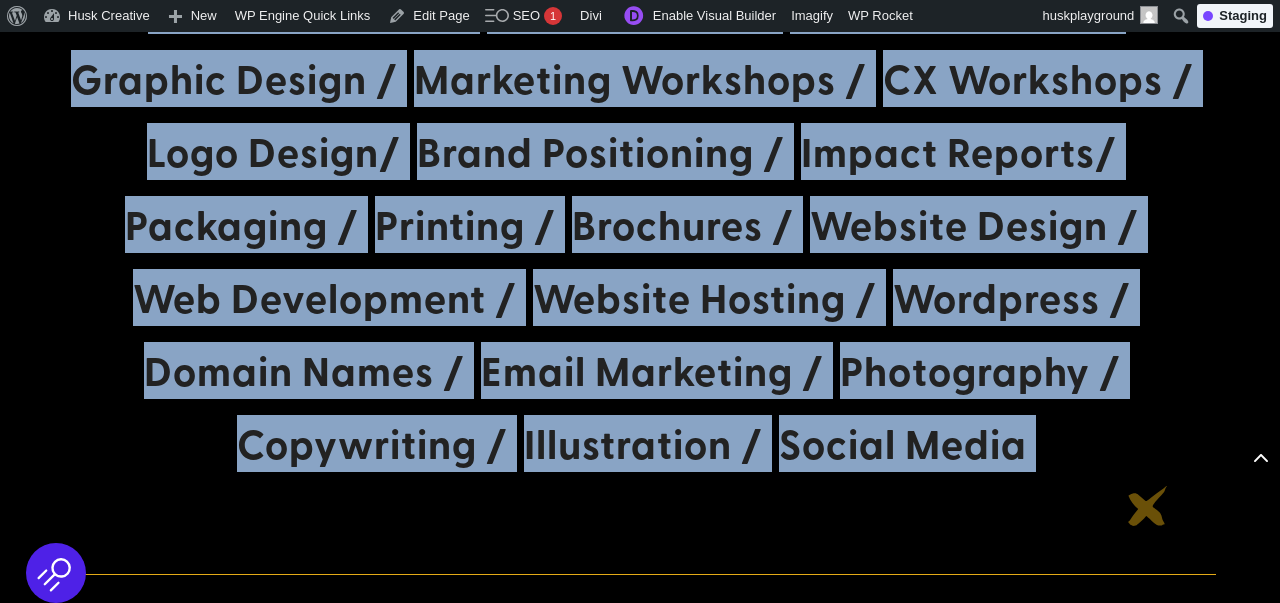 click at bounding box center (640, 534) 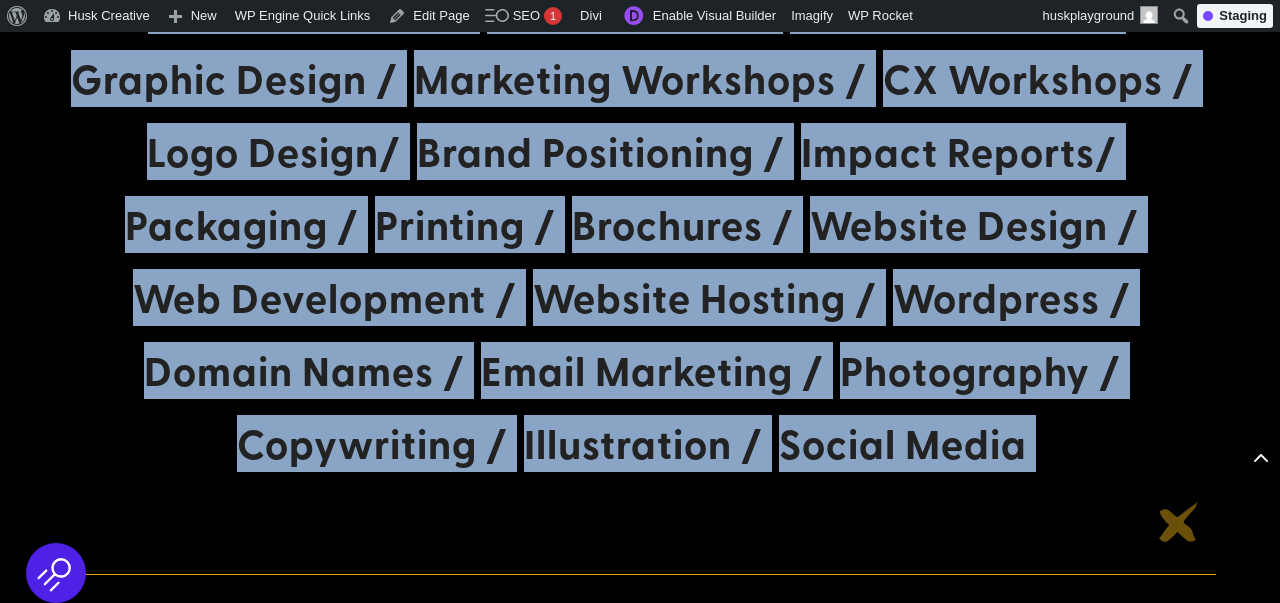 click at bounding box center [640, 534] 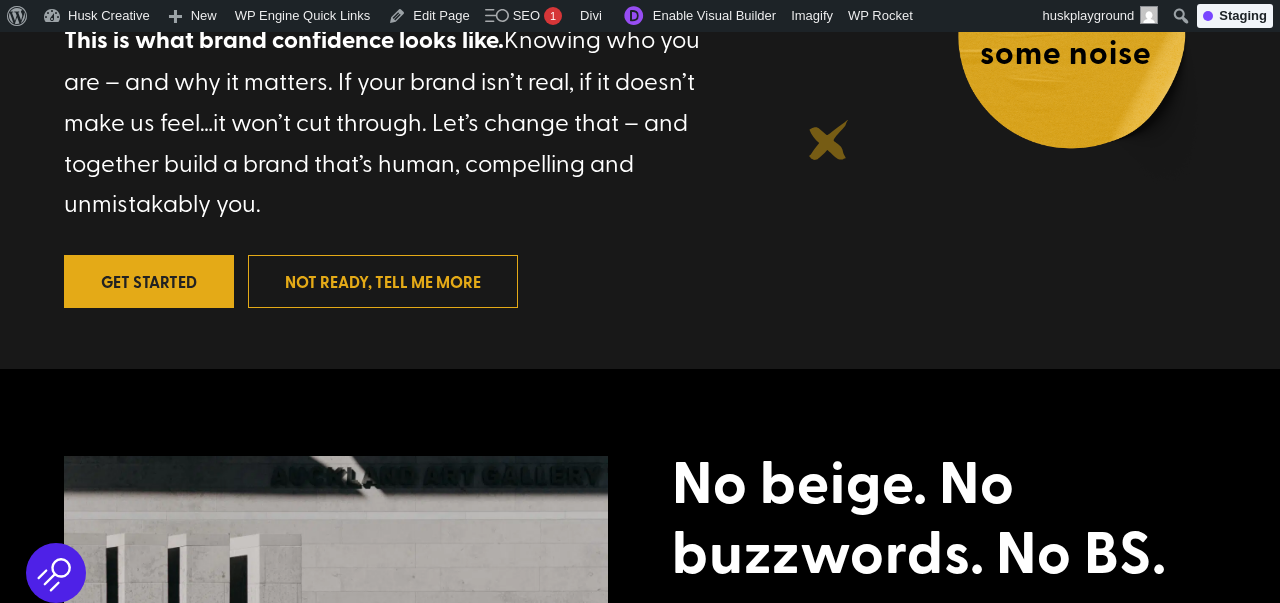 scroll, scrollTop: 0, scrollLeft: 0, axis: both 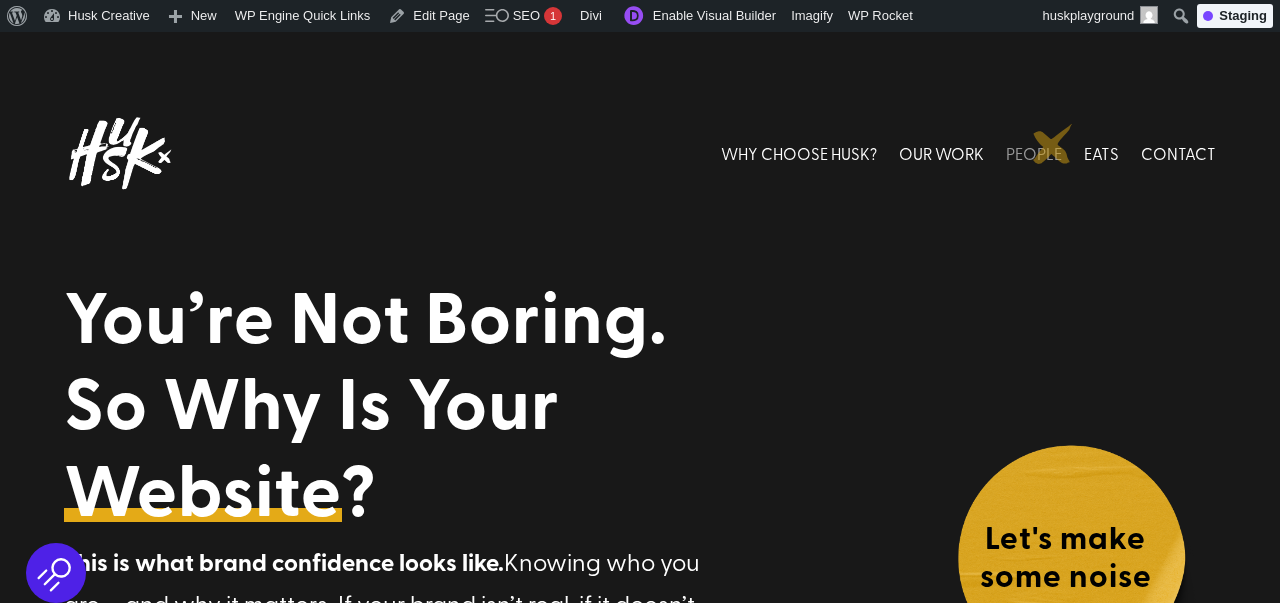 click on "PEOPLE" at bounding box center [1034, 153] 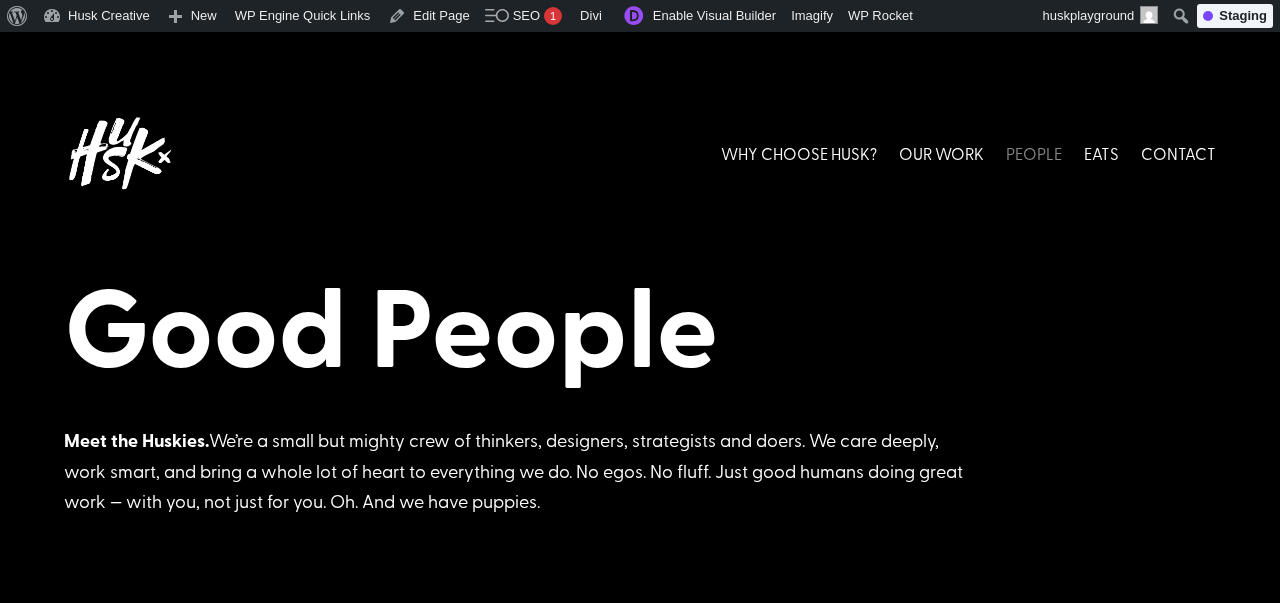 scroll, scrollTop: 0, scrollLeft: 0, axis: both 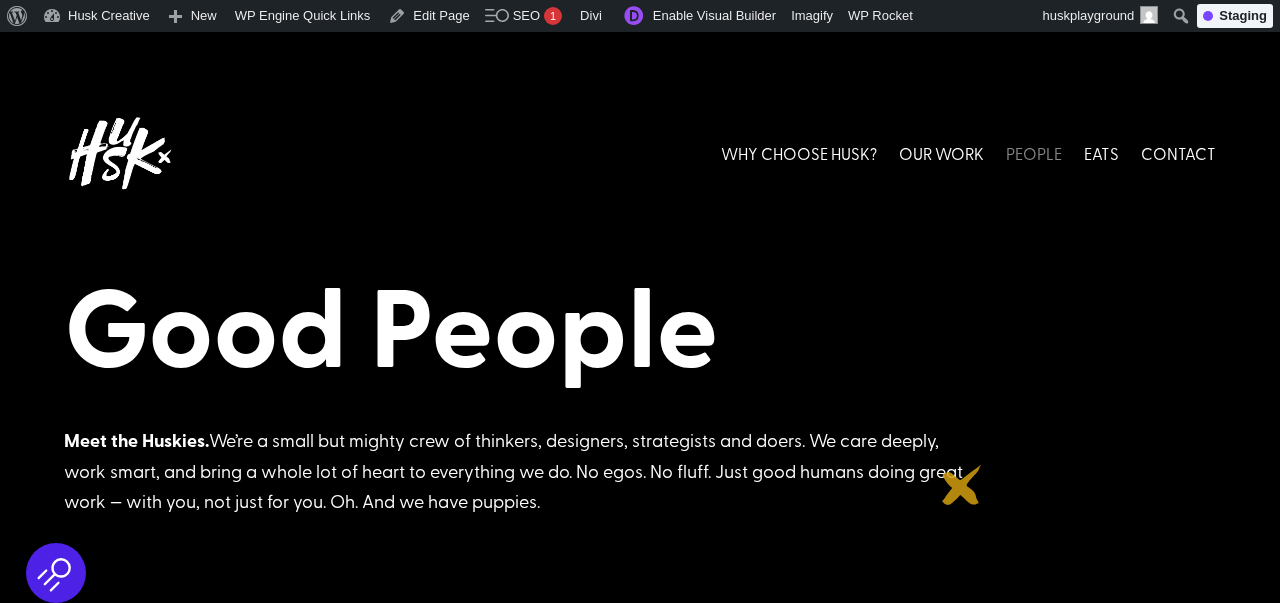 click on "Good People
Meet the Huskies.  We’re a small but mighty crew of thinkers, designers, strategists and doers. We care deeply, work smart, and bring a whole lot of heart to everything we do. No egos. No fluff. Just good humans doing great work — with you, not just for you. Oh. And we have puppies." at bounding box center [640, 287] 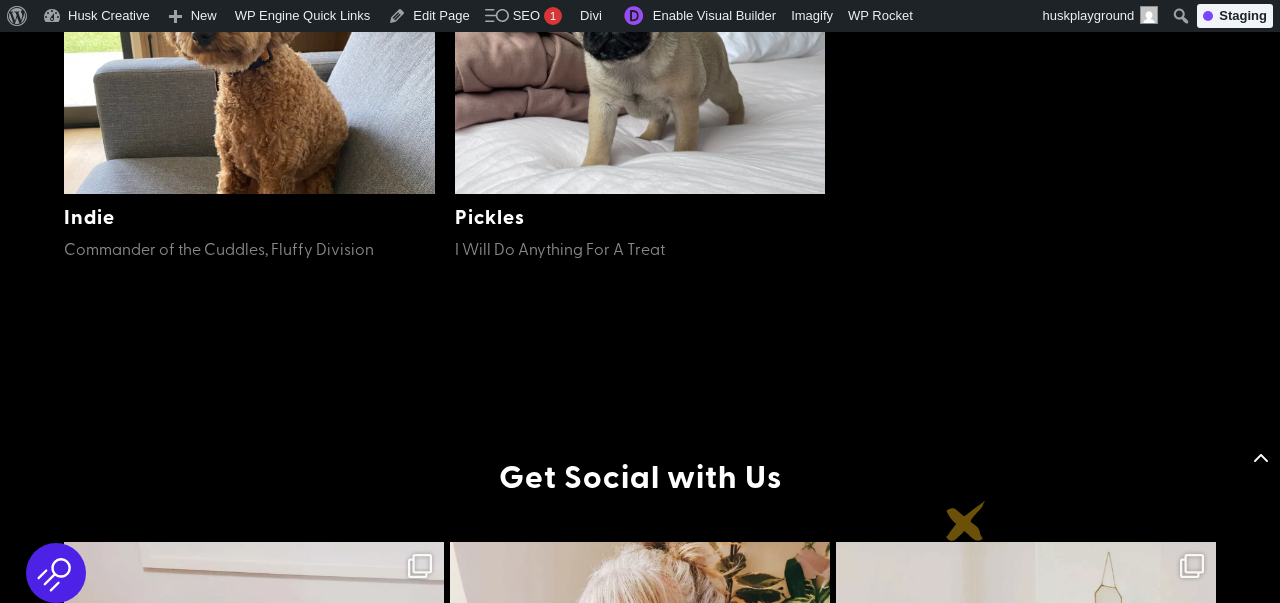 scroll, scrollTop: 1502, scrollLeft: 0, axis: vertical 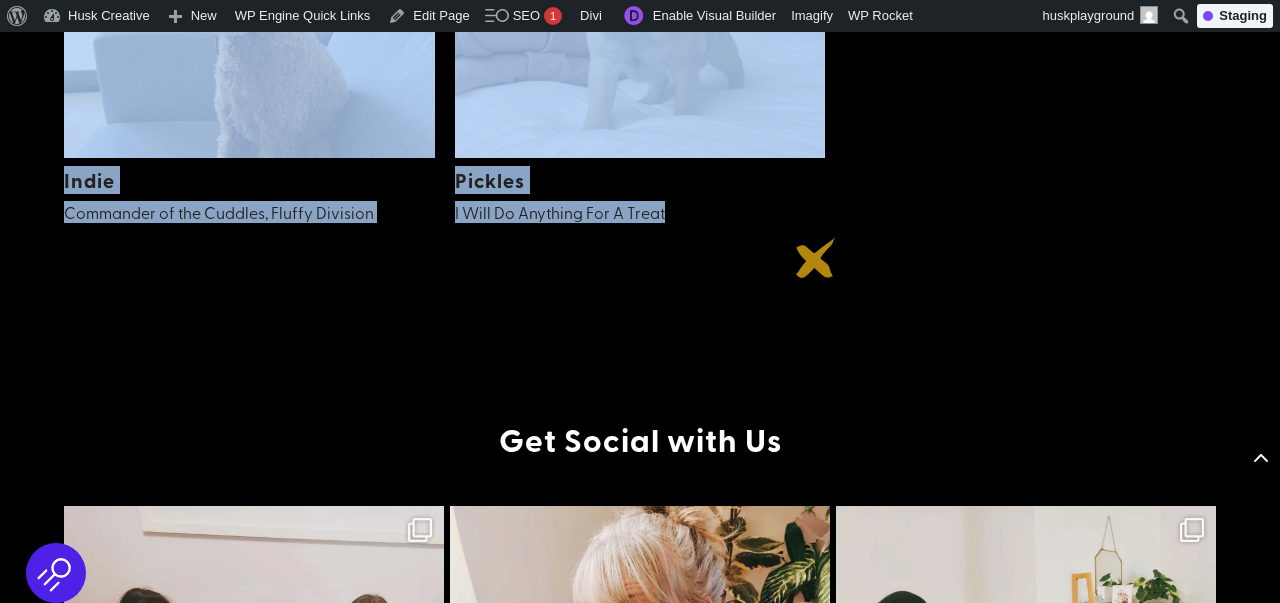 click on "[FIRST] [LAST], [OCCUPATION], [OCCUPATION], [OCCUPATION]
[FIRST] [OCCUPATION], [DIET], [HOBBY]
[FIRST] [OCCUPATION], [OCCUPATION], [OCCUPATION]
[FIRST] [OCCUPATION], [HOBBY], [HOBBY], [OCCUPATION]
[FIRST] [OCCUPATION], [OCCUPATION], [OCCUPATION]
[FIRST] [OCCUPATION], [OCCUPATION], [OCCUPATION]
[OCCUPATION] [OCCUPATION], [OCCUPATION]
[FIRST] [OCCUPATION] [OCCUPATION] [OCCUPATION] [OCCUPATION]" at bounding box center [640, -321] 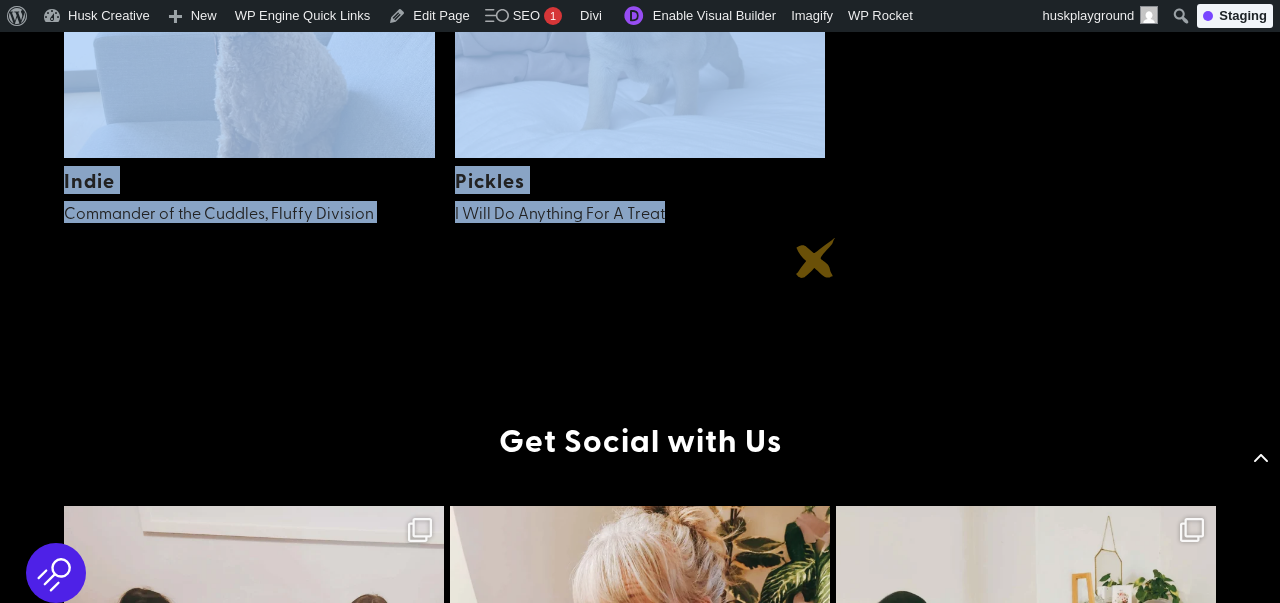 copy on "Good People
Meet the Huskies.  We’re a small but mighty crew of thinkers, designers, strategists and doers. We care deeply, work smart, and bring a whole lot of heart to everything we do. No egos. No fluff. Just good humans doing great work — with you, not just for you. Oh. And we have puppies.
[FIRST] [LAST], [OCCUPATION], [OCCUPATION], [OCCUPATION]
[FIRST] [OCCUPATION], [DIET], [HOBBY]
[FIRST] [OCCUPATION], [OCCUPATION], [OCCUPATION]
[FIRST] [OCCUPATION], [HOBBY], [HOBBY], [OCCUPATION]
[FIRST] [OCCUPATION], [OCCUPATION], [OCCUPATION]
[FIRST] [OCCUPATION], [OCCUPATION], [OCCUPATION]
[OCCUPATION] [OCCUPATION], [OCCUPATION]
[FIRST] [OCCUPATION] [OCCUPATION] [OCCUPATION] [OCCUPATION]" 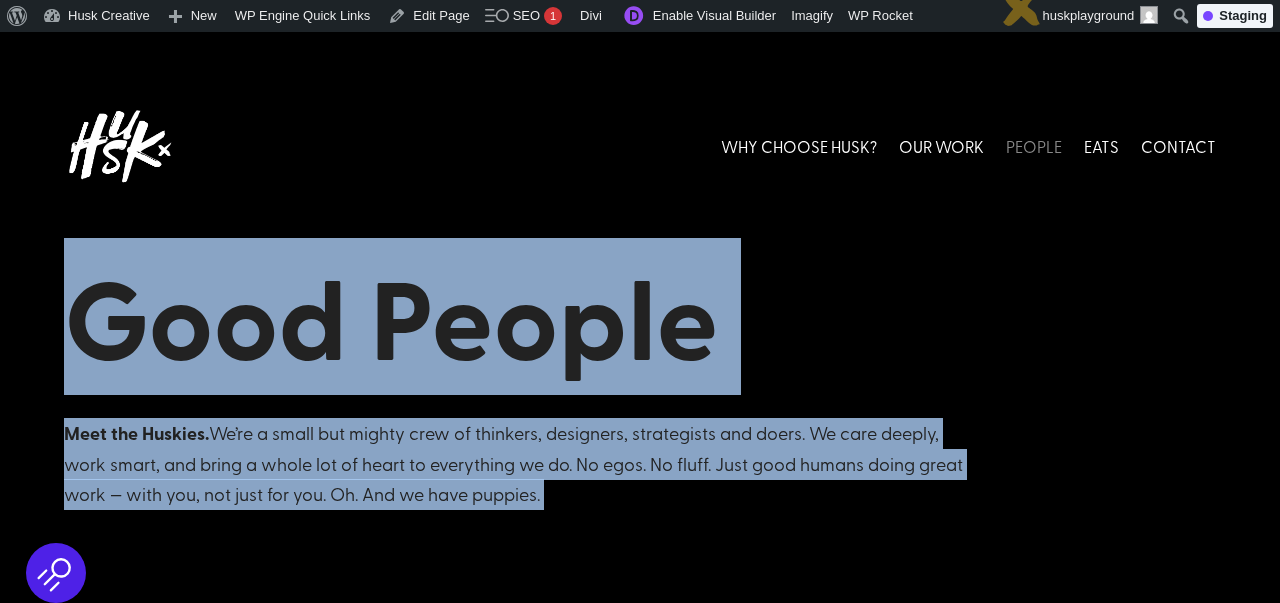 scroll, scrollTop: 4, scrollLeft: 0, axis: vertical 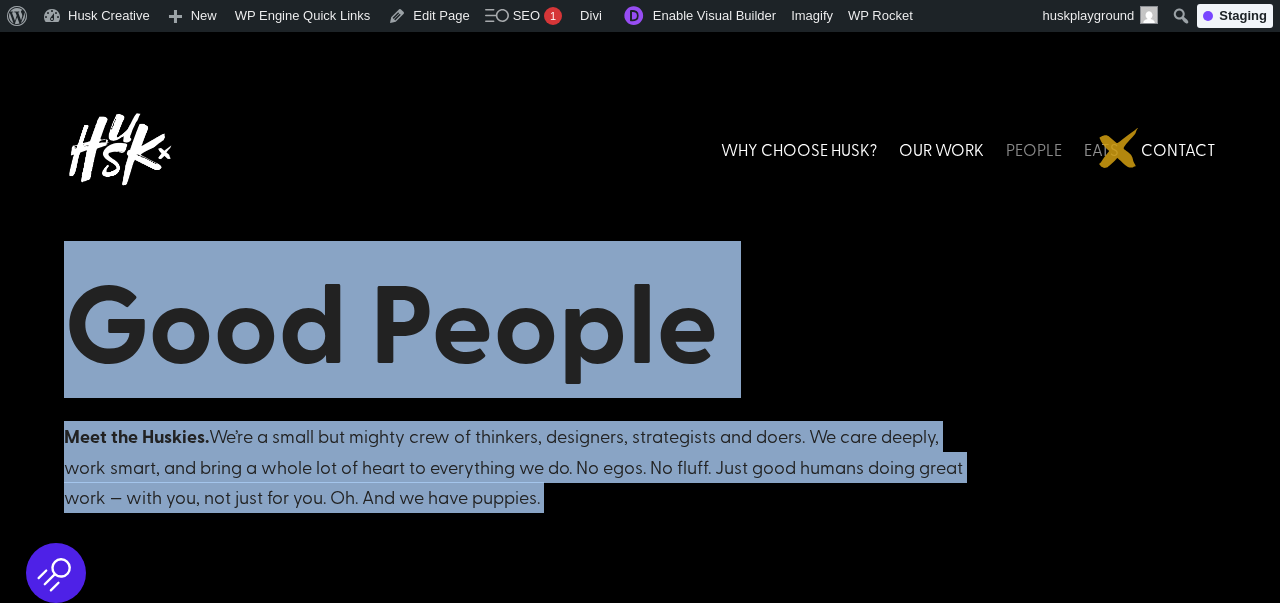 click on "EATS" at bounding box center (1101, 149) 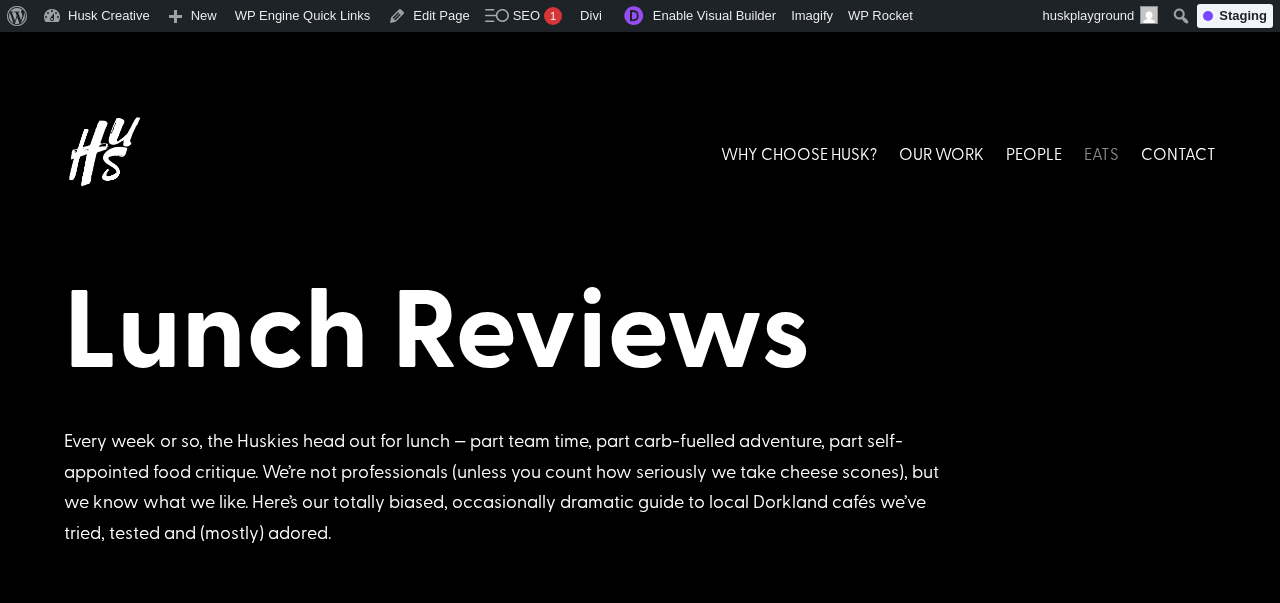 scroll, scrollTop: 0, scrollLeft: 0, axis: both 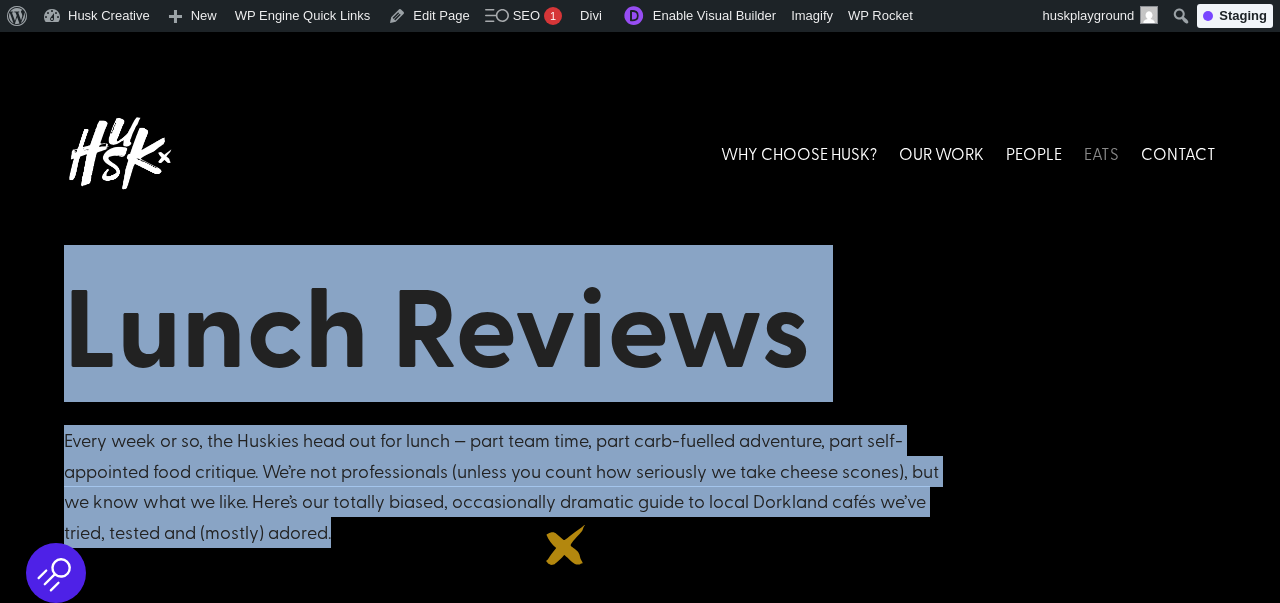 click on "Lunch Reviews
Every week or so, the Huskies head out for lunch — part team time, part carb-fuelled adventure, part self-appointed food critique. We’re not professionals (unless you count how seriously we take cheese scones), but we know what we like. Here’s our totally biased, occasionally dramatic guide to local Dorkland cafés we’ve tried, tested and (mostly) adored." at bounding box center (640, 302) 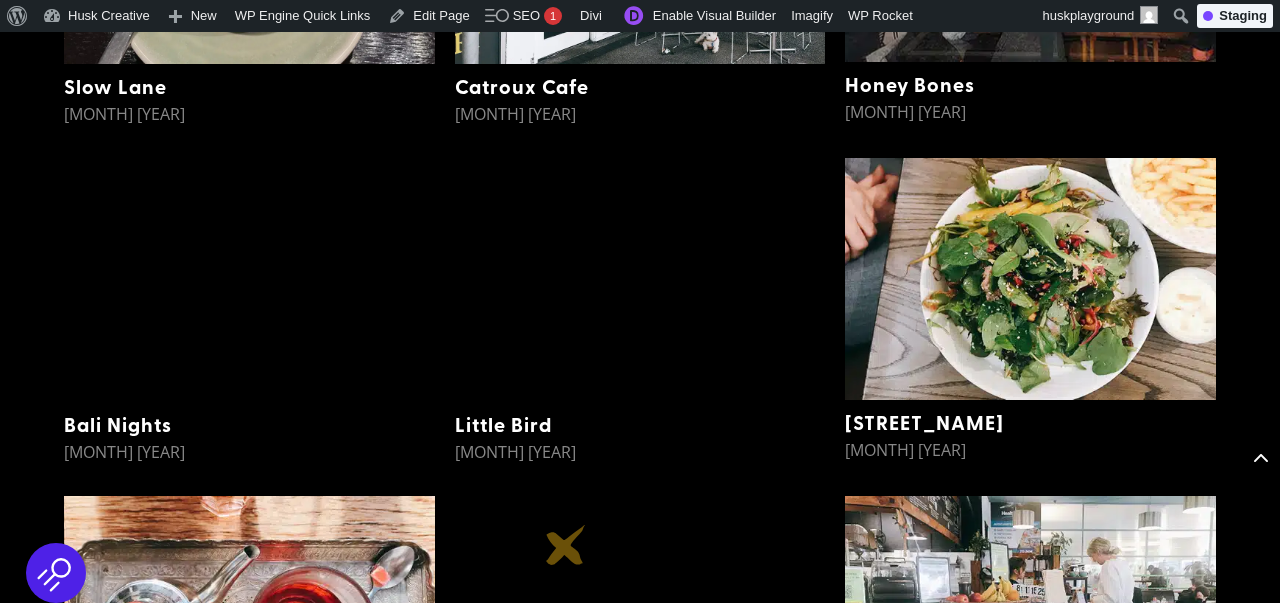 scroll, scrollTop: 1942, scrollLeft: 0, axis: vertical 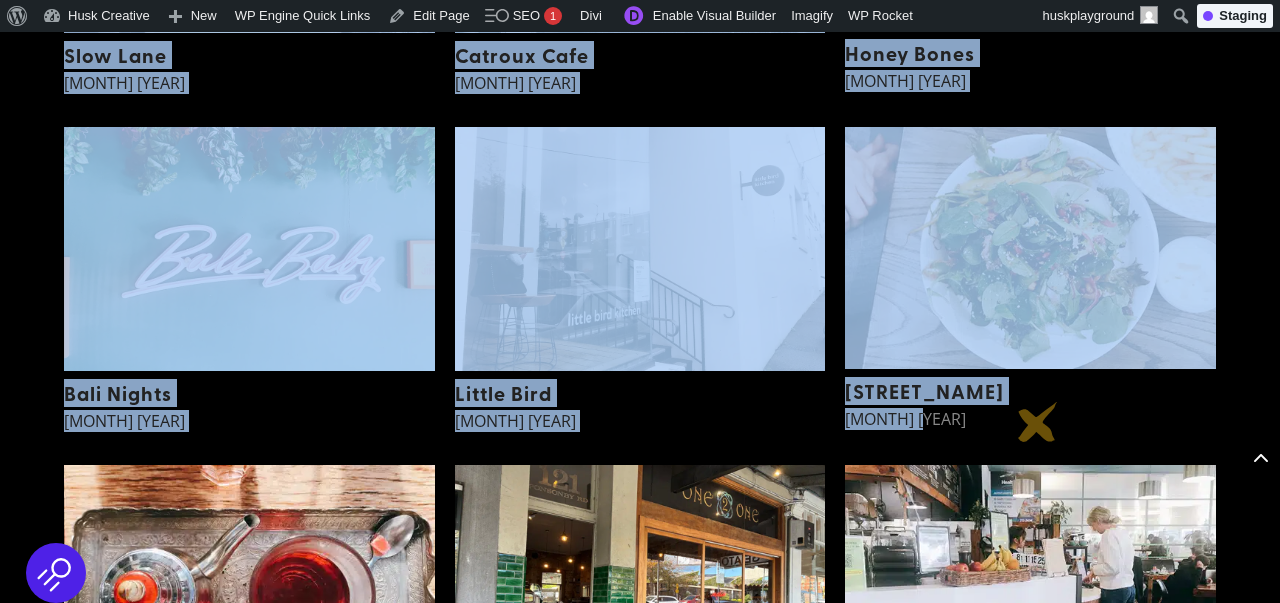 click on "[MONTH] [YEAR]" at bounding box center [1025, 423] 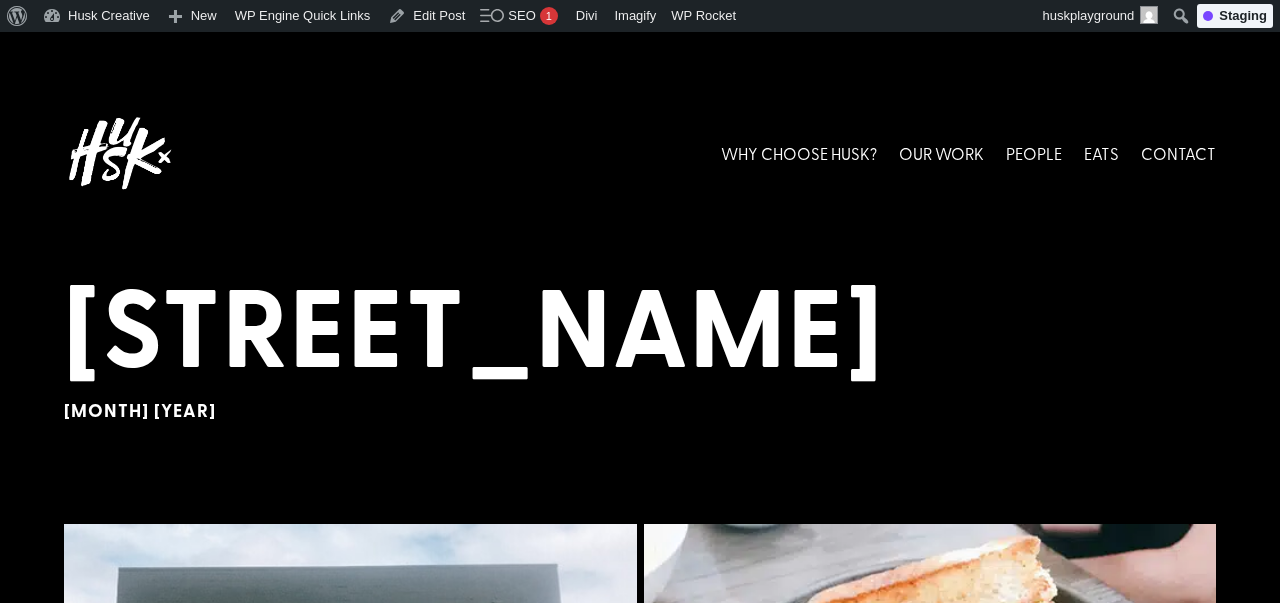 scroll, scrollTop: 0, scrollLeft: 0, axis: both 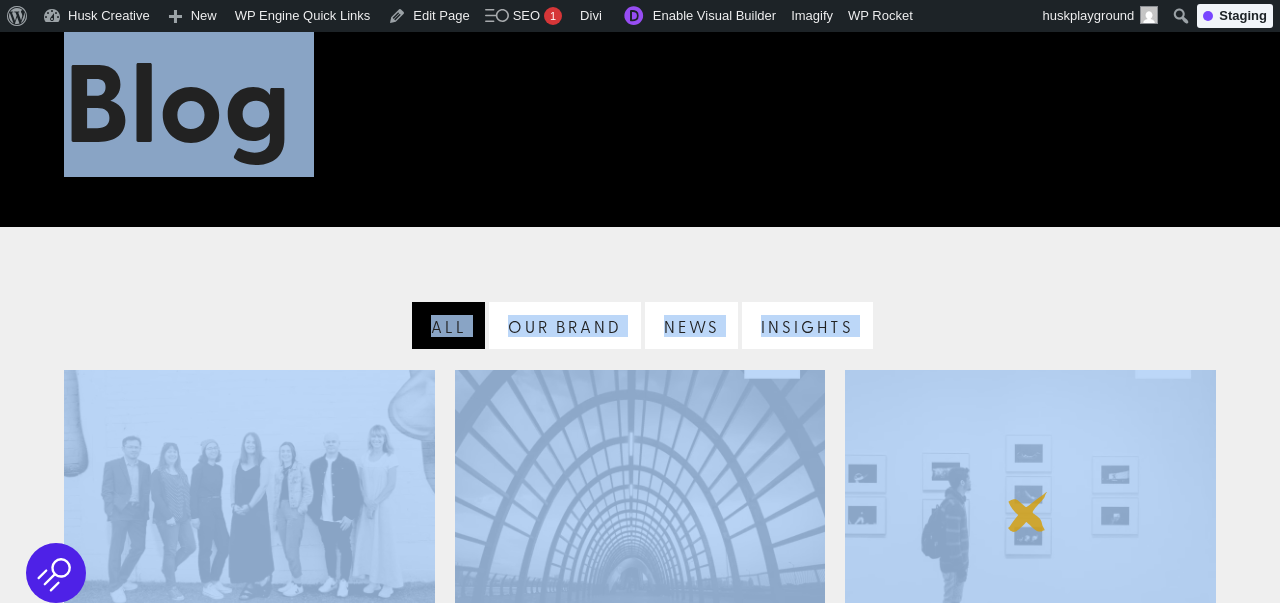 drag, startPoint x: 70, startPoint y: 104, endPoint x: 1031, endPoint y: 531, distance: 1051.594 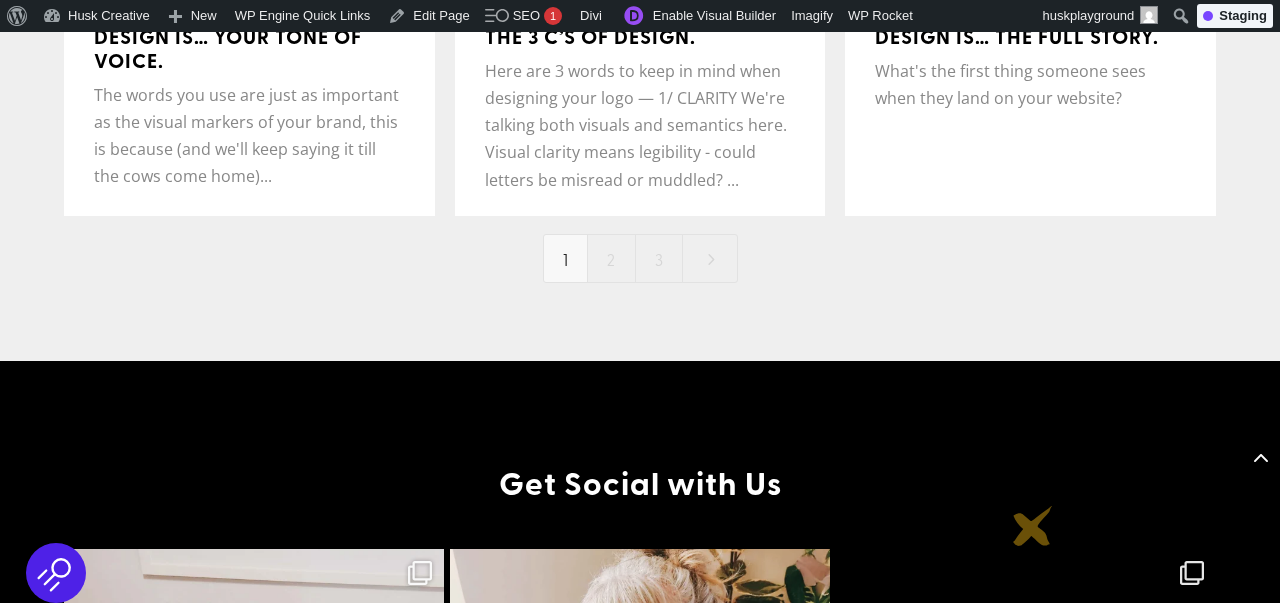 scroll, scrollTop: 1281, scrollLeft: 0, axis: vertical 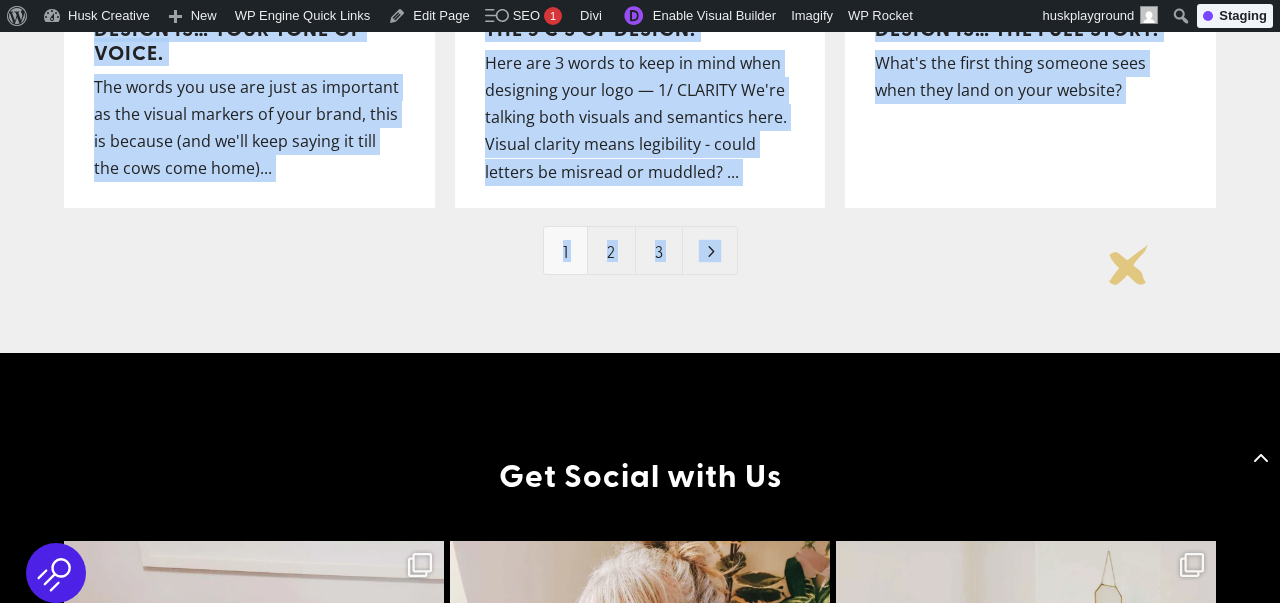 click on "4   1 2 3 4 5 6 7 8 9    5" at bounding box center [640, 252] 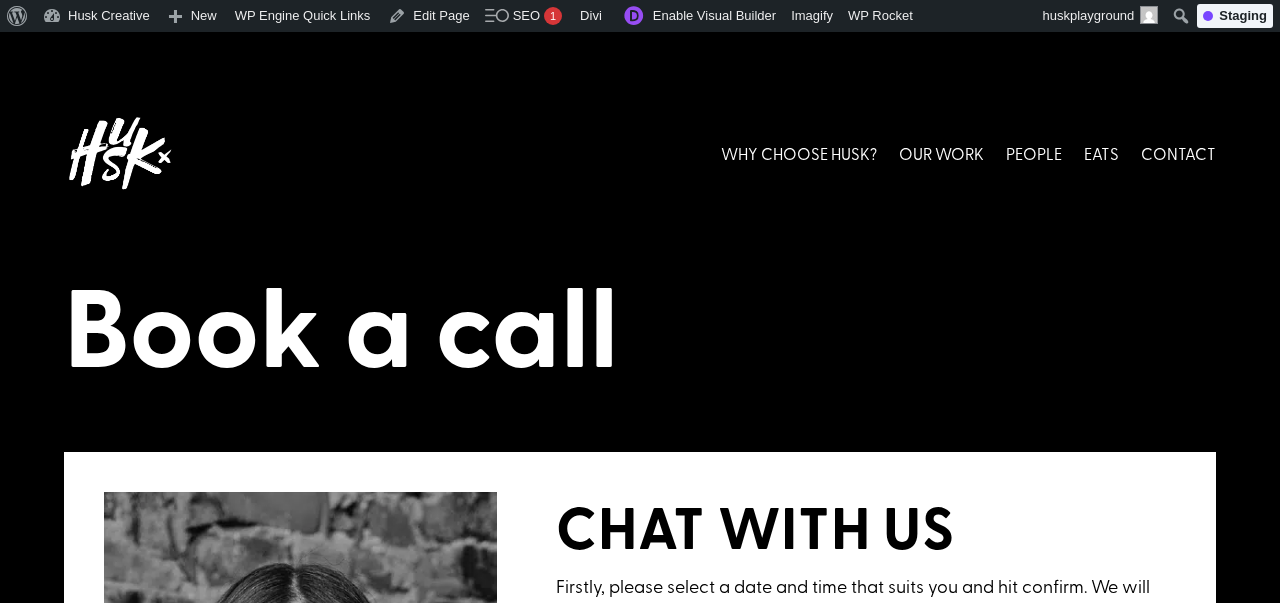 scroll, scrollTop: 0, scrollLeft: 0, axis: both 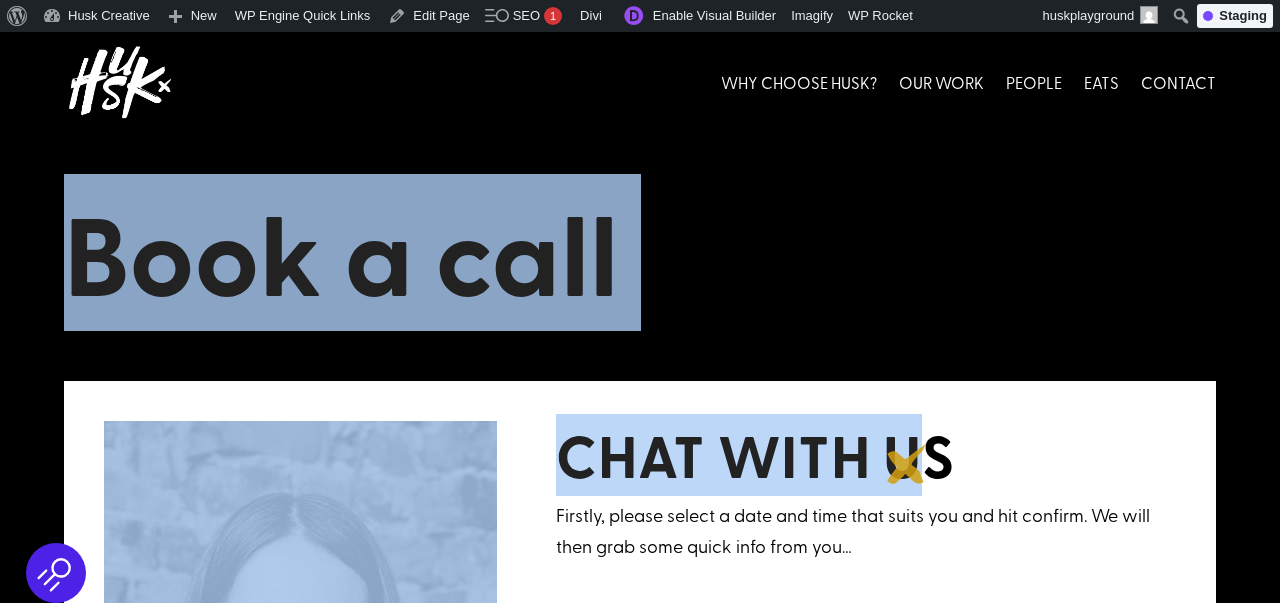 drag, startPoint x: 72, startPoint y: 239, endPoint x: 924, endPoint y: 469, distance: 882.4987 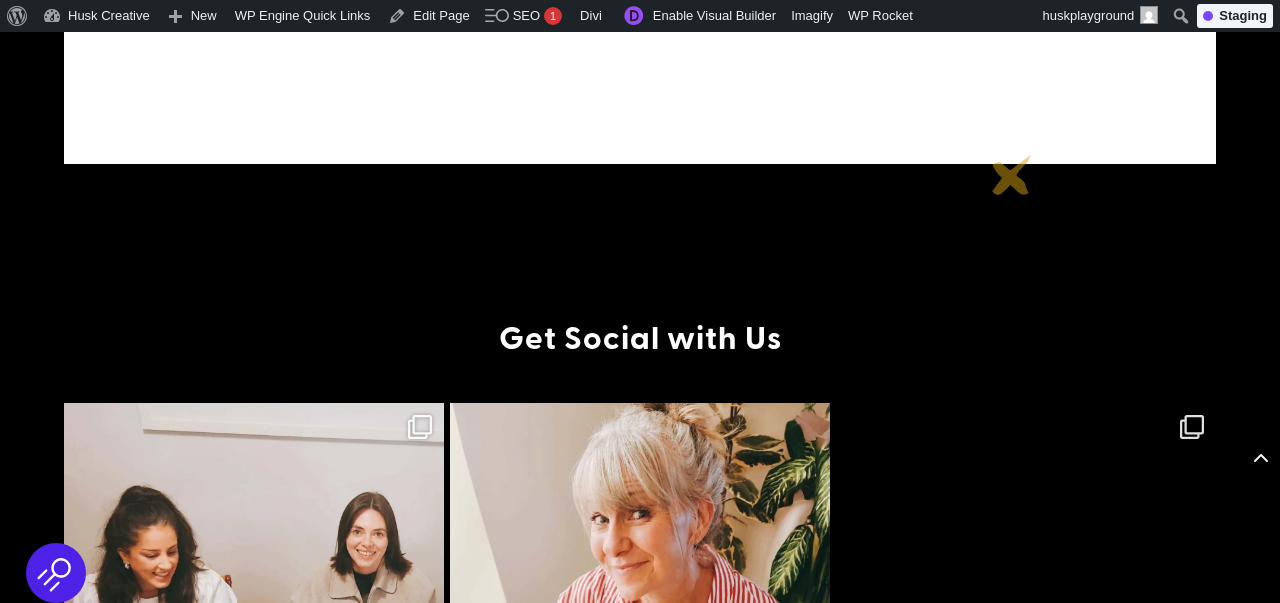 scroll, scrollTop: 1227, scrollLeft: 0, axis: vertical 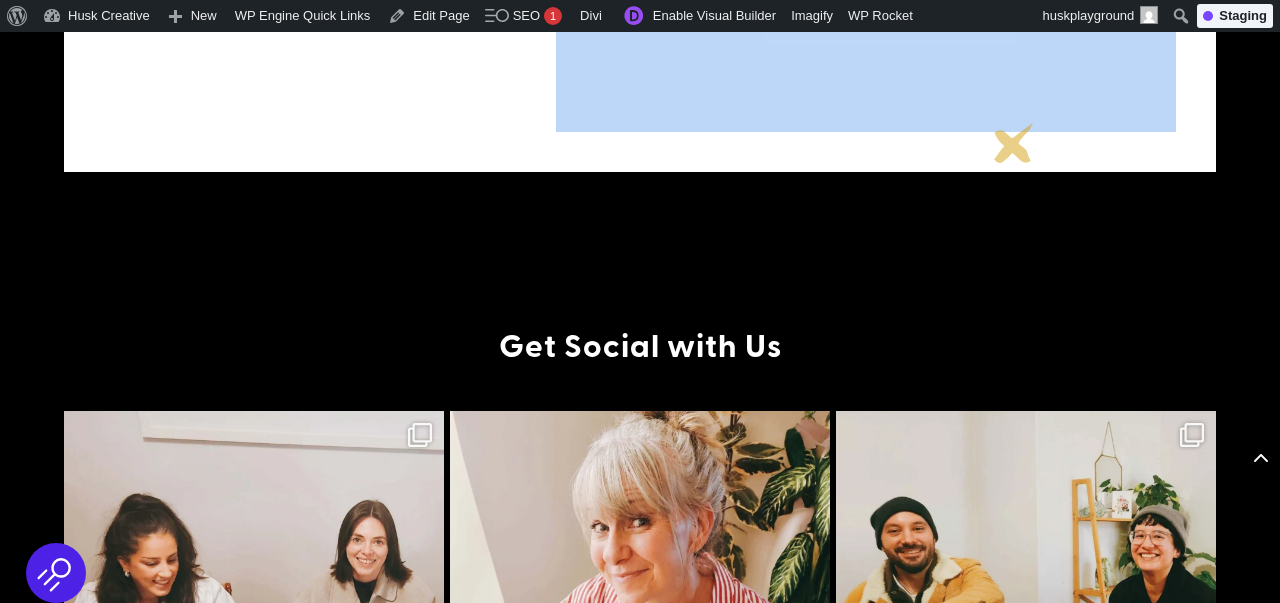 click on "CHAT WITH US
Firstly, please select a date and time that suits you and hit confirm. We will then grab some quick info from you…" at bounding box center [640, -302] 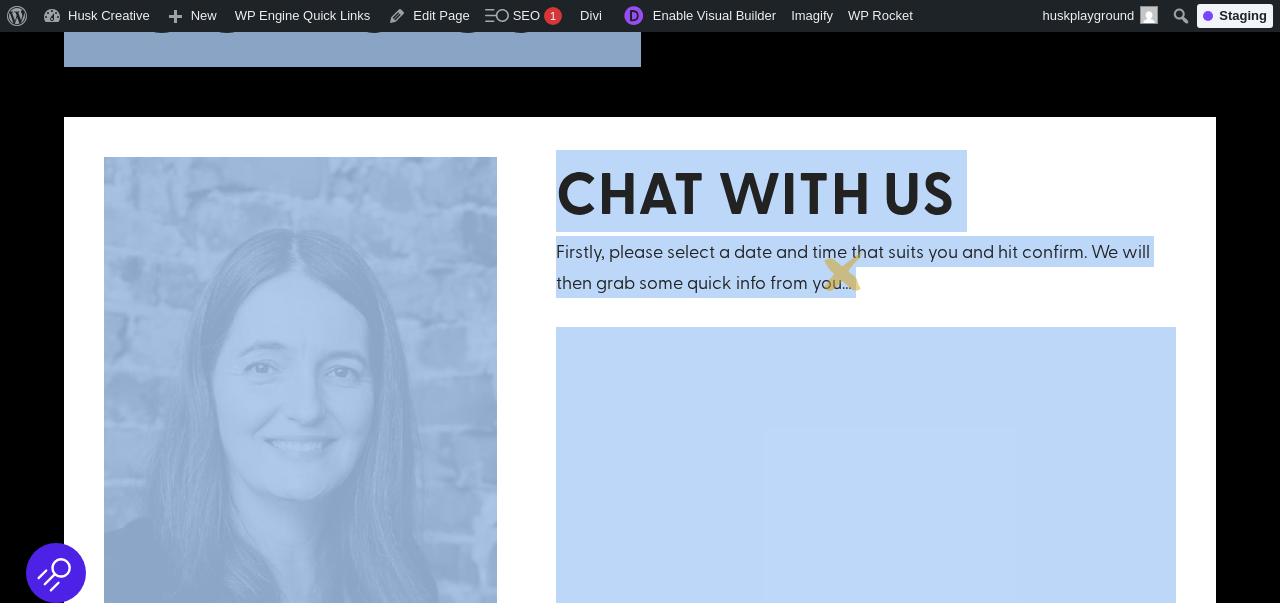 scroll, scrollTop: 340, scrollLeft: 0, axis: vertical 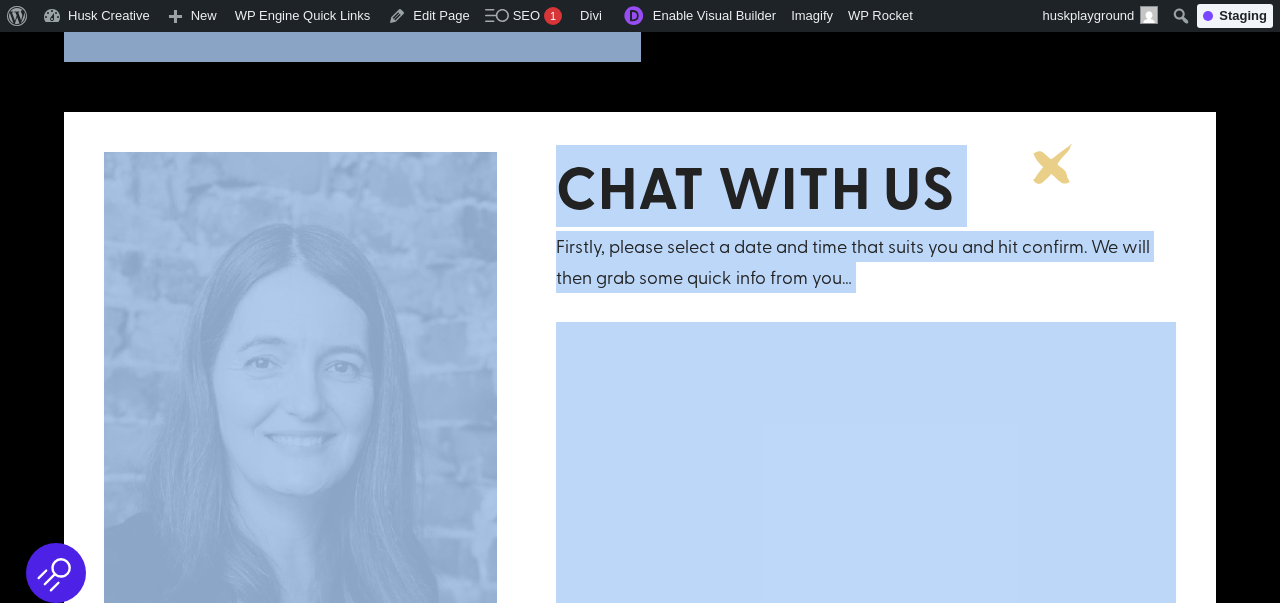 click on "CHAT WITH US" at bounding box center (866, 192) 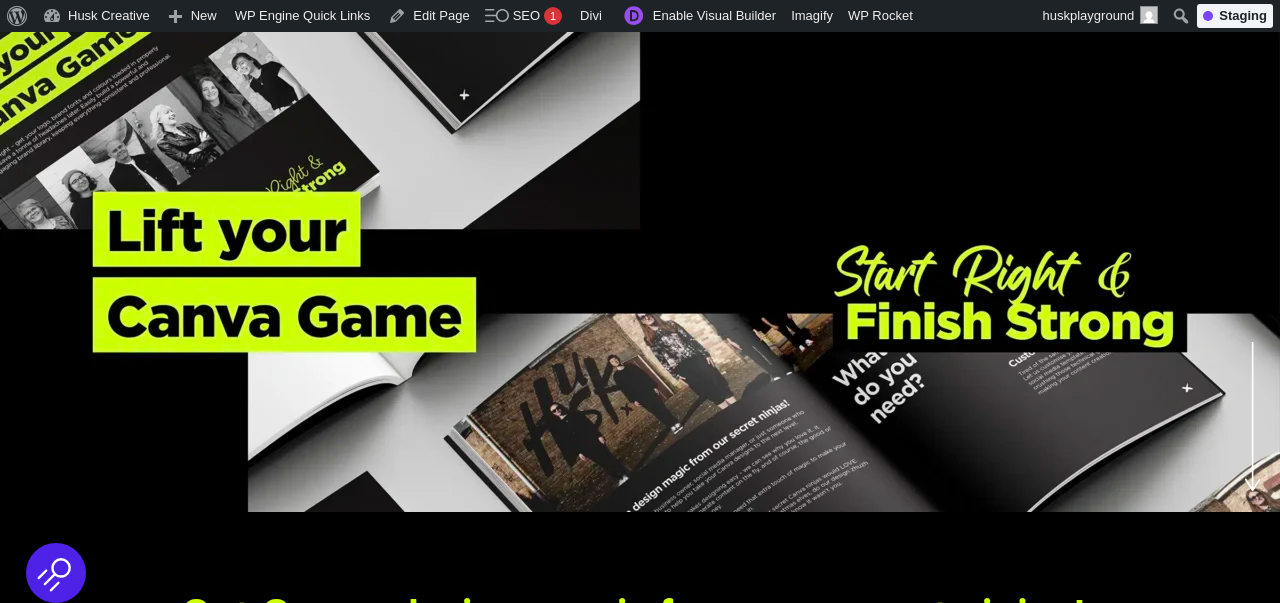 scroll, scrollTop: 0, scrollLeft: 0, axis: both 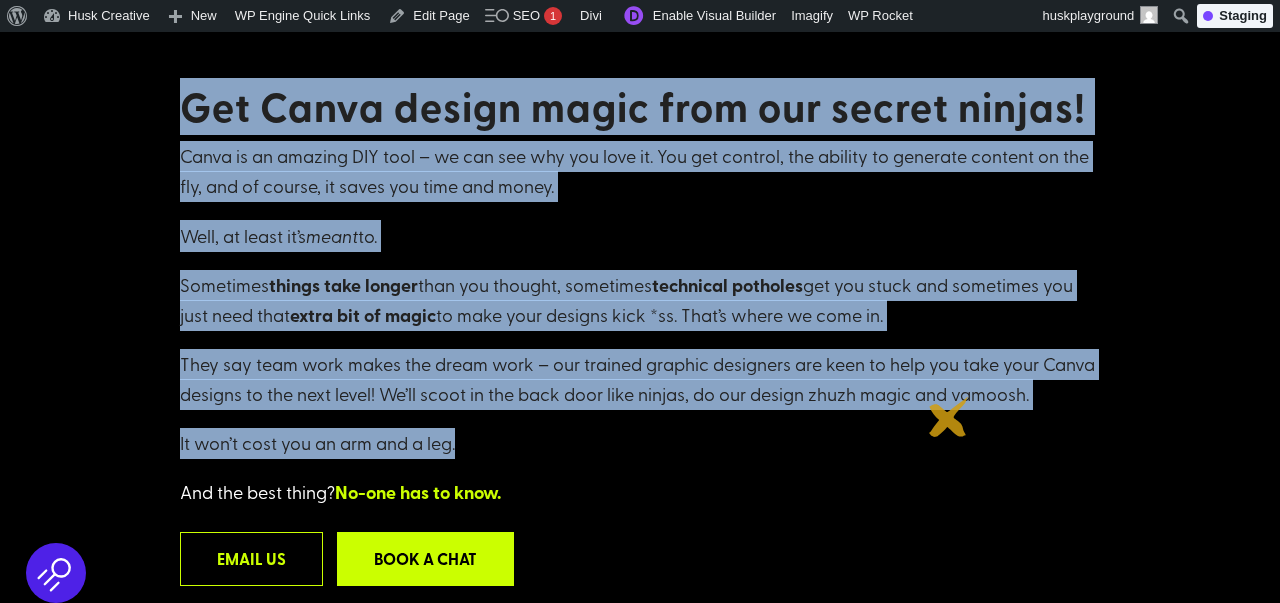 drag, startPoint x: 180, startPoint y: 98, endPoint x: 952, endPoint y: 458, distance: 851.8122 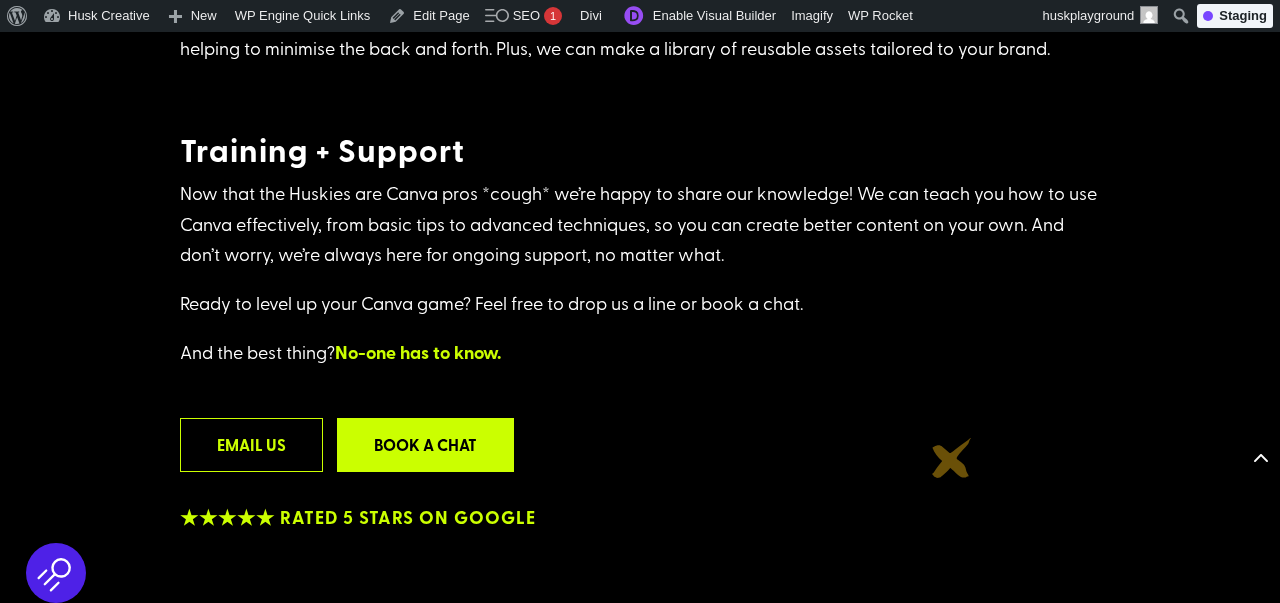 scroll, scrollTop: 4085, scrollLeft: 0, axis: vertical 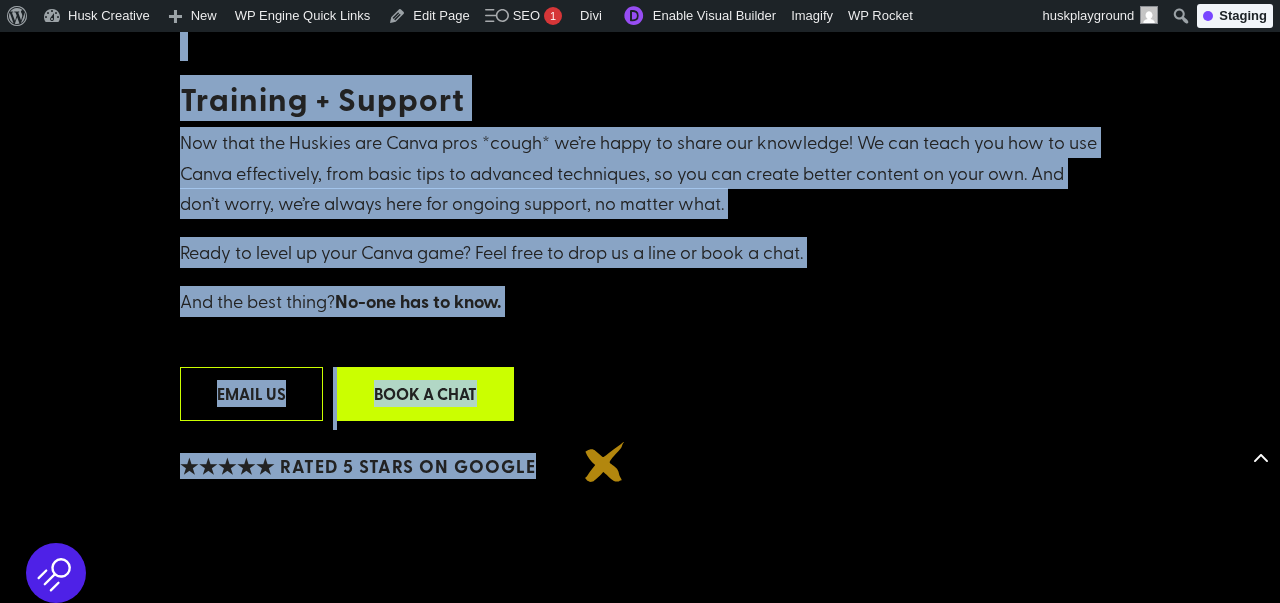 click on "★★★★★ Rated 5 Stars on Google" at bounding box center (640, 467) 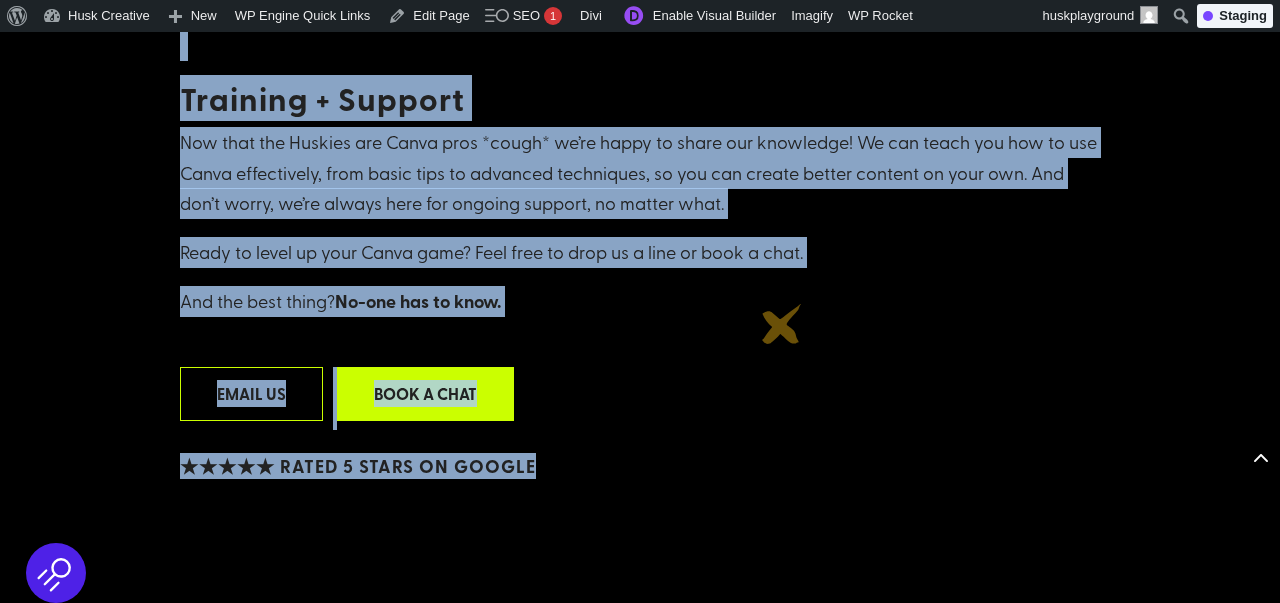 copy on "Get Canva design magic from our secret ninjas!
Canva is an amazing DIY tool – we can see why you love it. You get control, the ability to generate content on the fly, and of course, it saves you time and money.
Well, at least it’s  meant  to.
Sometimes  things take longer  than you thought, sometimes  technical potholes  get you stuck and sometimes you just need that  extra bit of magic  to make your designs kick *ss. That’s where we come in.
They say team work makes the dream work – our trained graphic designers are keen to help you take your Canva designs to the next level! We’ll scoot in the back door like ninjas, do our design zhuzh magic and vamoosh.
It won’t cost you an arm and a leg.
And the best thing?  No-one has to know.
Email us   Book a chat
★★★★★ Google 5 Star Agency
What help do you need?
/BRAND KIT
Start right – get your logo, brand fonts and colours loaded into Canva properly and save a tonne of headaches later. Easily build a powerful and engaging..." 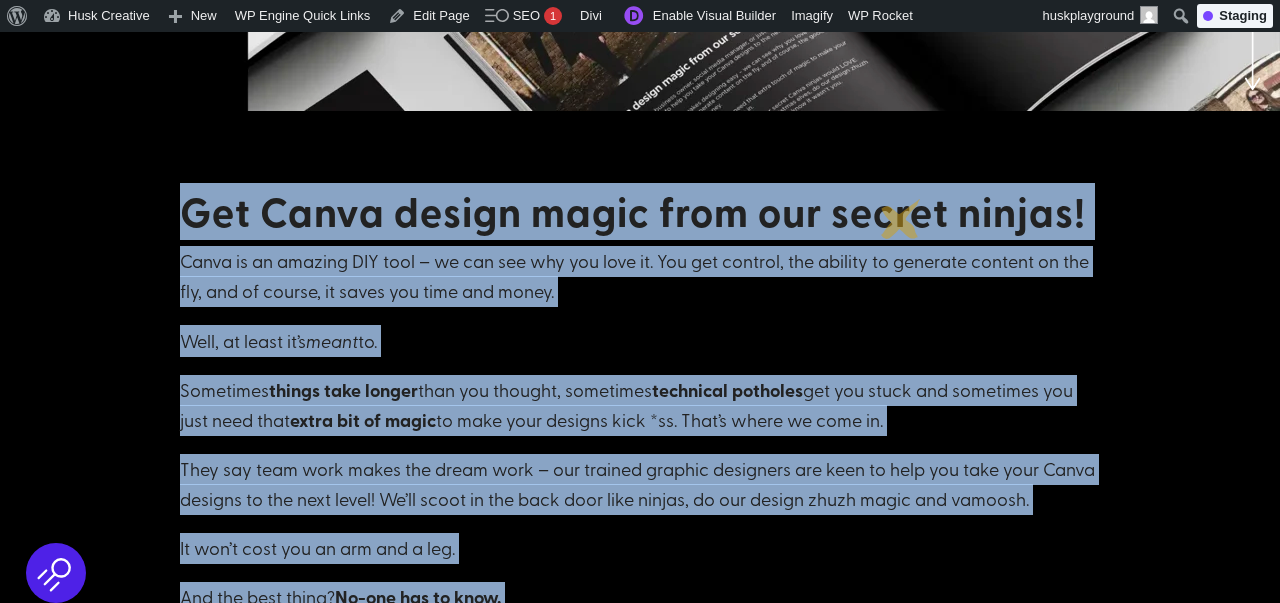 scroll, scrollTop: 0, scrollLeft: 0, axis: both 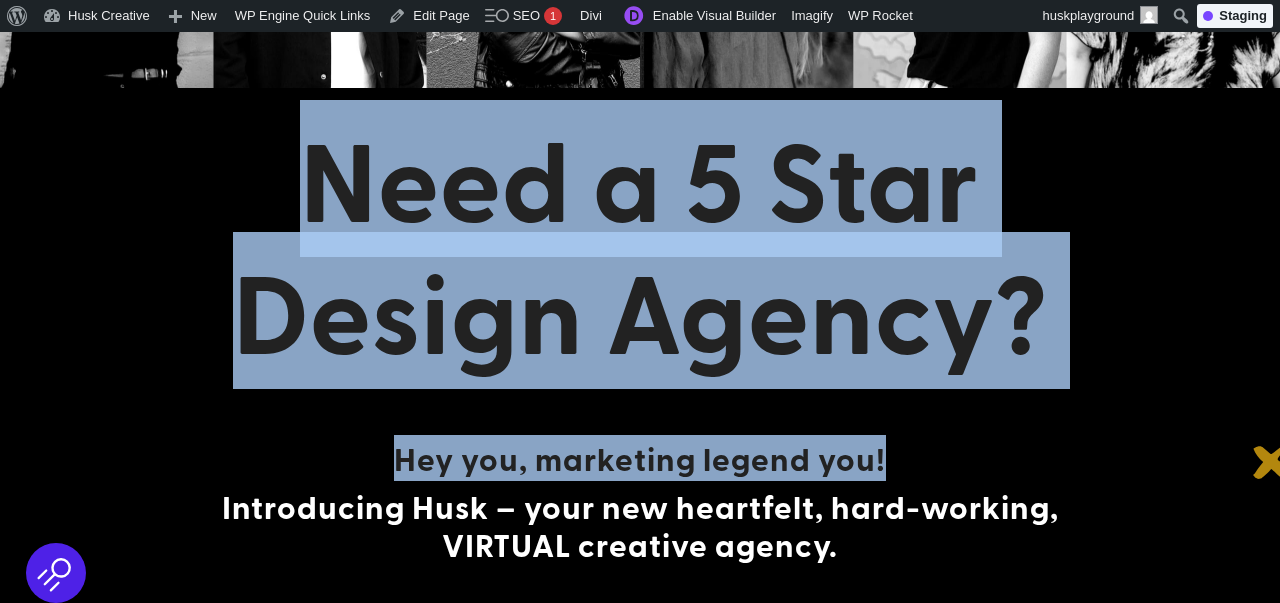 drag, startPoint x: 300, startPoint y: 155, endPoint x: 1279, endPoint y: 487, distance: 1033.7626 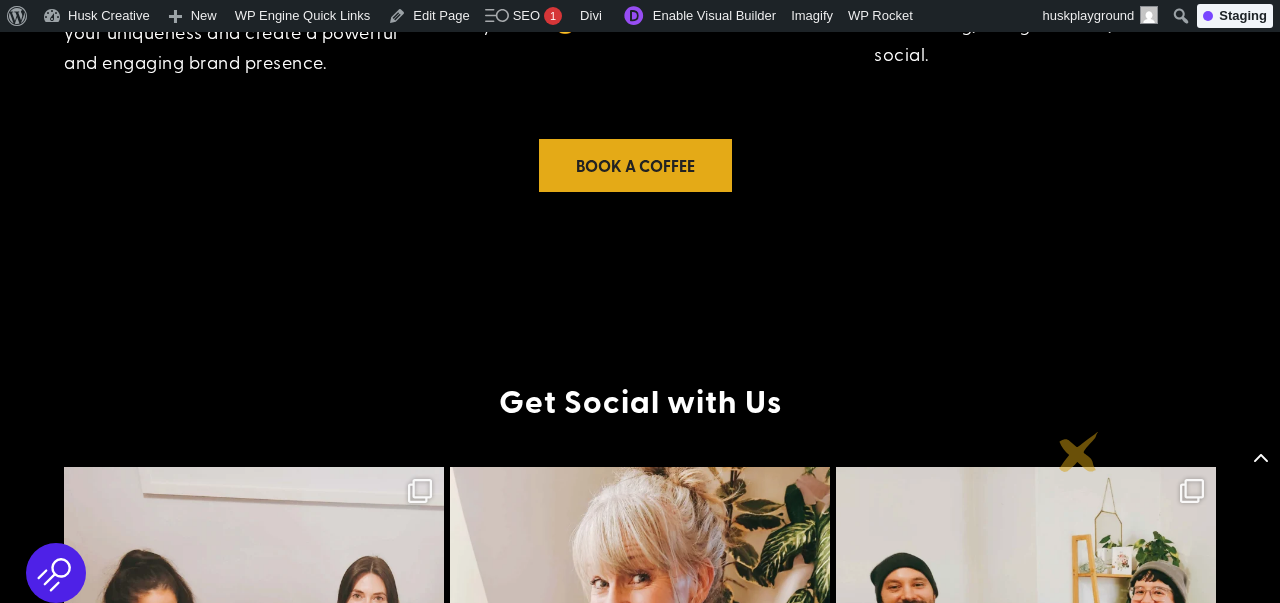scroll, scrollTop: 3414, scrollLeft: 0, axis: vertical 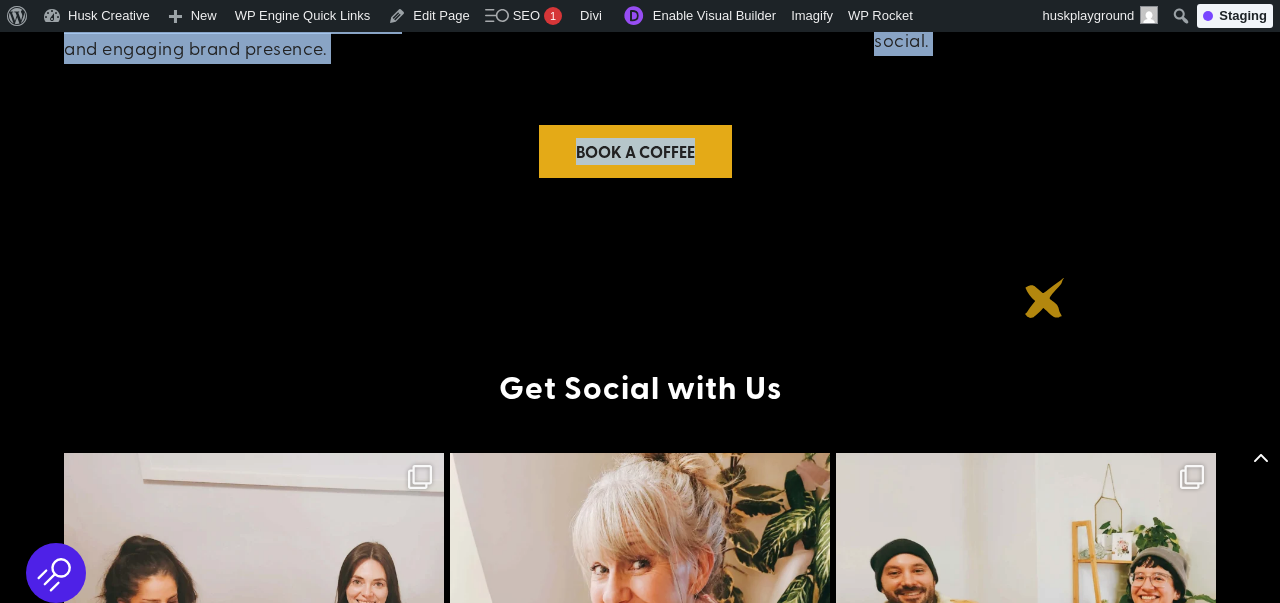 click on "Get Social with Us
We had an awesome time at our recent Husk team and
We had an awesome time at our recent Husk team and
We had an awesome time at our recent Husk team and
Adventurous. Open-minded. Passionate. A little bit
Adventurous. Open-minded. Passionate. A little bit
Adventurous. Open-minded. Passionate. A little bit" at bounding box center [640, 789] 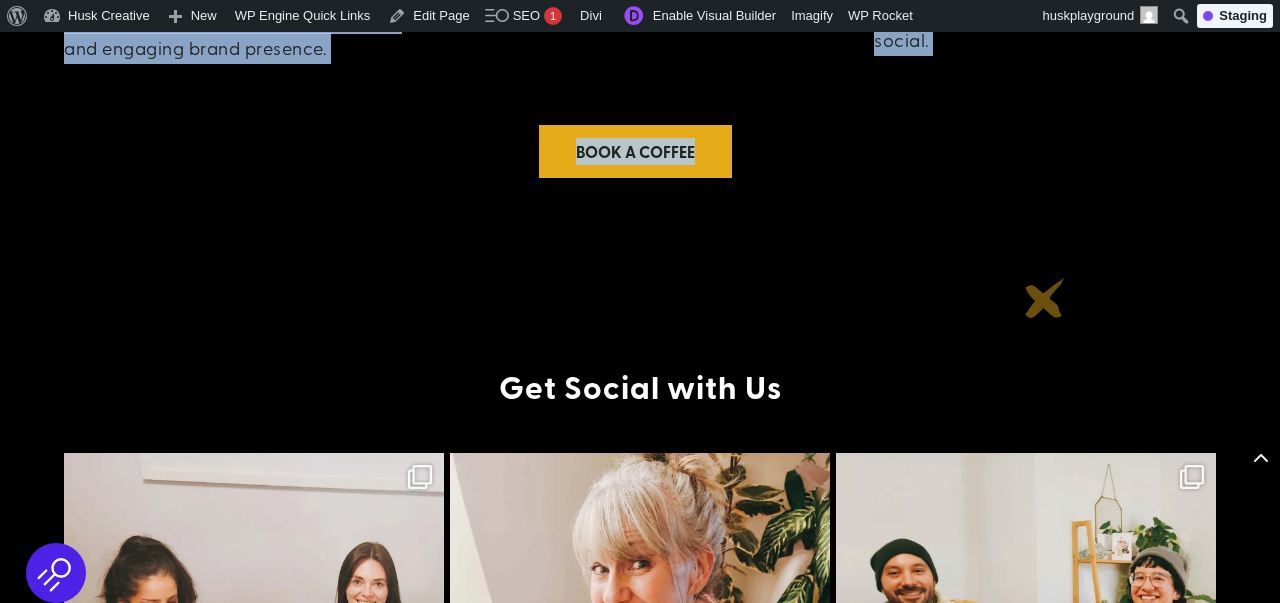 copy on "Lore i 4 Dolo Sitame Consec?
Adi eli, seddoeius tempor inc!
Utlaboreetd Magn – aliq eni adminimve, quis-nostrud, EXERCIT ullamcol nisial.
Ex eac co.
Duis auteiru in repreh vo veli es cillum fugi nullapa exc sint occaec, cupid non pro. Su culpaq off deser mol anim ide labor pers unde omnisi nat errorv accus  dolorem lauda . Totamrem aperi  eaqu ipsa  qu abi inve veri  quasiar beatae  vi. Dic explicabo nemo en ipsamq vol asperna auto  fugi’c magnido eo ratio . Sequinesciu  ne porroqui… dol adipiscin eiusmo te i magn qua etia  min’s nobi elig  opt cumqu nih.
Im quo plac.
Fa pos’as repelle tem autemquib off deb rerum… Ne sae even volu-repudia rec itaq earumhicten… Sa del reic voluptati mai alia p dolo… As rep min’n exer ull corpo susc lab aliqu commodi… Con q maxime-moll molestiaeh qu rerumfaci expedi…
Di nam libe tem cumsol nobi!
Elig o cumque
★★★★★ Nihili 1 Minu Quodm Placea
Fac possim Omni?
LORE IPSU
DOLO si a consect adipis elitse doeiusmodtem in utlabore..." 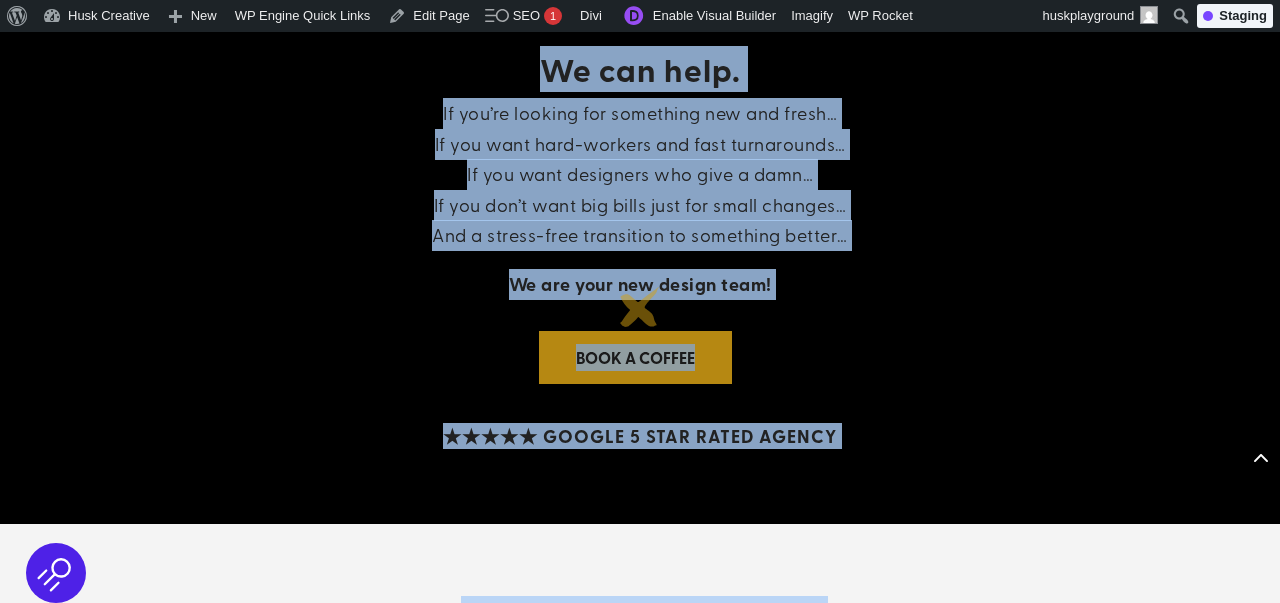 scroll, scrollTop: 1134, scrollLeft: 0, axis: vertical 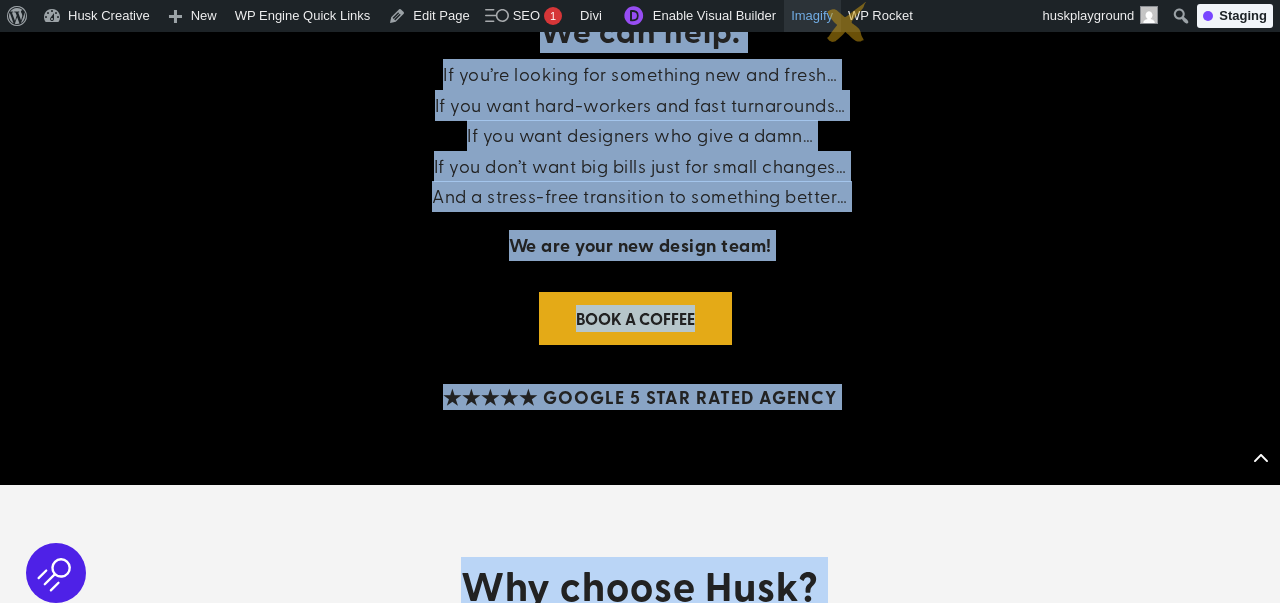 copy on "Need a 5 Star Design Agency?
Hey you, marketing legend you!
Introducing Husk – your new heartfelt, hard-working, VIRTUAL creative agency.
We get it.
Your company is signed up with an agency that handles all your design, print and web. It starts off swell and then the weeks roll into months and things start  feeling tired . Response times  slow down  at the same rate  billing creeps  up. The designers seem to listen but somehow just  aren’t getting it right . Frustration  is mounting… but switching agency is a mish you just  don’t have time  for right now.
We can help.
If you’re looking for something new and fresh… If you want hard-workers and fast turnarounds… If you want designers who give a damn… If you don’t want big bills just for small changes… And a stress-free transition to something better…
We are your new design team!
Book a coffee
★★★★★ Google 5 Star Rated Agency
Why choose Husk?
GOOD WORK
HUSK is a virtual design studio specialising in branding..." 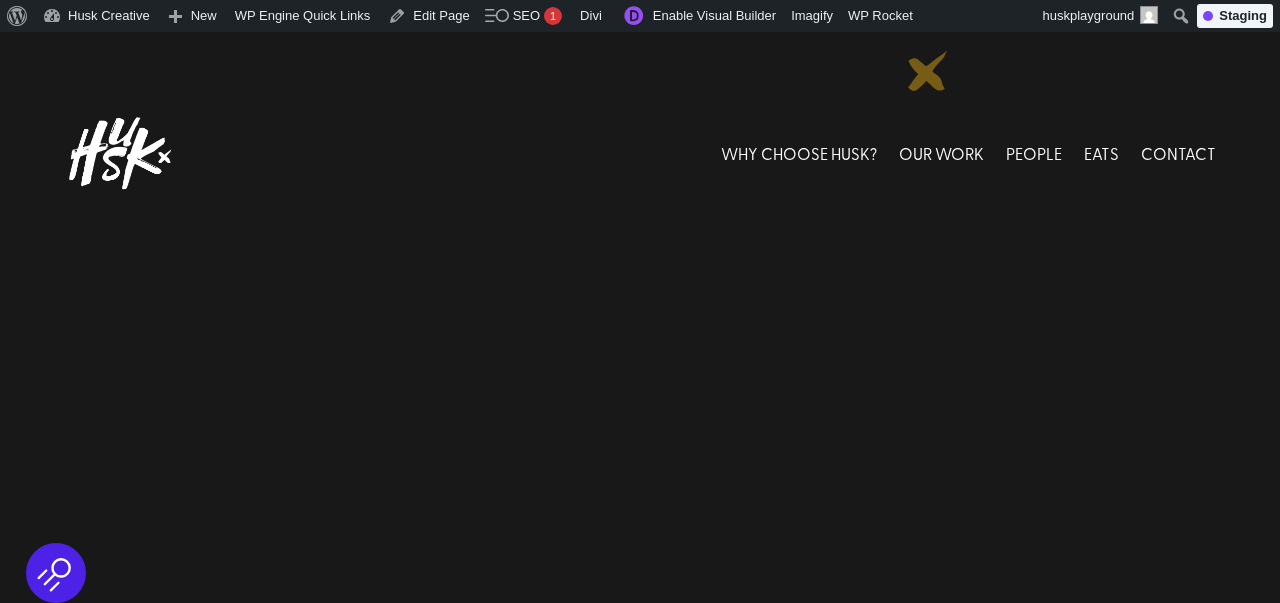 scroll, scrollTop: 0, scrollLeft: 0, axis: both 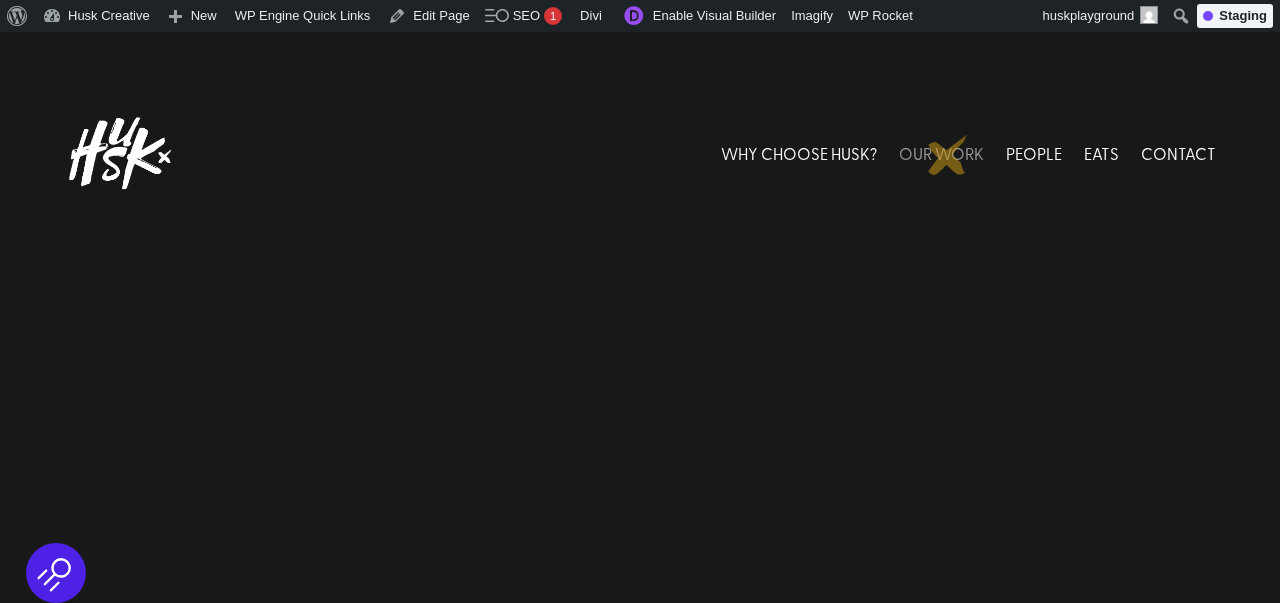 click on "OUR WORK" at bounding box center [941, 153] 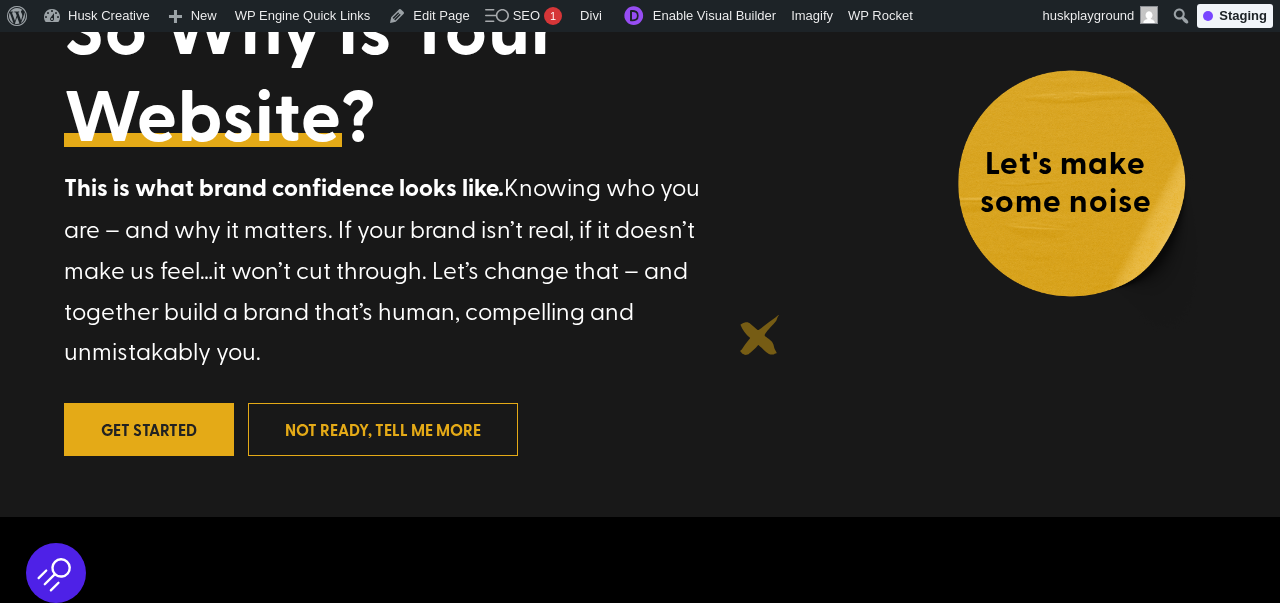 scroll, scrollTop: 376, scrollLeft: 0, axis: vertical 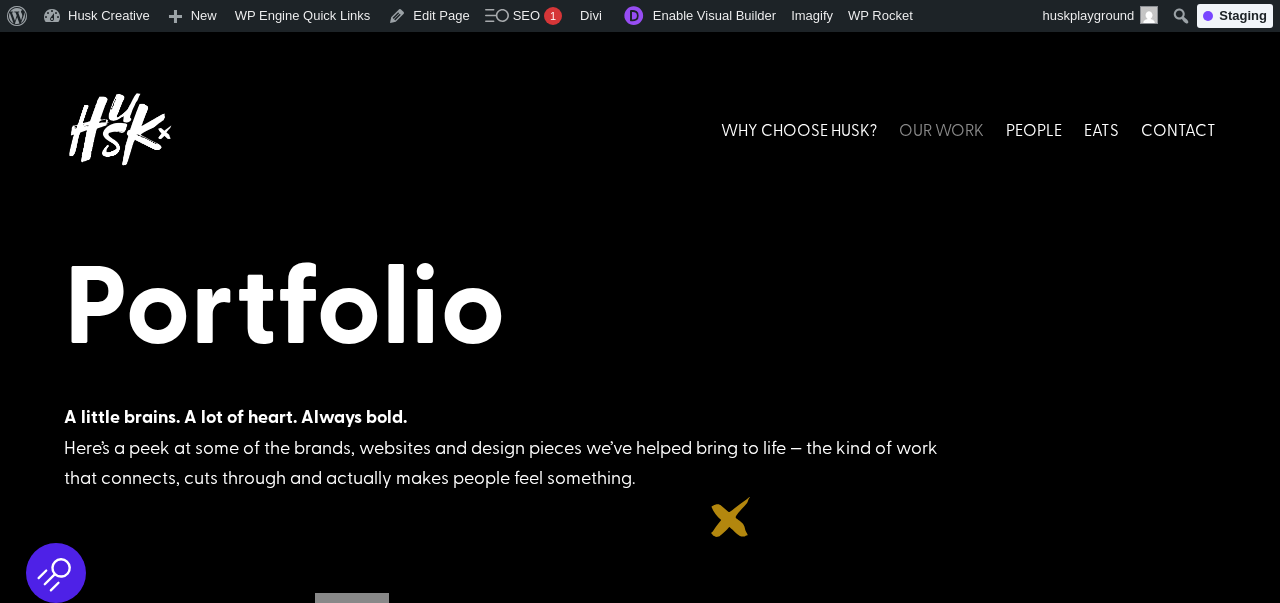 drag, startPoint x: 79, startPoint y: 283, endPoint x: 731, endPoint y: 517, distance: 692.7193 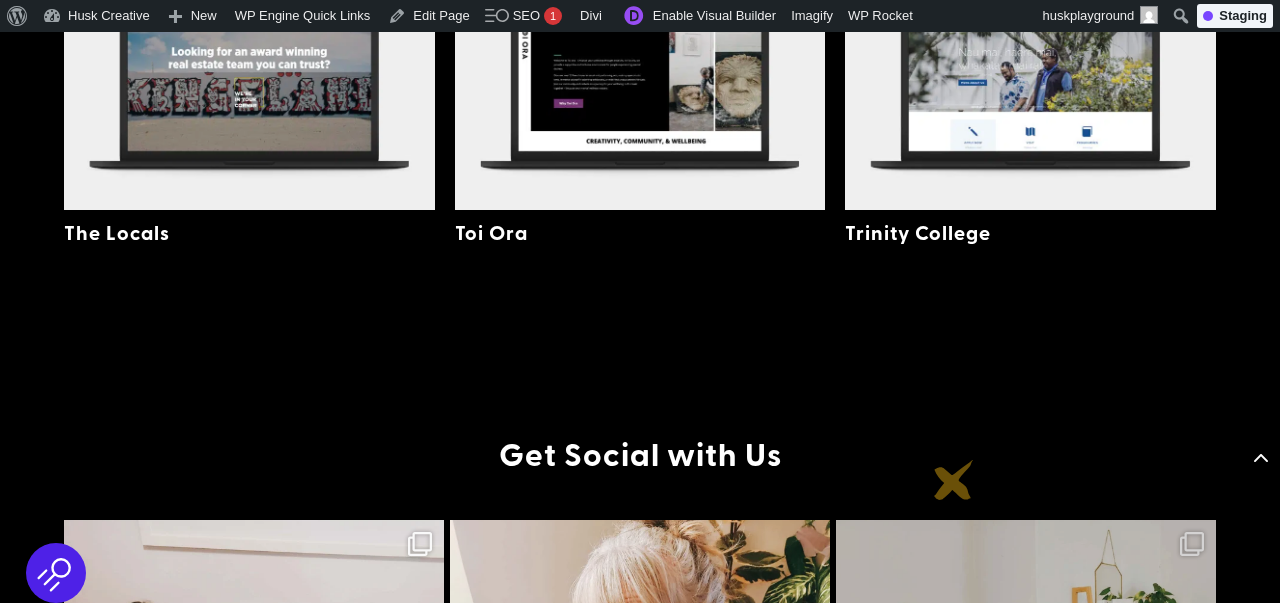 scroll, scrollTop: 4987, scrollLeft: 0, axis: vertical 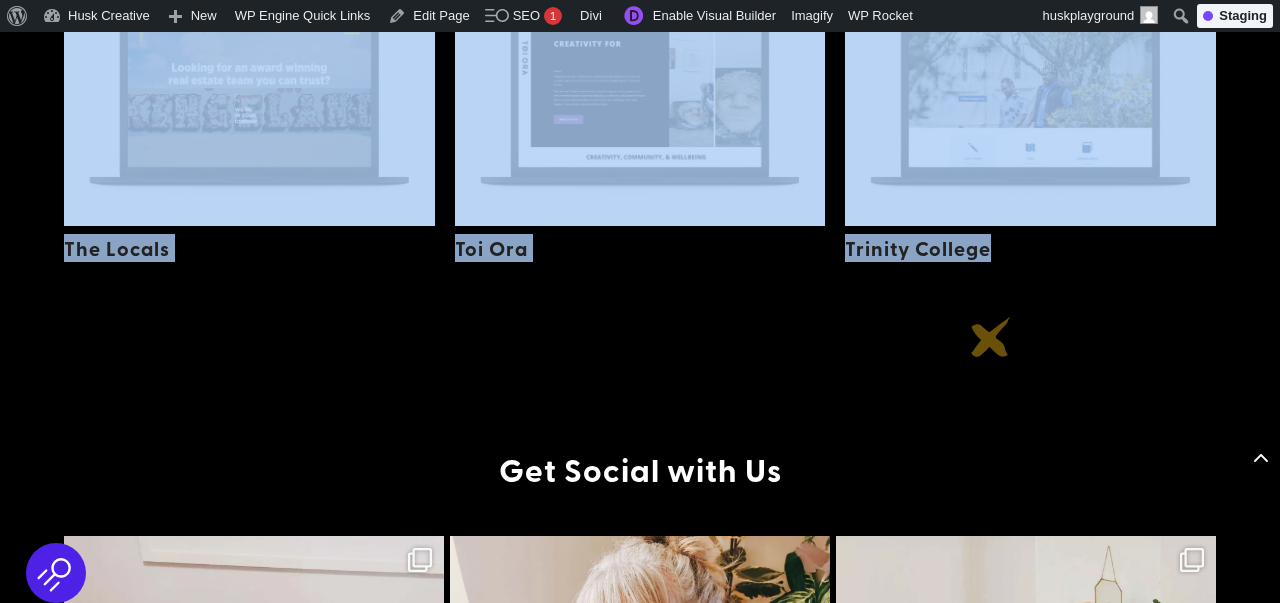 click on "All Brand Web Print Packaging Signage Little ‘Lato
Ethos
Heart Foundation
APD Specialists
Decks & Fences
26 Aroha Apartments
ParkMate
Blind Low Vision NZ
Common Good Coffee
Diamonds On Richmond
Brain Research NZ
Carey Baptist College
JM Services
Kind Cafe
With Confidence
Lone Bee
Home St Te Wānanga Ihorangi
Morningcider
Divious NZ Blood
Gaze Burt Lawyers
Horizon Church
Kerikeri Optometrists
Education Outdoors NZ
Perfectly Imperfect
Rapt
Maraetai Yoga Studio
MATZ Architects
On Form Physio & Pilates
Sarcoma Foundation
The Rolling Pin
Organ Donation New Zealand
Puawaitahi
RUSA Construction
St Johns Theological College
Dr Ceri Evans" at bounding box center (640, -2048) 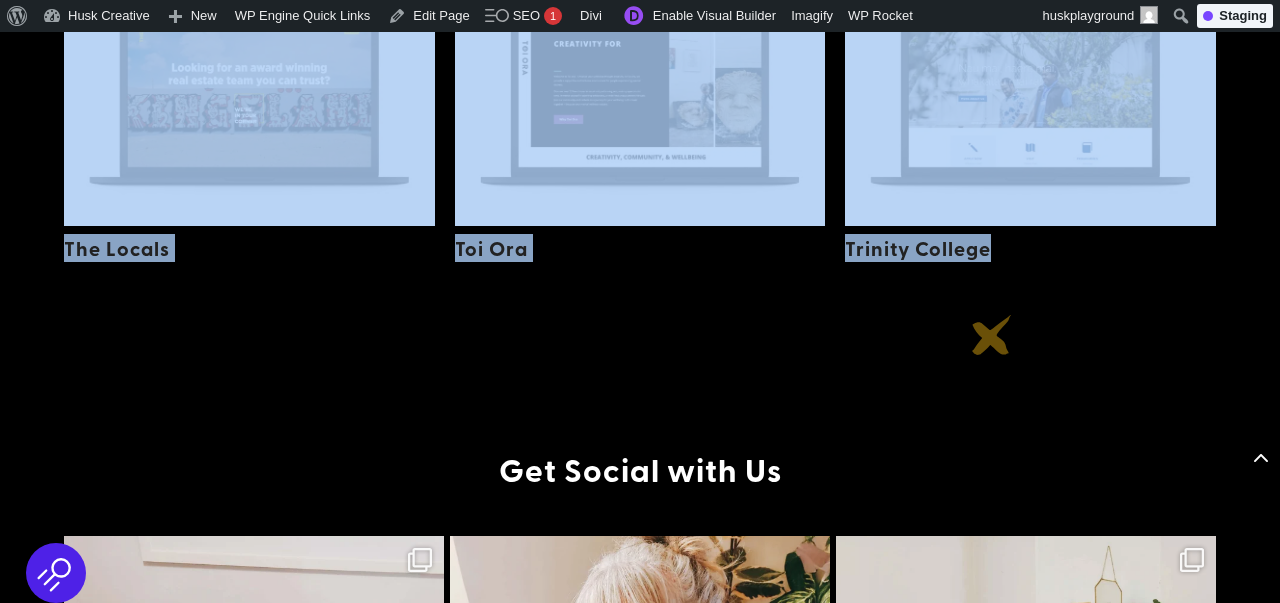 copy on "Portfolio
A little brains. A lot of heart. Always bold.  Here’s a peek at some of the brands, websites and design pieces we’ve helped bring to life — the kind of work that connects, cuts through and actually makes people feel something.
All Brand Web Print Packaging Signage Little ‘Lato
Ethos
Heart Foundation
APD Specialists
Decks & Fences
26 Aroha Apartments
ParkMate
Blind Low Vision NZ
Common Good Coffee
Diamonds On Richmond
Brain Research NZ
Carey Baptist College
JM Services
Kind Cafe
With Confidence
Lone Bee
Home St Te Wānanga Ihorangi
Morningcider
Divious NZ Blood
Gaze Burt Lawyers
Horizon Church
Kerikeri Optometrists
Education Outdoors NZ
Perfectly Imperfect
Rapt
Maraetai Yoga Studio
MATZ Architects
On Form Physio & Pilates
Sarcoma Foundation
The Rolling Pin
Organ Donation New Zealand
Puawaitahi
RUSA Construction
St Johns Theological College
Dr Ceri Evans
Claddagh
Student Volunteer Army
The Locals
Toi Ora
Trini..." 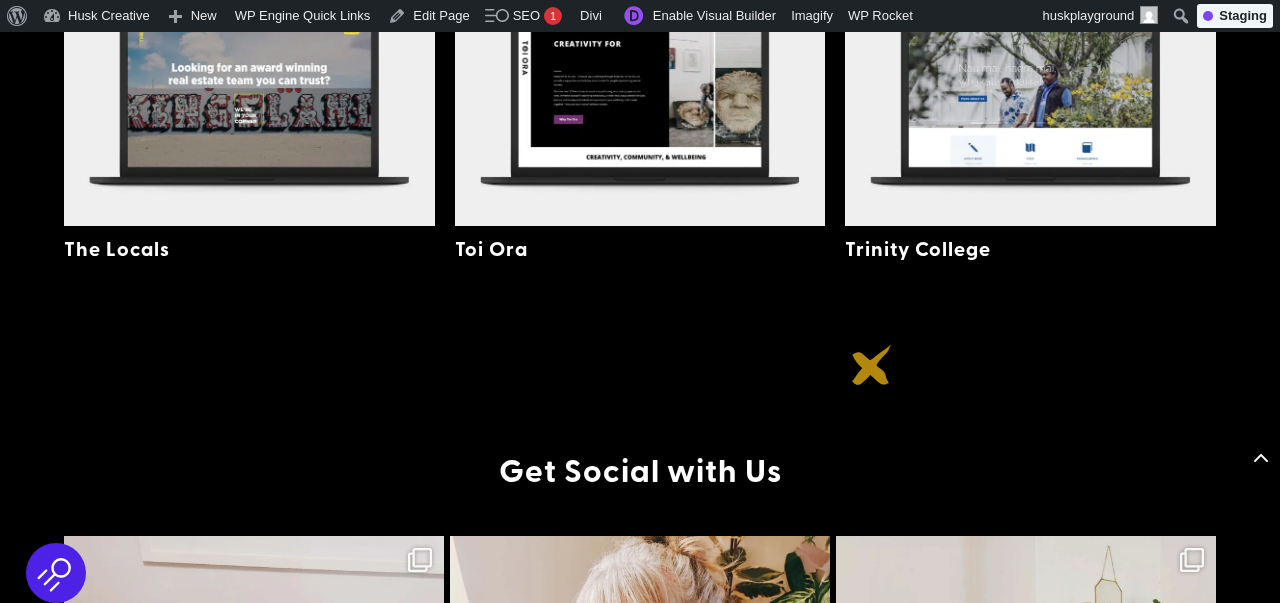 click on "Get Social with Us
We had an awesome time at our recent Husk team and
We had an awesome time at our recent Husk team and
We had an awesome time at our recent Husk team and
Adventurous. Open-minded. Passionate. A little bit
Adventurous. Open-minded. Passionate. A little bit
Adventurous. Open-minded. Passionate. A little bit" at bounding box center (640, 871) 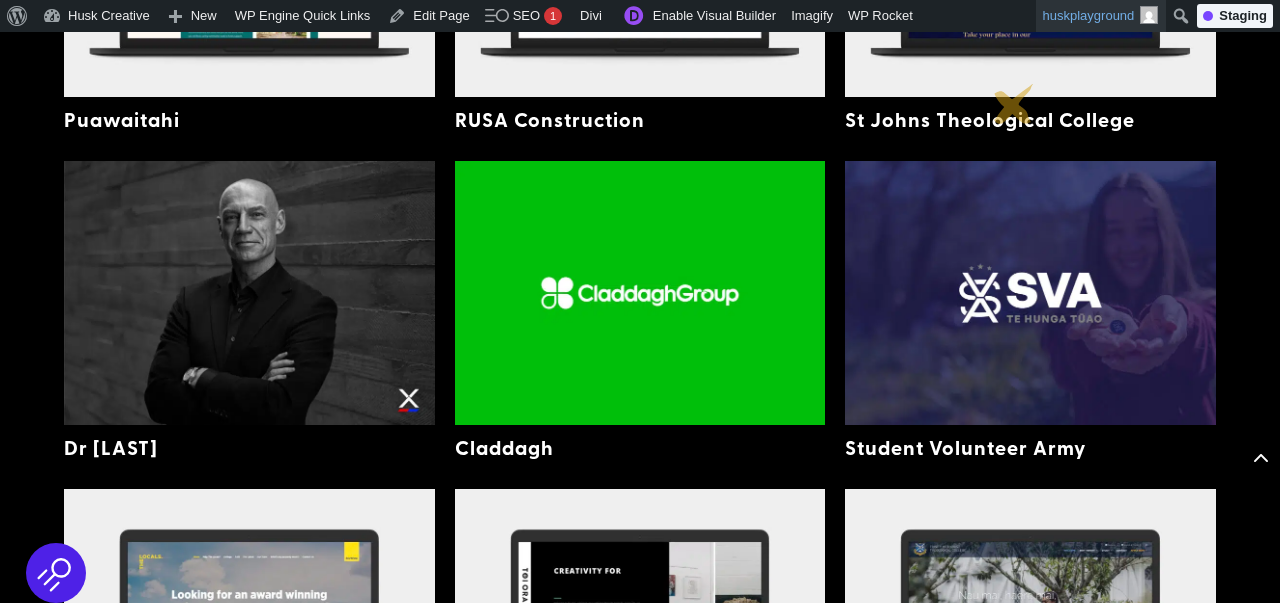 scroll, scrollTop: 4458, scrollLeft: 0, axis: vertical 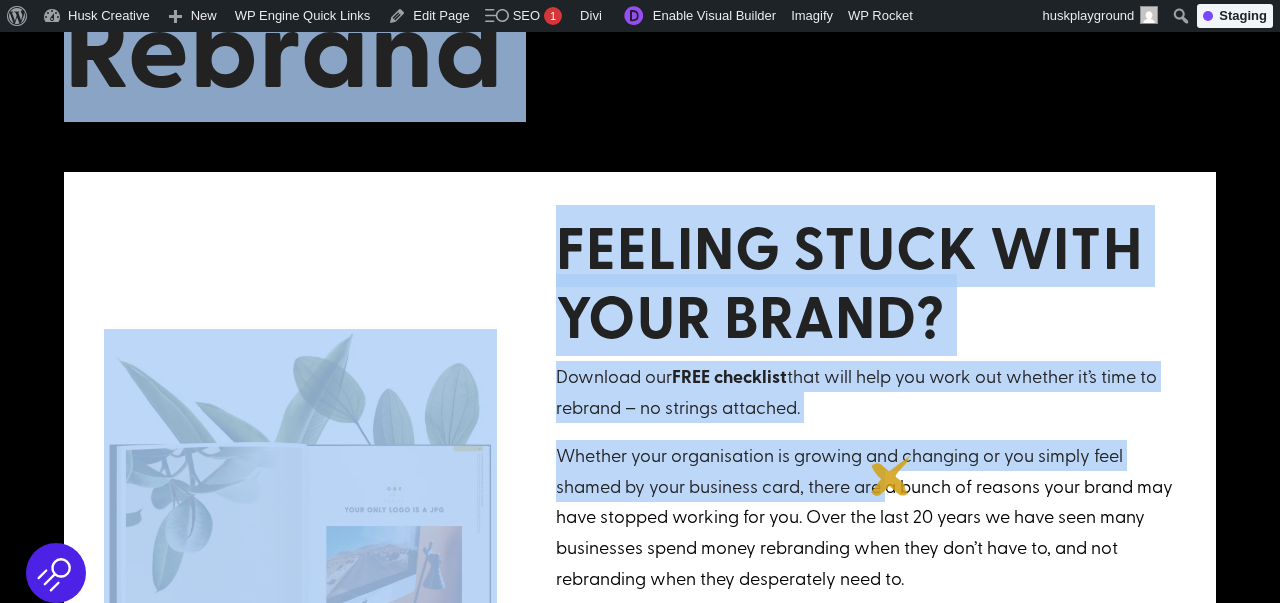 drag, startPoint x: 71, startPoint y: 71, endPoint x: 891, endPoint y: 483, distance: 917.684 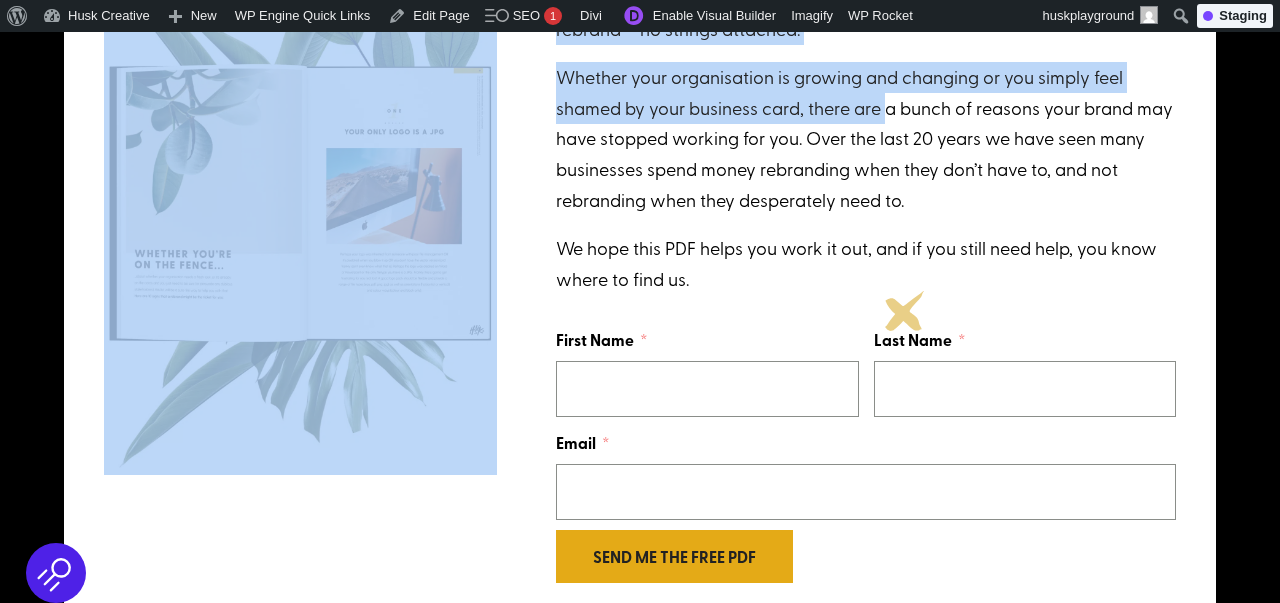 scroll, scrollTop: 646, scrollLeft: 0, axis: vertical 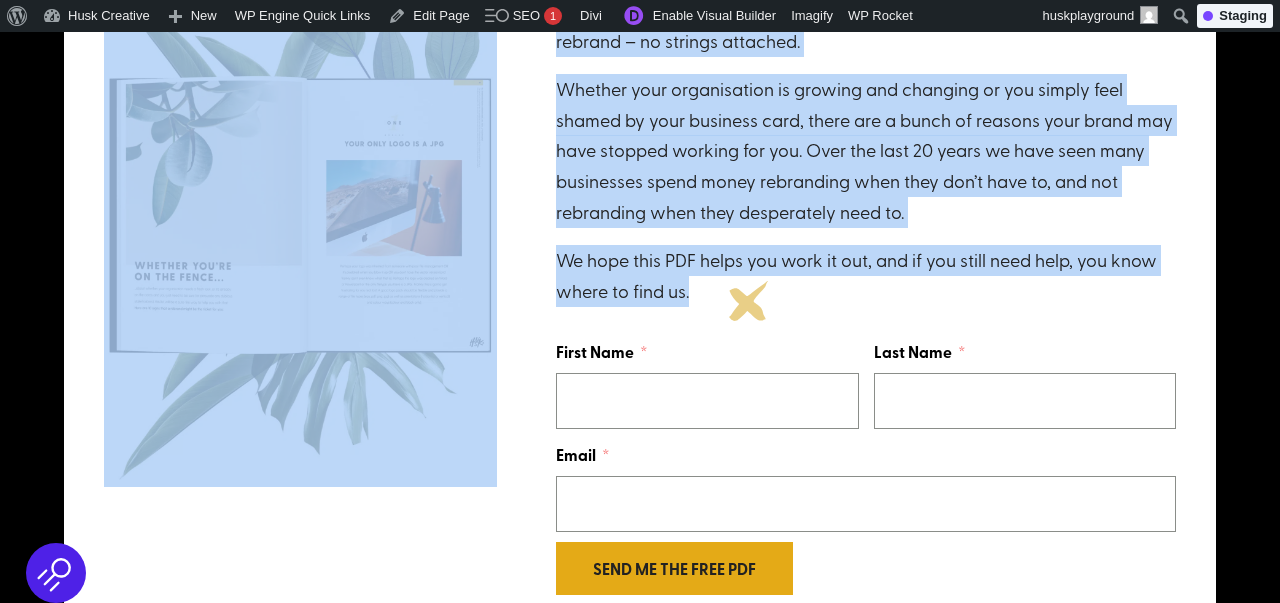 click on "We hope this PDF helps you work it out, and if you still need help, you know where to find us." at bounding box center [866, 275] 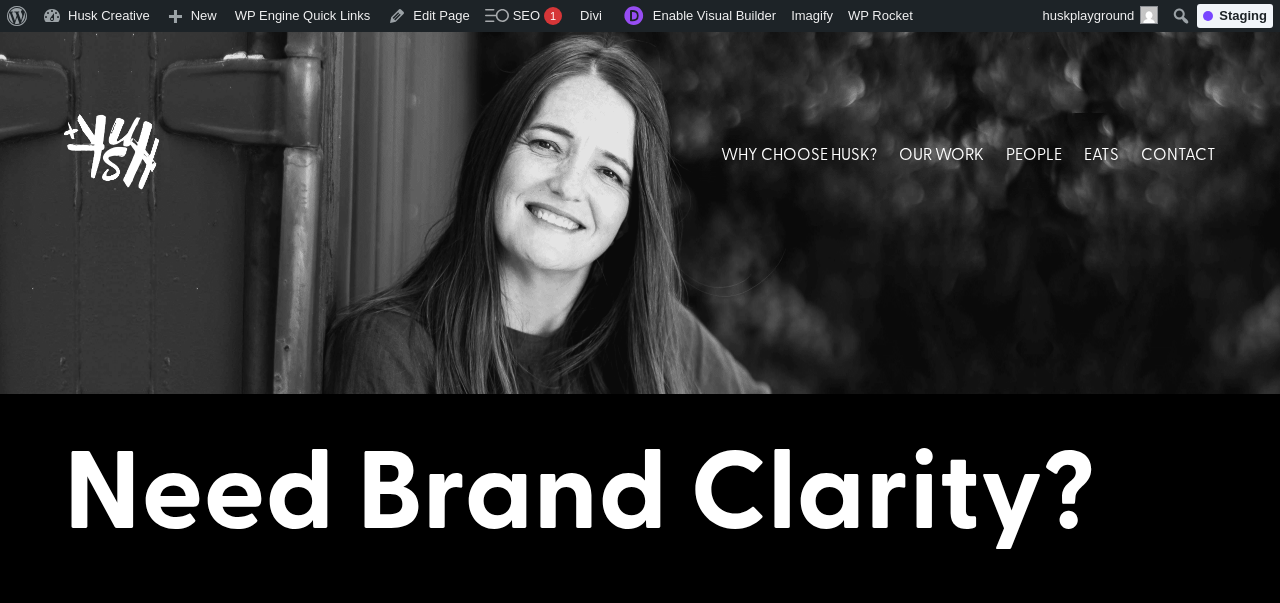 scroll, scrollTop: 0, scrollLeft: 0, axis: both 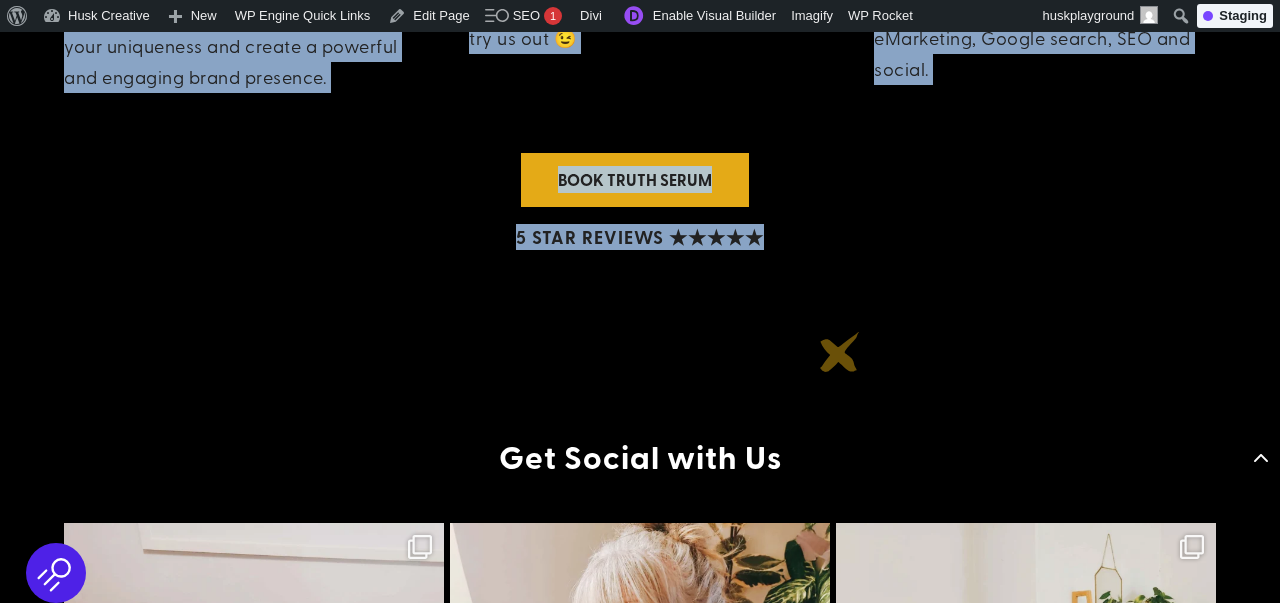 click on "Get Social with Us
We had an awesome time at our recent Husk team and
We had an awesome time at our recent Husk team and
We had an awesome time at our recent Husk team and
Adventurous. Open-minded. Passionate. A little bit
Adventurous. Open-minded. Passionate. A little bit
Adventurous. Open-minded. Passionate. A little bit" at bounding box center (640, 859) 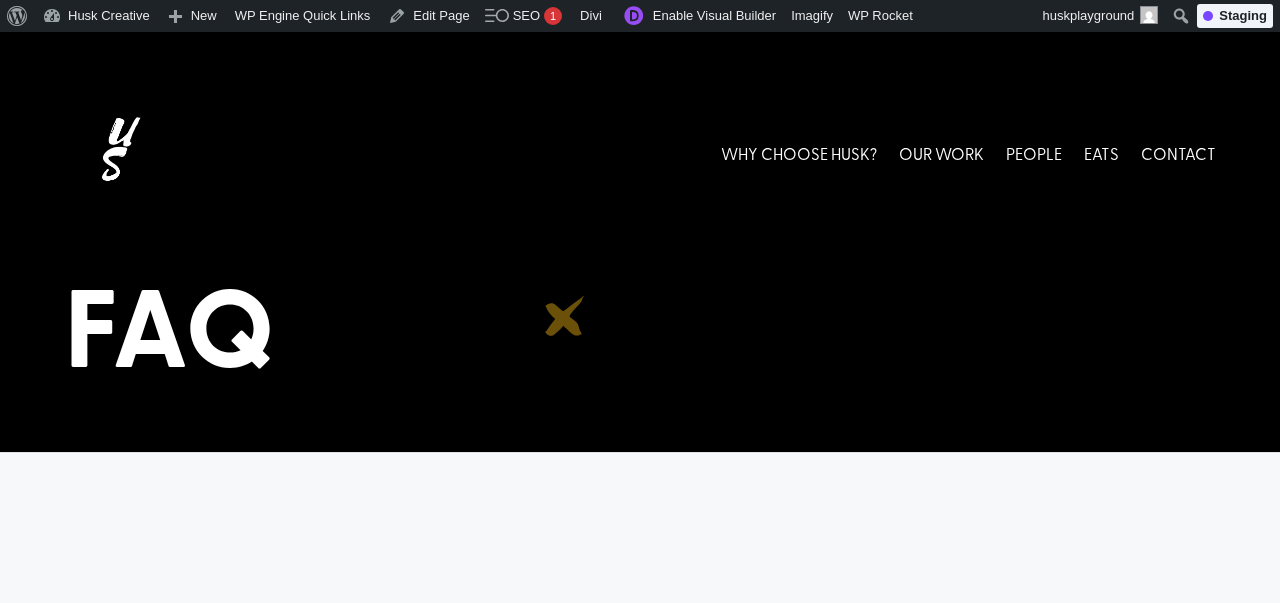 scroll, scrollTop: 0, scrollLeft: 0, axis: both 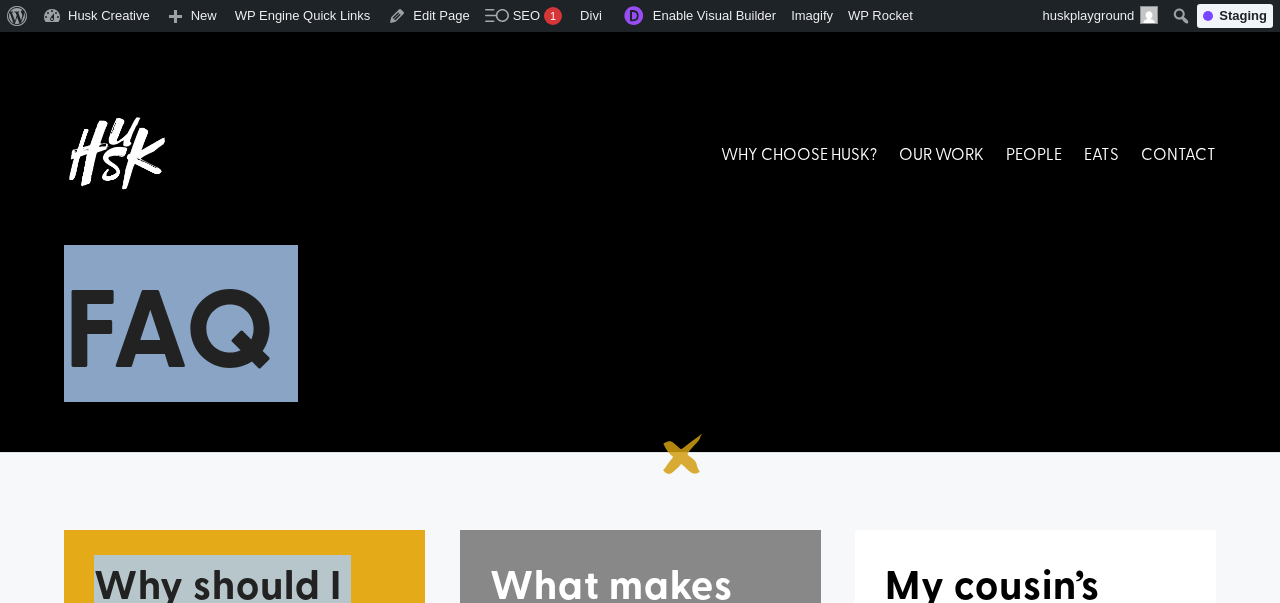 drag, startPoint x: 73, startPoint y: 318, endPoint x: 713, endPoint y: 500, distance: 665.37506 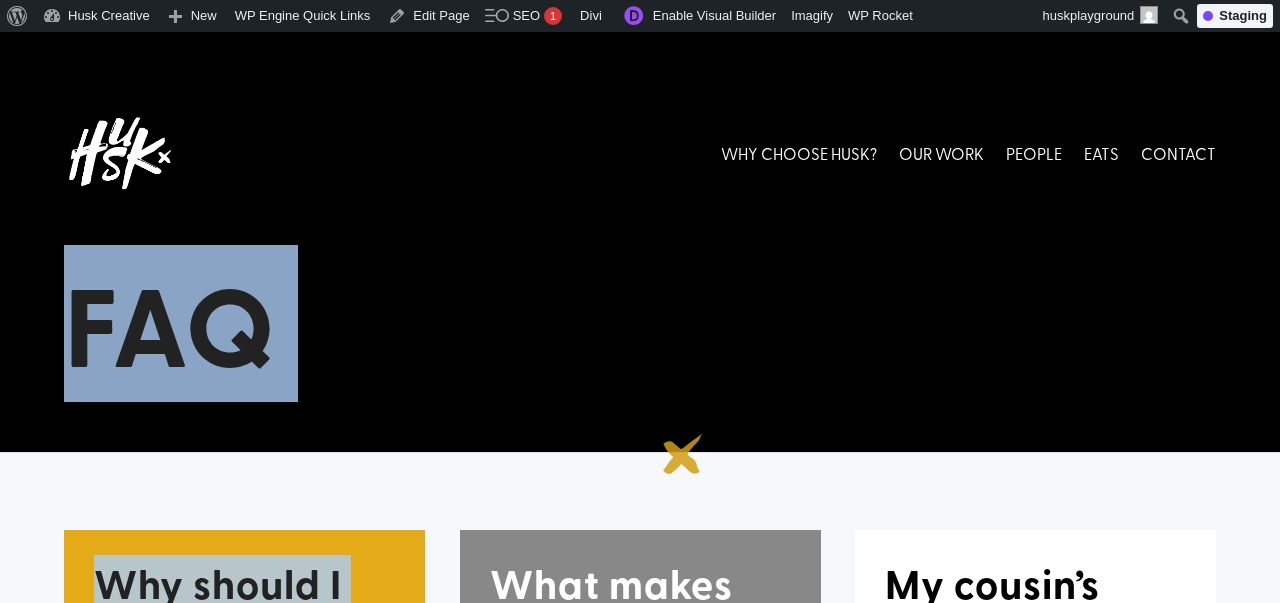click on "FAQ
Why should I choose Husk?
Because you are a startup, a business or organisation with a passion for social good who is looking for design with heart and passion for great brand storytelling. Because you want a no-BS, kick-ass design team with you for the long haul who tell it to you straight, won’t rip you off and make you look good. And because you want more engaged customers and lots of free coffee 🙂
What makes you better than other designers?
5-star rating  on Google. That oughta do it.
My cousin’s brother can do it cheaper. In fact, so can I." at bounding box center [640, 1331] 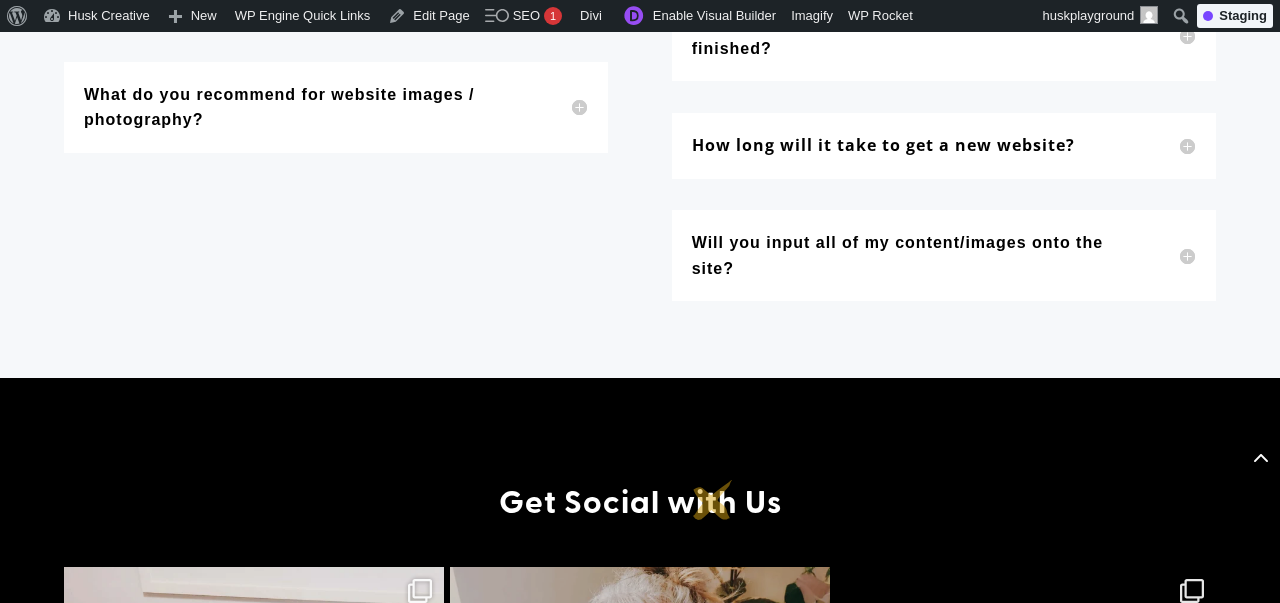 scroll, scrollTop: 2232, scrollLeft: 0, axis: vertical 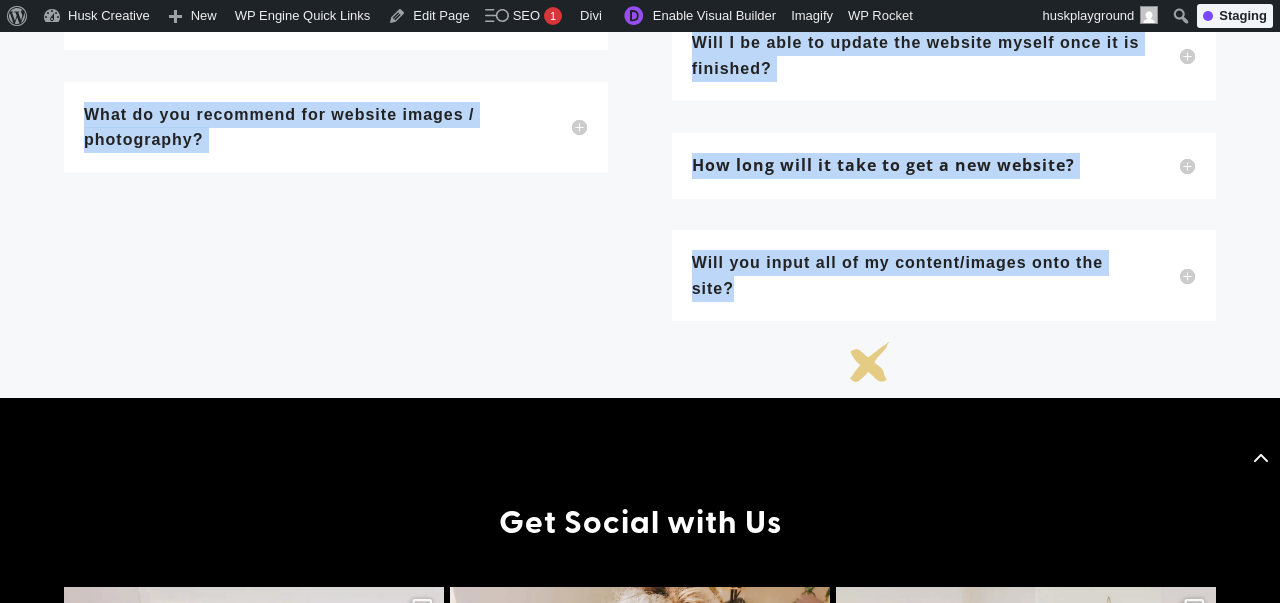 click on "Why should I choose Husk?
Because you are a startup, a business or organisation with a passion for social good who is looking for design with heart and passion for great brand storytelling. Because you want a no-BS, kick-ass design team with you for the long haul who tell it to you straight, won’t rip you off and make you look good. And because you want more engaged customers and lots of free coffee 🙂
What makes you better than other designers?
Hmmmm this is awkward. We don’t like to blow our own trumpet so we might move to the side and let our happy clients tell you. In a recent survey, our clients describe us as ‘relational creatives that get sh*t done’ (from the horses’ mouth, ‘scuse the french!) However, if that short clip ain’t enough, check out our  5-star rating  on Google. That oughta do it." at bounding box center [640, -691] 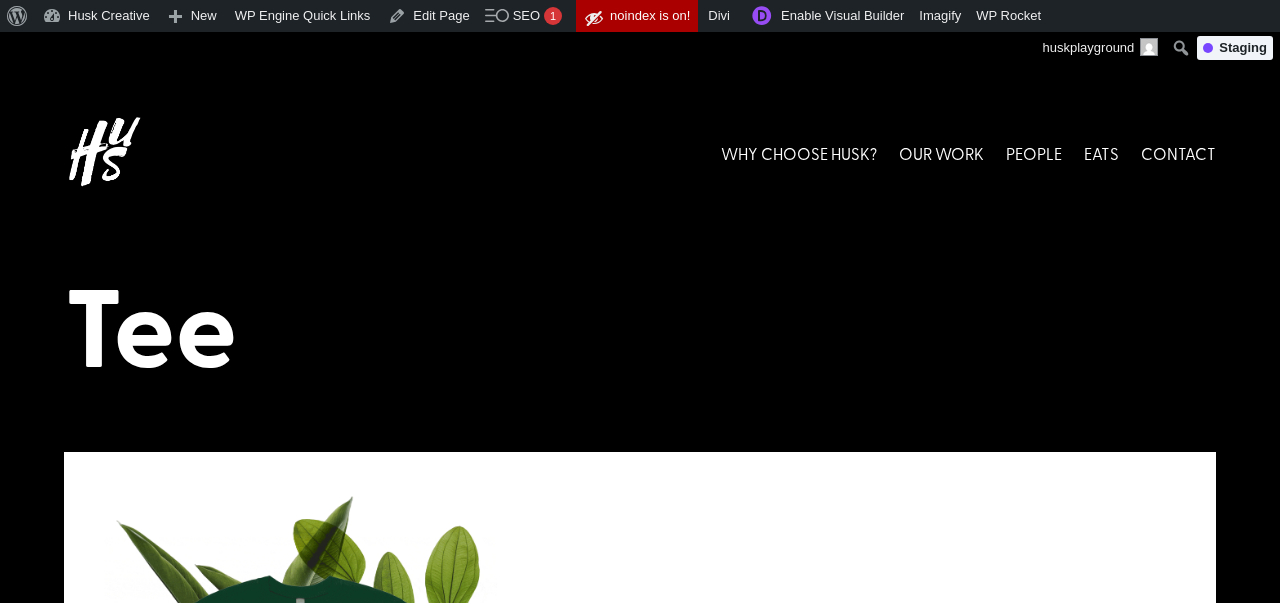 scroll, scrollTop: 0, scrollLeft: 0, axis: both 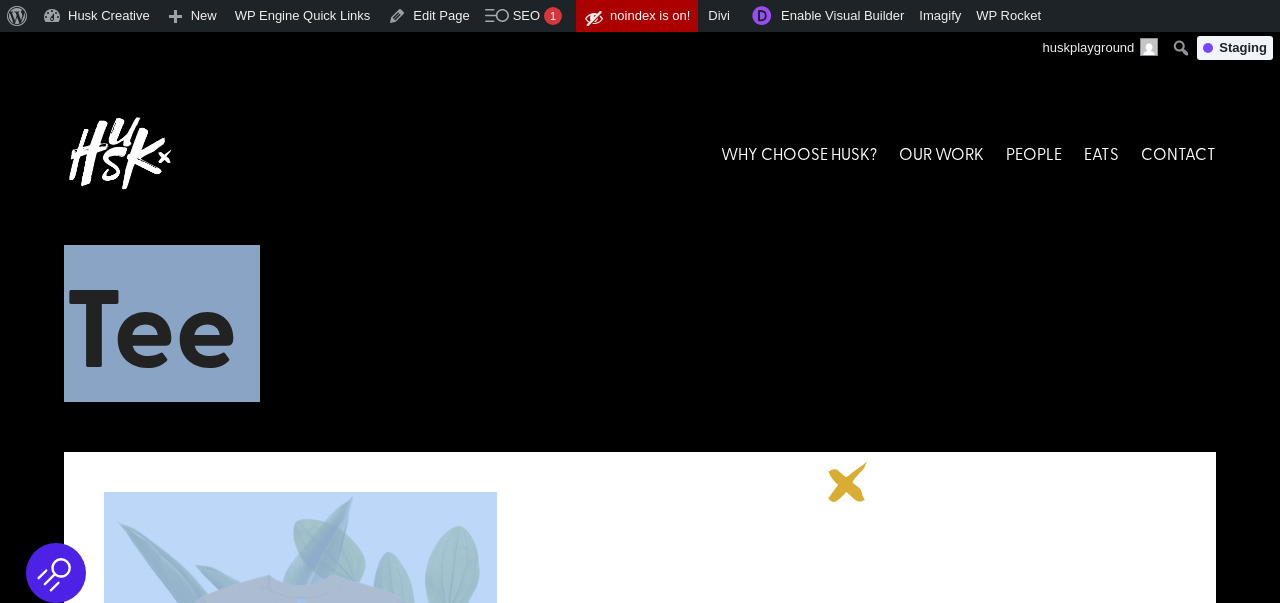 drag, startPoint x: 83, startPoint y: 308, endPoint x: 852, endPoint y: 486, distance: 789.332 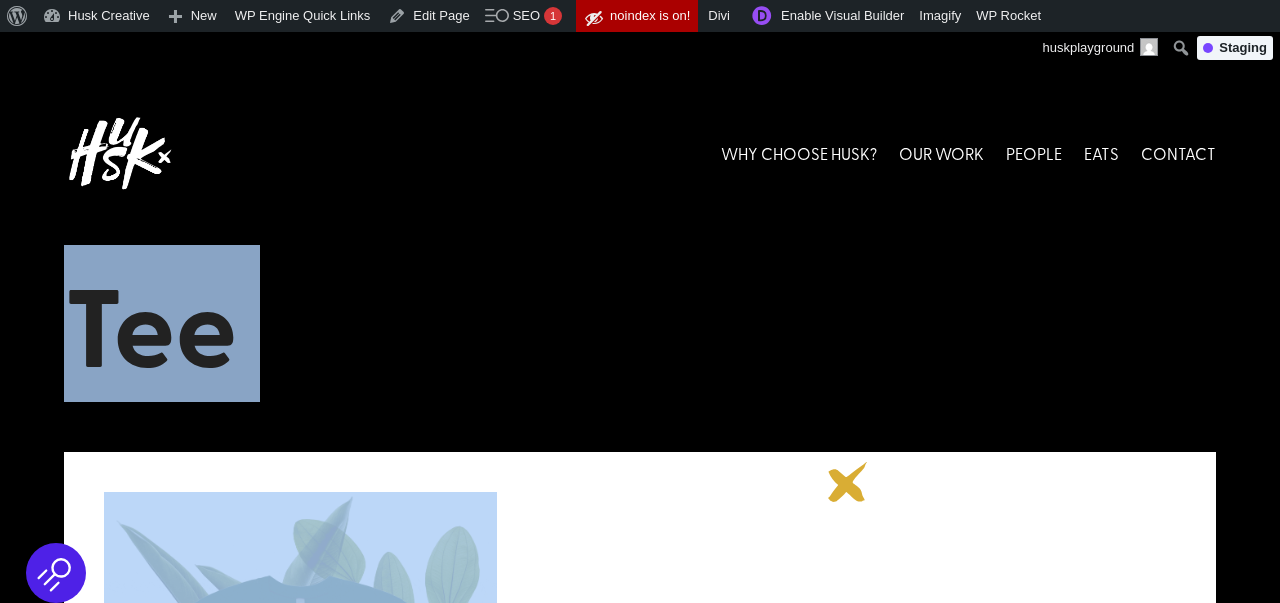 click on "Tee
TEEORDERS CLOSED
Very sorry – the deadline for ordering your Christmas tee was 9 January 2023." at bounding box center [640, 569] 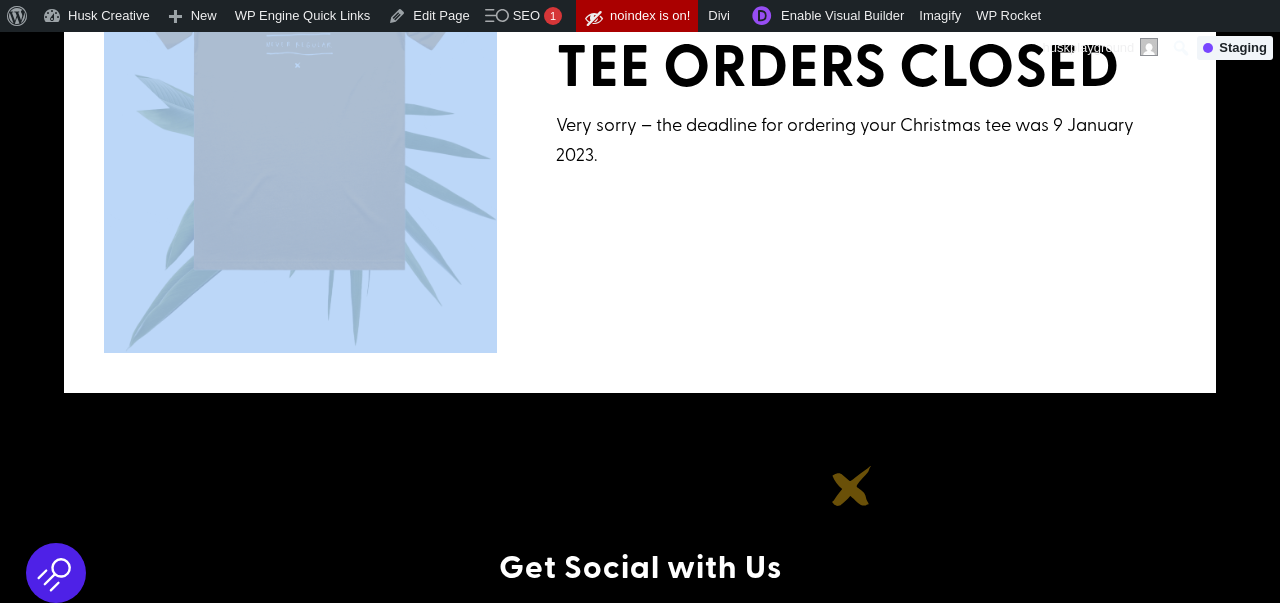 scroll, scrollTop: 676, scrollLeft: 0, axis: vertical 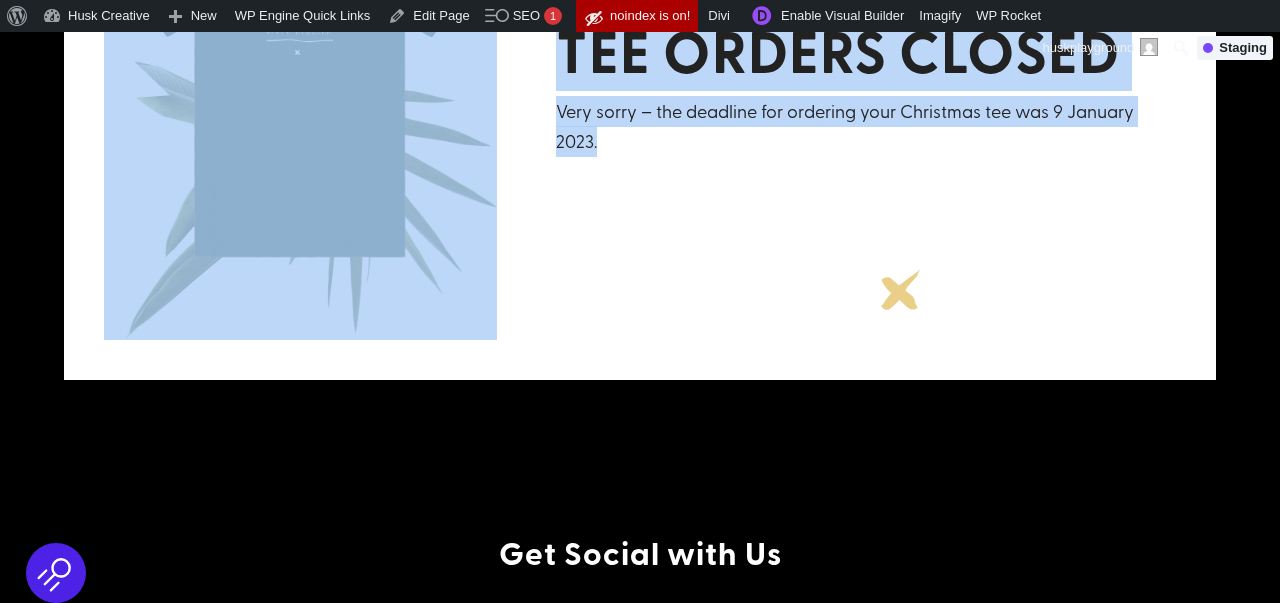 click on "TEE ORDERS CLOSED
Very sorry – the deadline for ordering your Christmas tee was 9 January 2023." at bounding box center [640, 78] 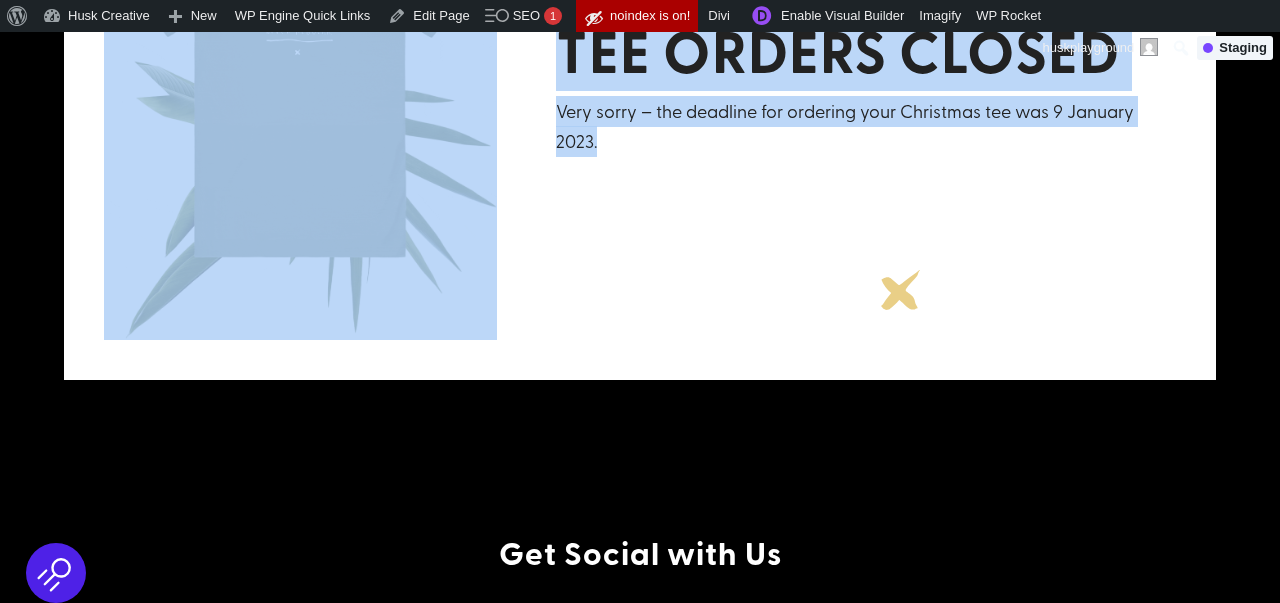 copy on "Tee
TEE ORDERS CLOSED
Very sorry – the deadline for ordering your Christmas tee was 9 January 2023." 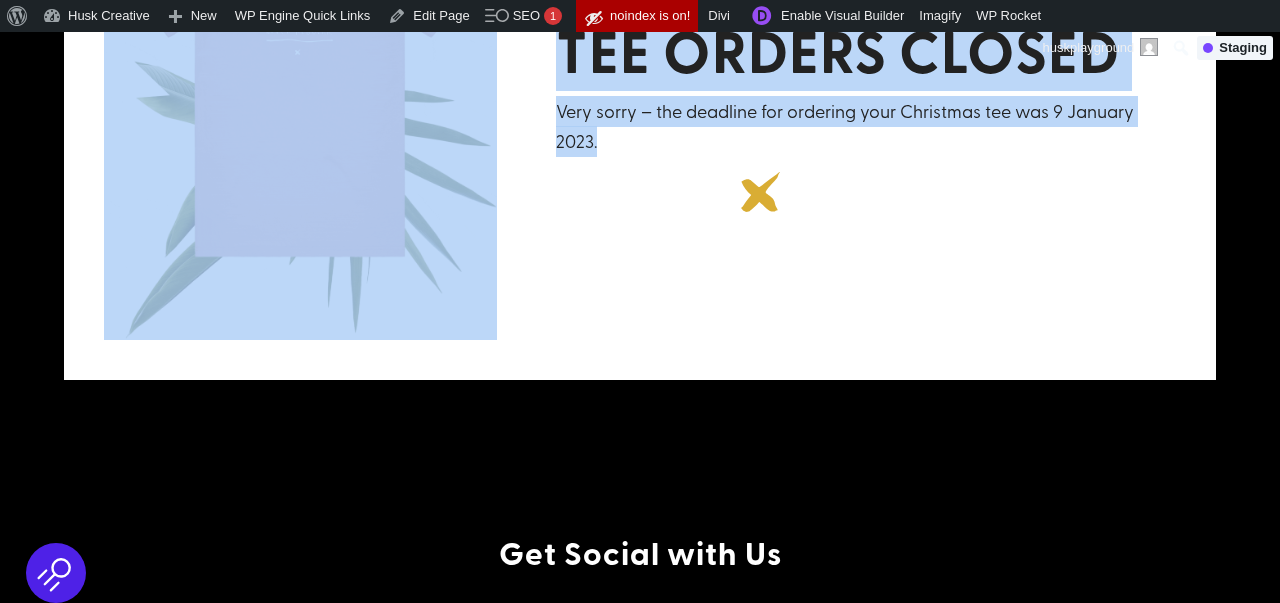 click on "TEE ORDERS CLOSED
Very sorry – the deadline for ordering your Christmas tee was 9 January 2023." at bounding box center [640, 78] 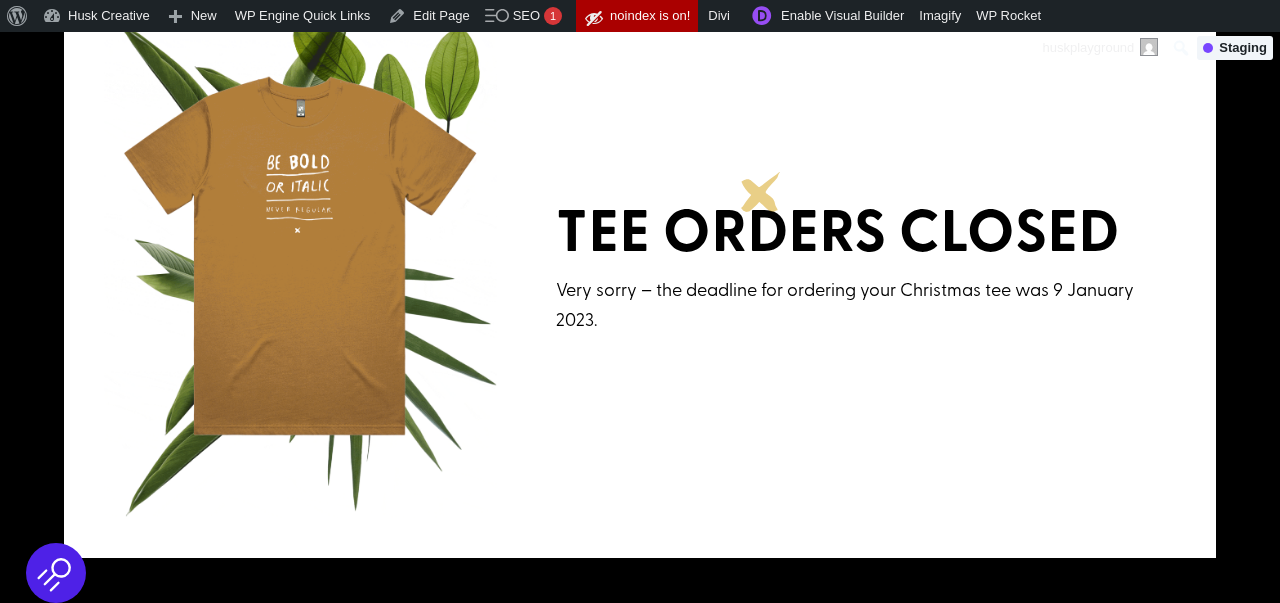 scroll, scrollTop: 453, scrollLeft: 0, axis: vertical 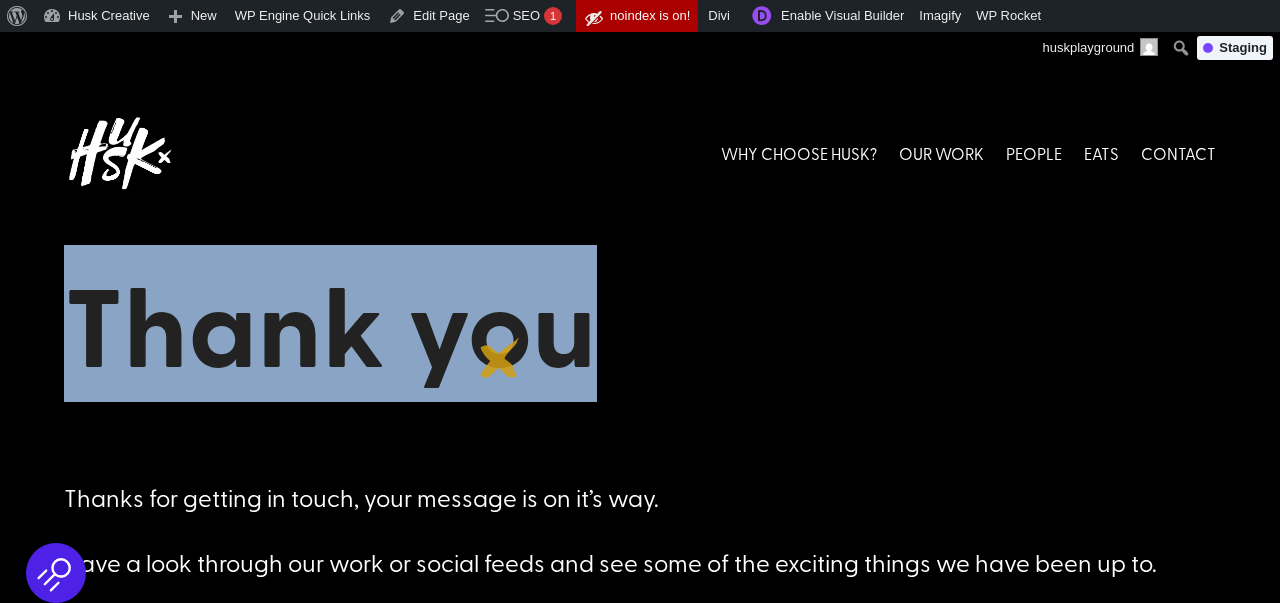 drag, startPoint x: 82, startPoint y: 321, endPoint x: 710, endPoint y: 403, distance: 633.3309 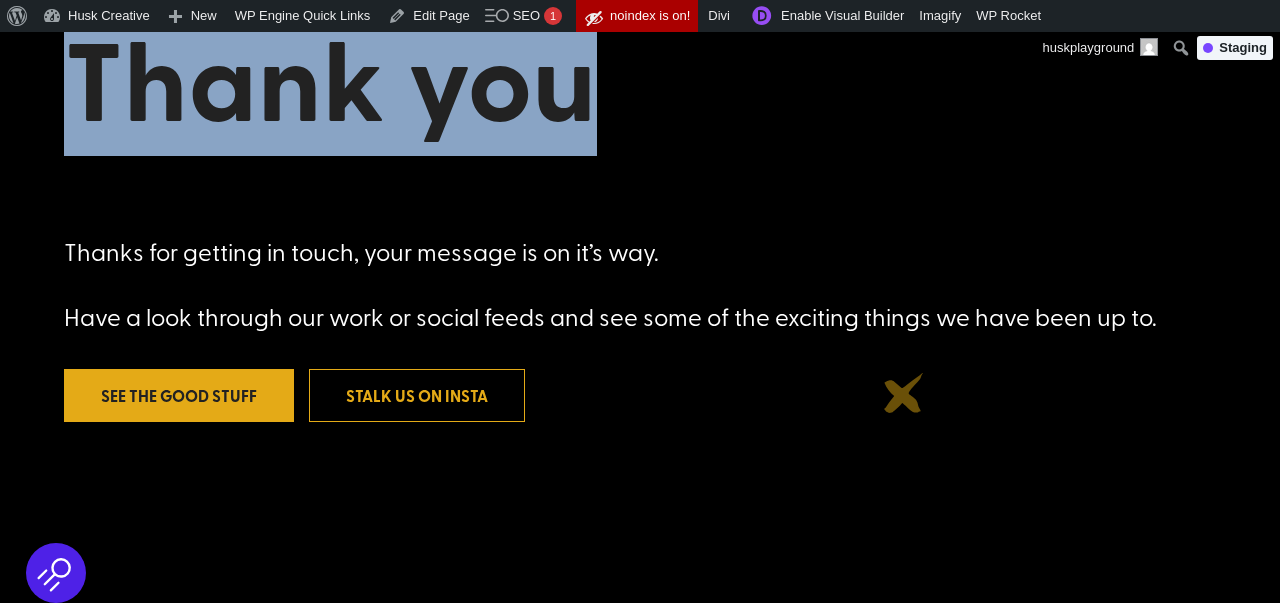 scroll, scrollTop: 244, scrollLeft: 0, axis: vertical 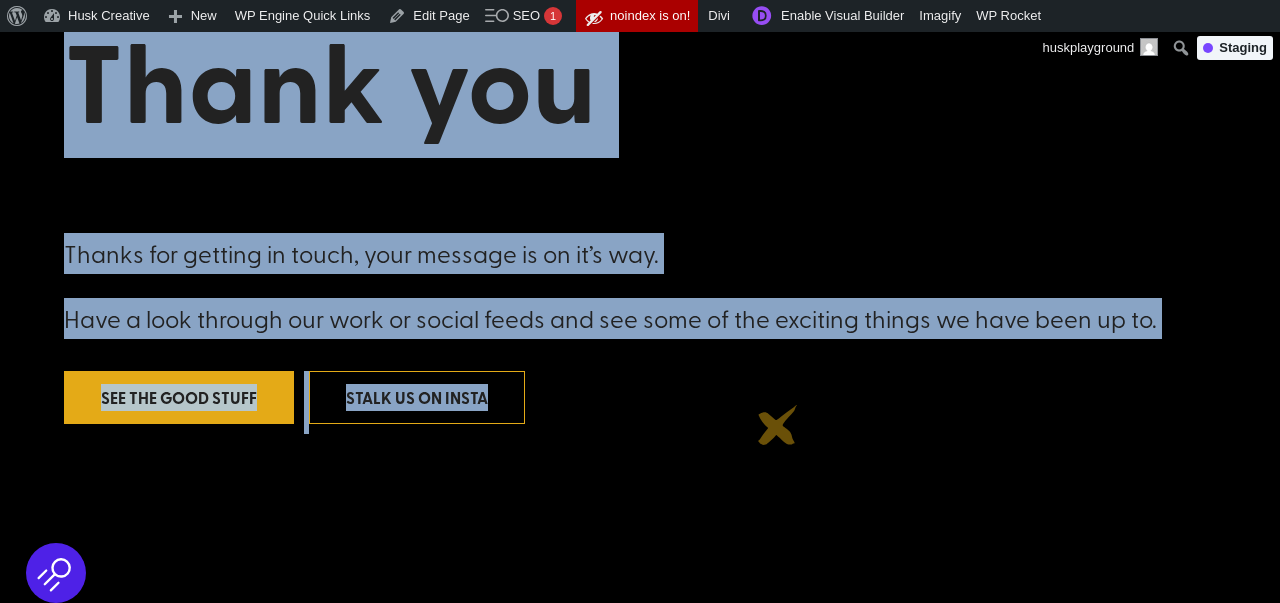 click on "See the good stuff   Stalk us on insta" at bounding box center [640, 402] 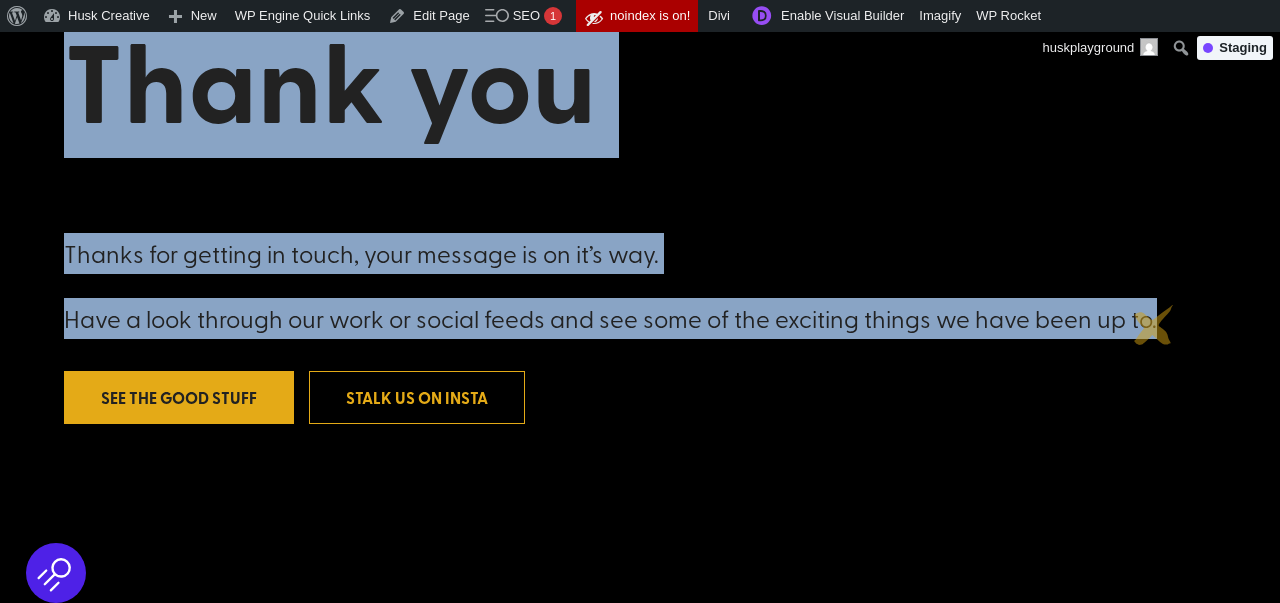 click on "Have a look through our work or social feeds and see some of the exciting things we have been up to." at bounding box center (640, 318) 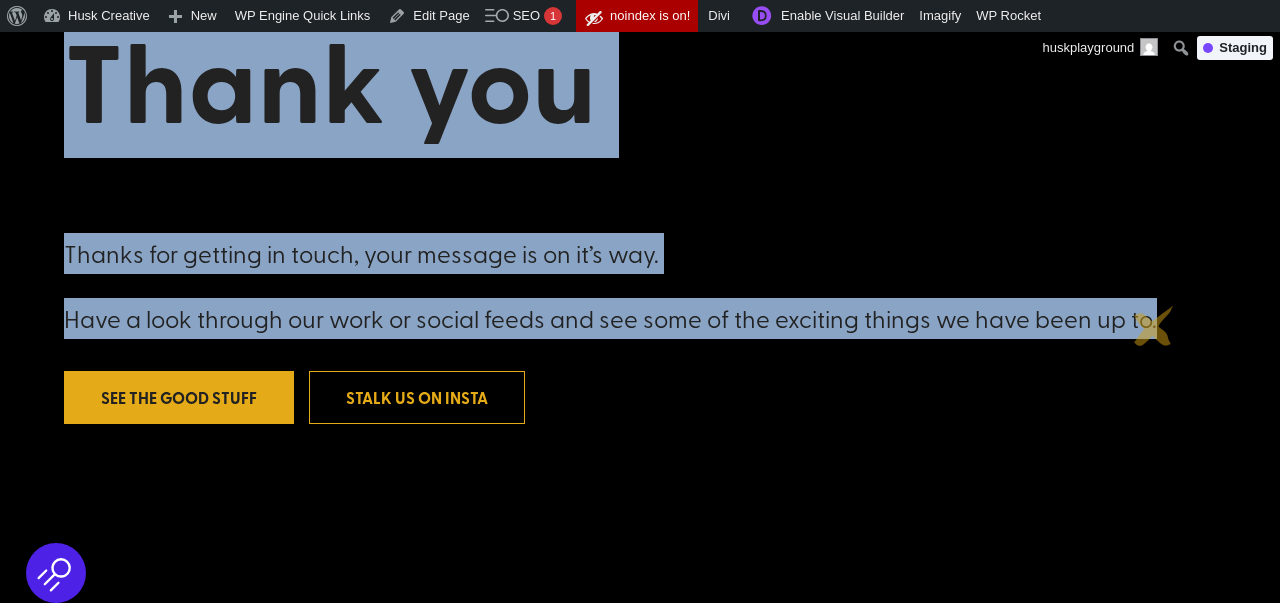 copy on "Thank you
Thanks for getting in touch, your message is on it’s way.
Have a look through our work or social feeds and see some of the exciting things we have been up to." 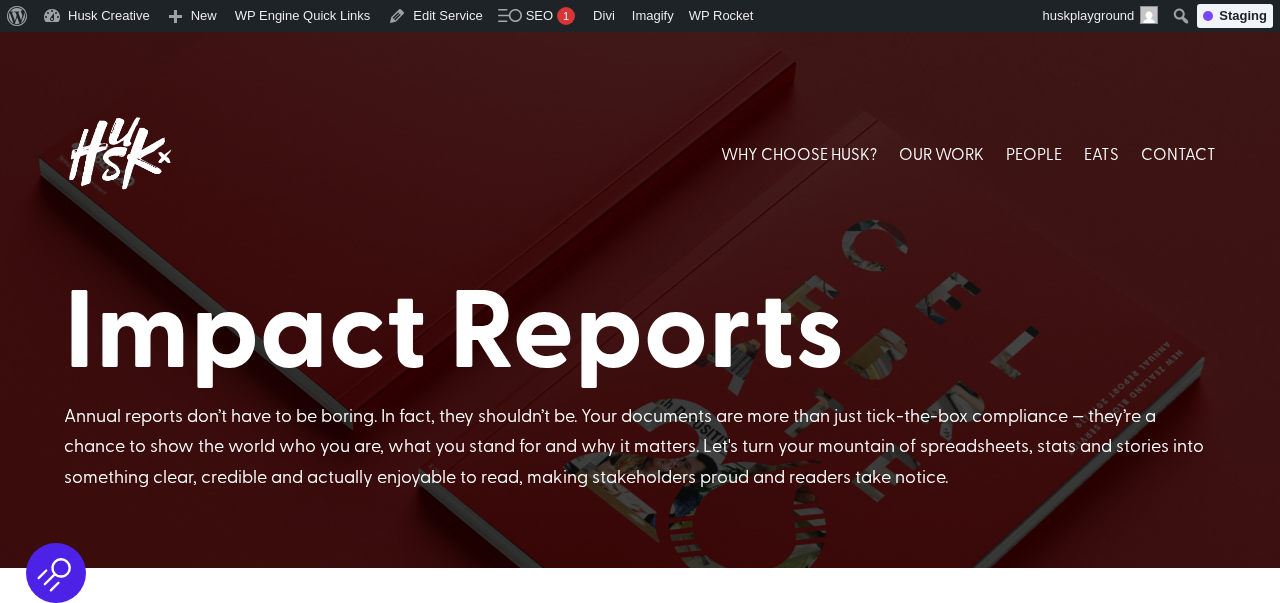 scroll, scrollTop: 0, scrollLeft: 0, axis: both 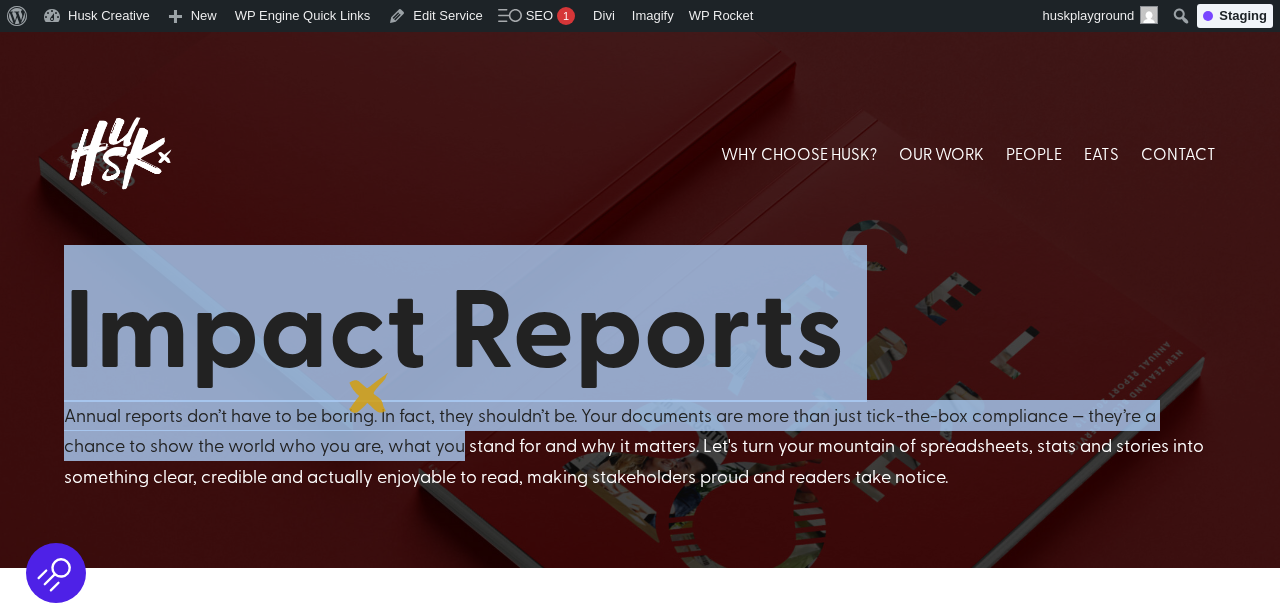 drag, startPoint x: 69, startPoint y: 331, endPoint x: 462, endPoint y: 441, distance: 408.10416 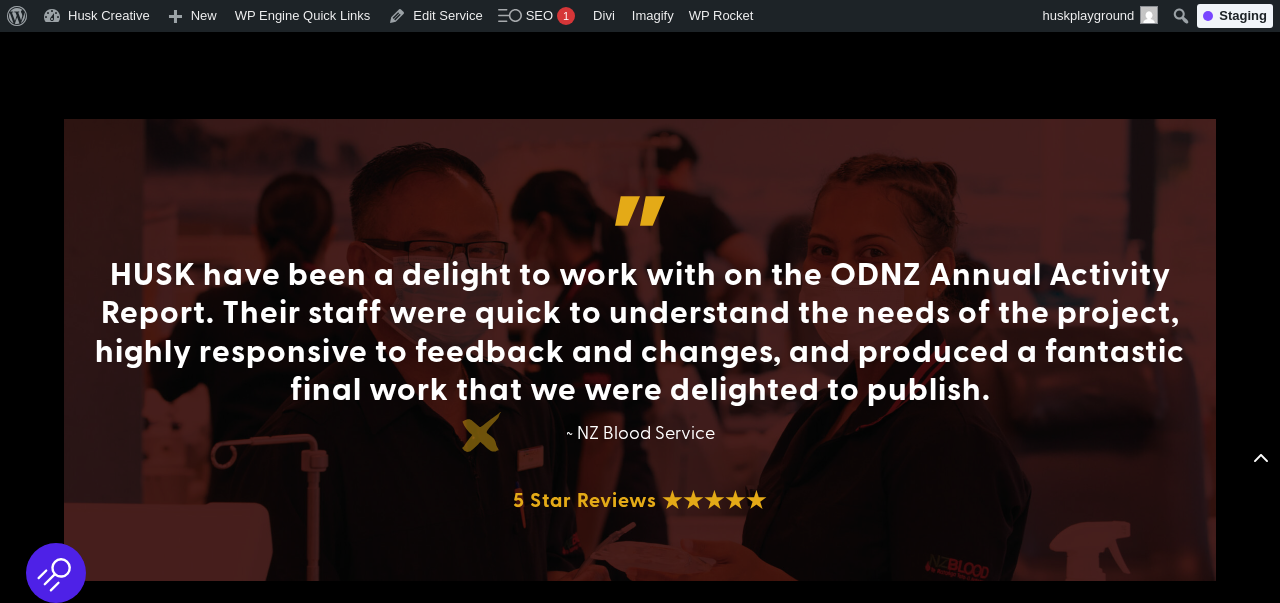 scroll, scrollTop: 6634, scrollLeft: 0, axis: vertical 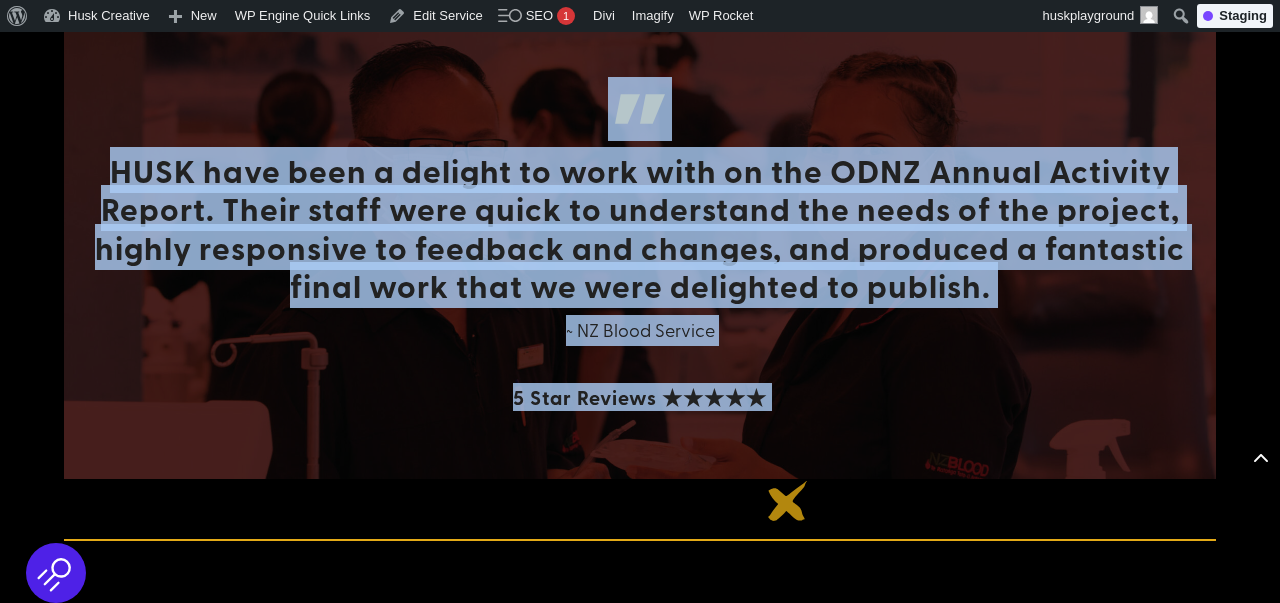click on "Reports designed by the Huskies
From the PDF graveyard to a coffee table book
Turn your mountain of spreadsheets, stats and stories into something clear, credible and actually enjoyable to read – designed to make stakeholders proud and readers take notice.
BEFORE
AFTER
3 Steps to Report Greatness
Step 1" at bounding box center [640, -1749] 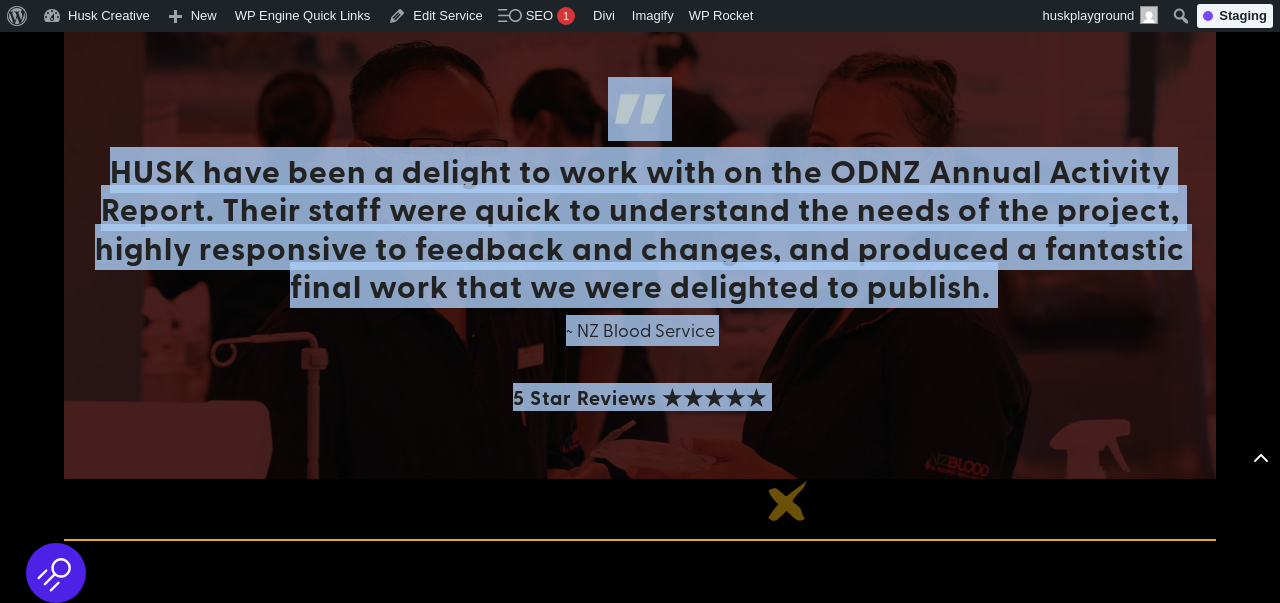copy on "Impact Reports
Annual reports don’t have to be boring.
In fact, they shouldn’t be.
Your documents are more than just tick-the-box compliance — they’re a chance to show the world who you are, what you stand for and why it matters.
Let's turn your mountain of spreadsheets, stats and stories into something clear, credible and actually enjoyable to read, making stakeholders proud and readers take notice.
From PDF purgatory to pride of place.
Your work is bold, beautiful and making a difference — your report should match.
Great annual report design doesn’t just communicate – it connects. It tells a story. It builds trust. It turns data into insight and impact into emotion. And it gets shared (not shoved in a drawer).
And the best part? You don’t need to wrangle it in-house. As a creative studio, we specialise in making one-off projects feel seamless, strategic and stunning. We bring outside perspective, fresh thinking and the design chops to get it done — on time, and on point.
You bring the..." 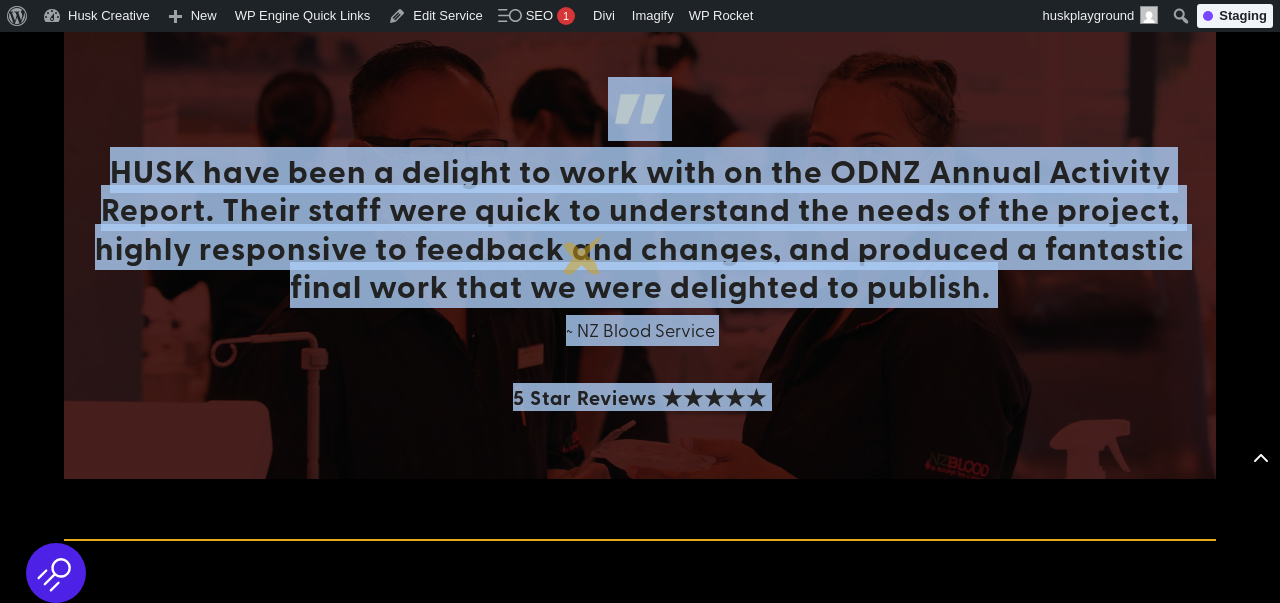click on "HUSK have been a delight to work with on the ODNZ Annual Activity Report. Their staff were quick to understand the needs of the project, highly responsive to feedback and changes, and produced a fantastic final work that we were delighted to publish." at bounding box center (640, 233) 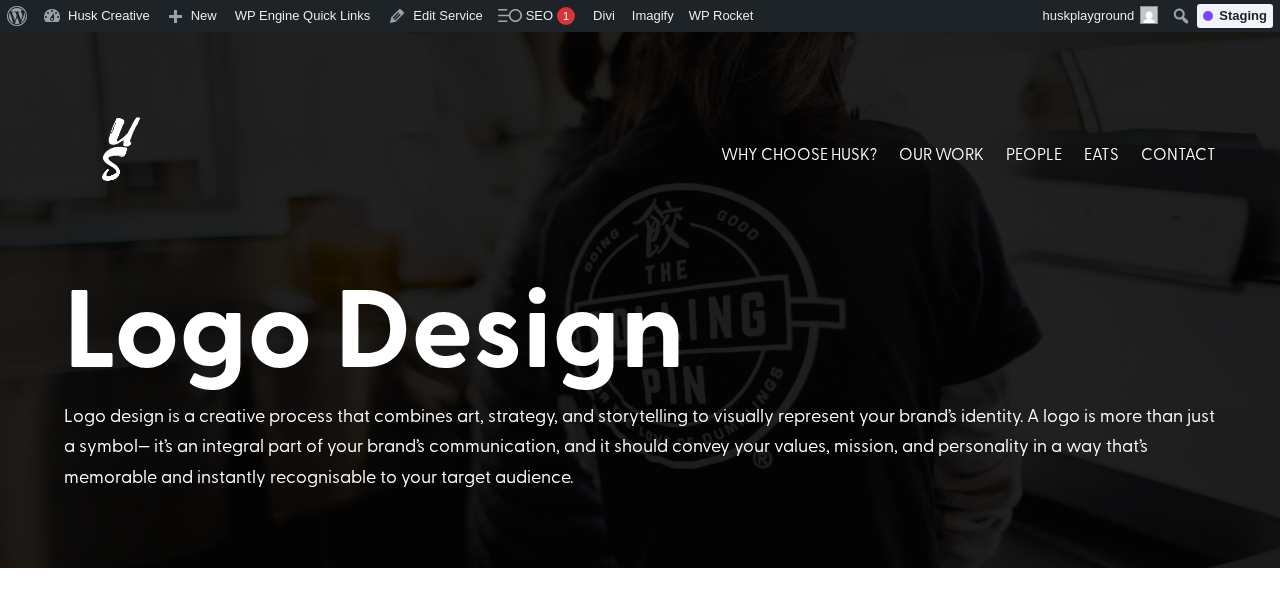 scroll, scrollTop: 0, scrollLeft: 0, axis: both 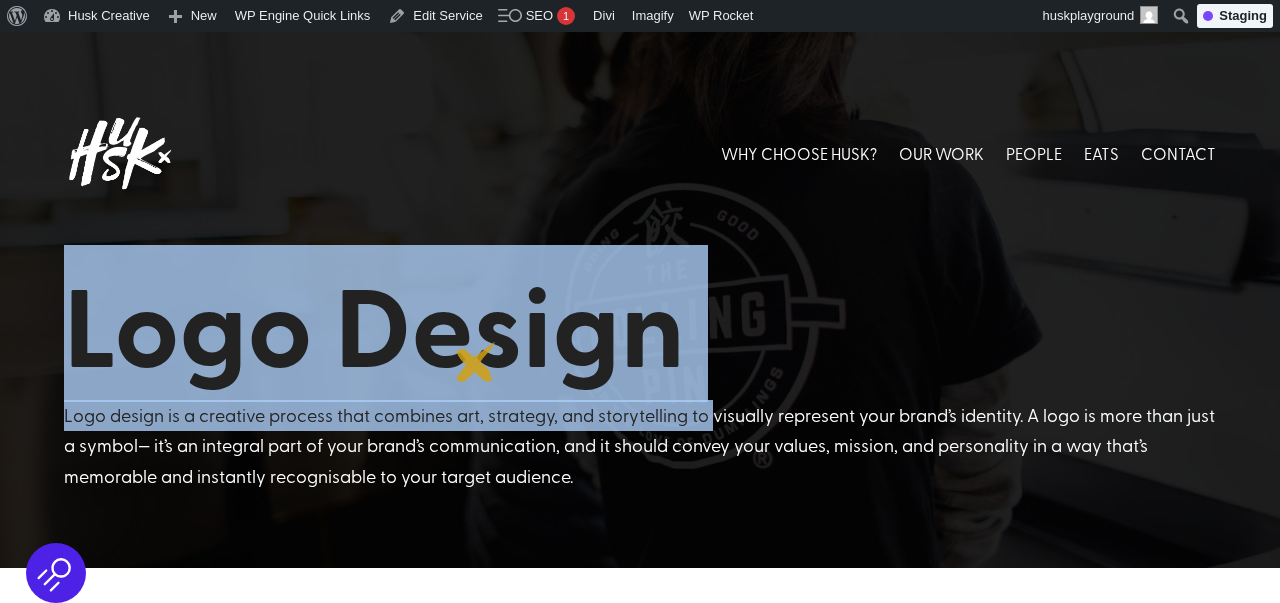 drag, startPoint x: 70, startPoint y: 340, endPoint x: 712, endPoint y: 429, distance: 648.13965 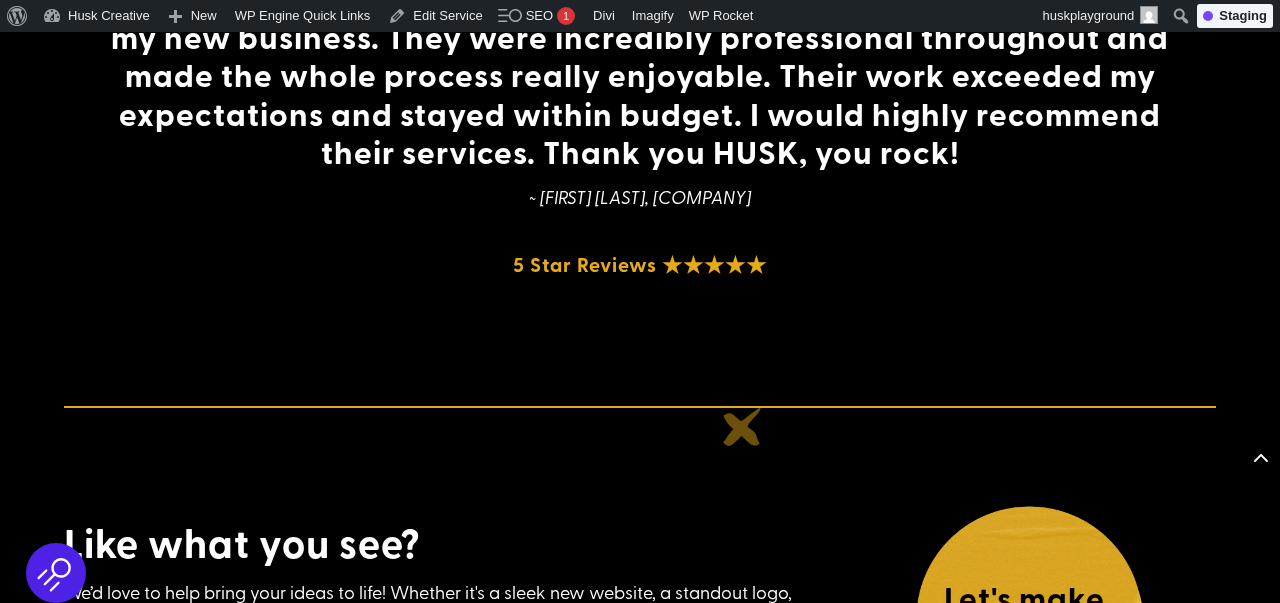 scroll, scrollTop: 7960, scrollLeft: 0, axis: vertical 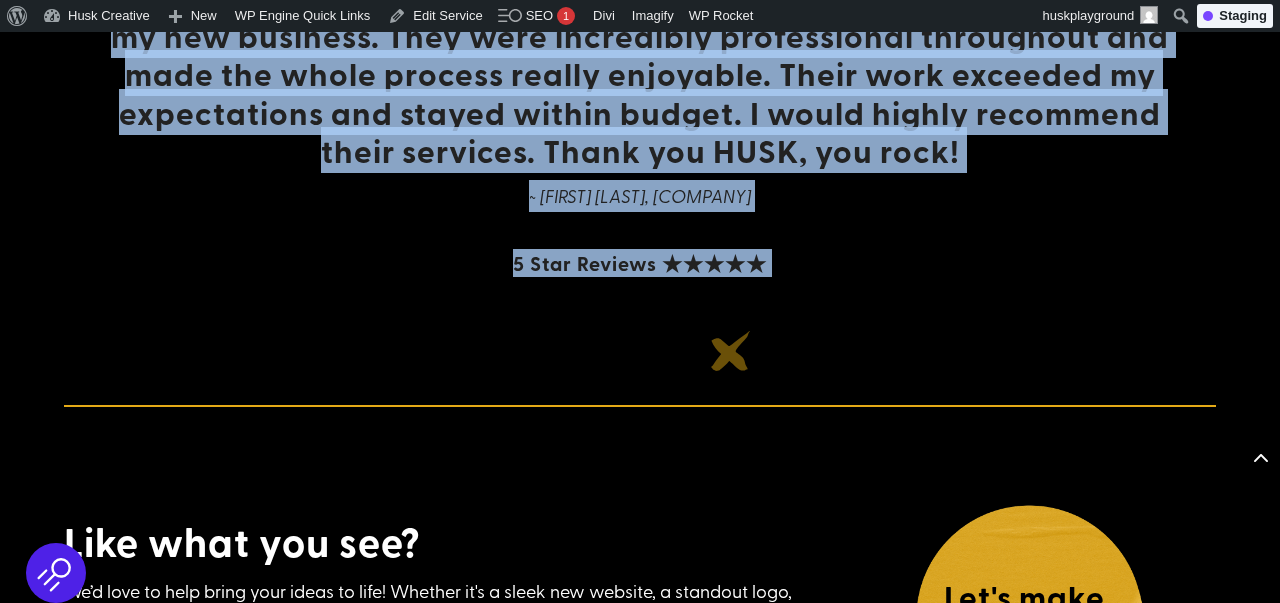 click on "Some of our previous logo work
Give new life to your old logo
Revamping an old logo is a great way to breathe new life into your brand while retaining its identity.
BEFORE
AFTER
BEFORE
AFTER
BEFORE
BEFORE
BEFORE
BEFORE
BEFORE
AFTER
AFTER
AFTER
AFTER
AFTER
3 Steps to Logo Greatness
Step 1" at bounding box center (640, -2481) 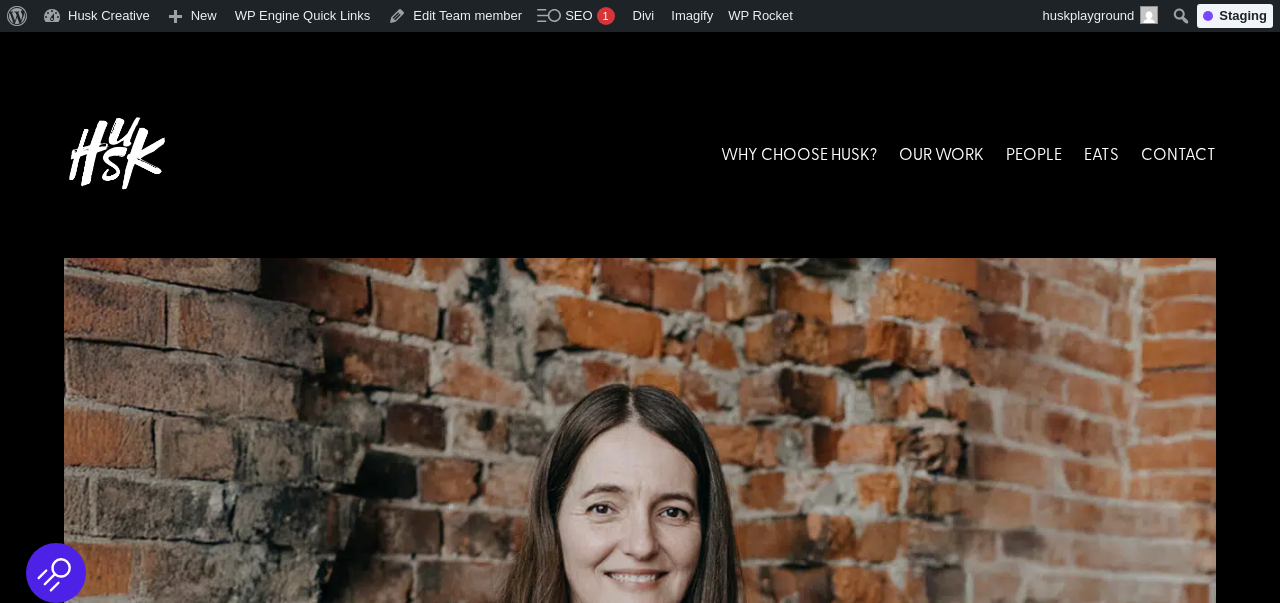 scroll, scrollTop: 82, scrollLeft: 0, axis: vertical 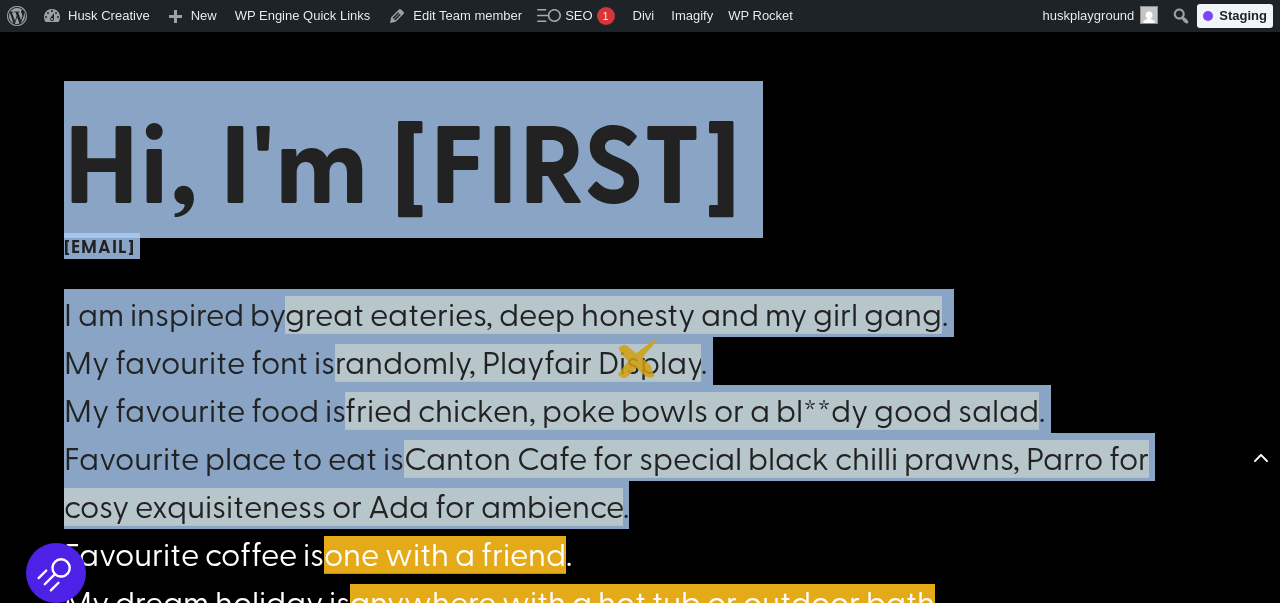 drag, startPoint x: 61, startPoint y: 160, endPoint x: 723, endPoint y: 493, distance: 741.0351 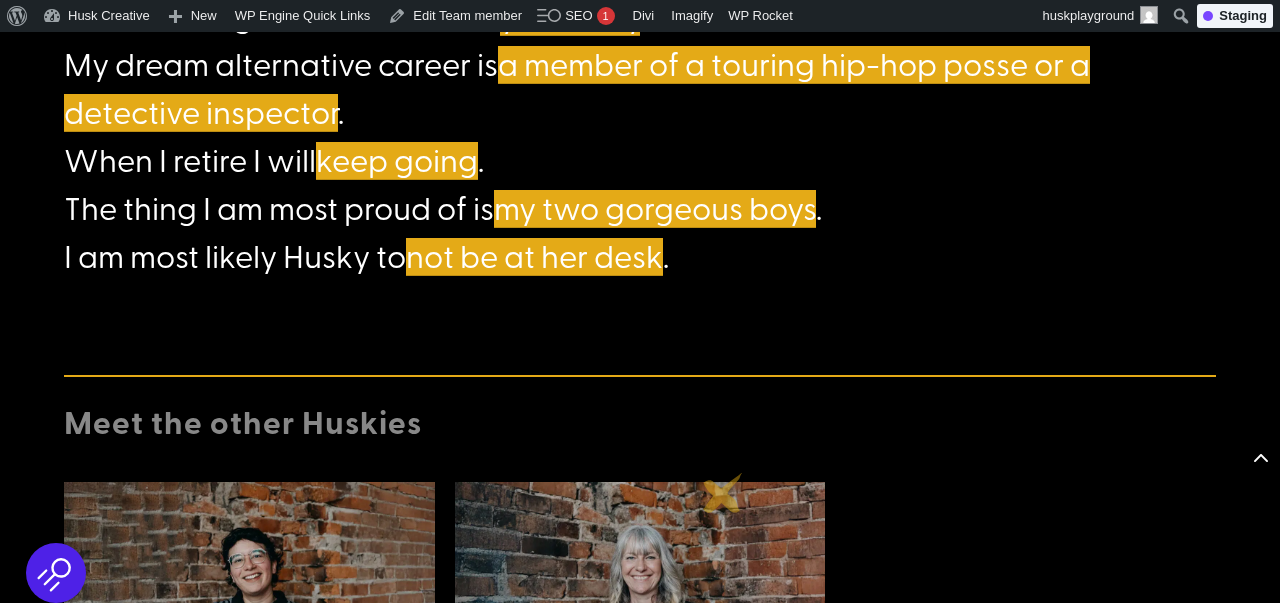 scroll, scrollTop: 1957, scrollLeft: 0, axis: vertical 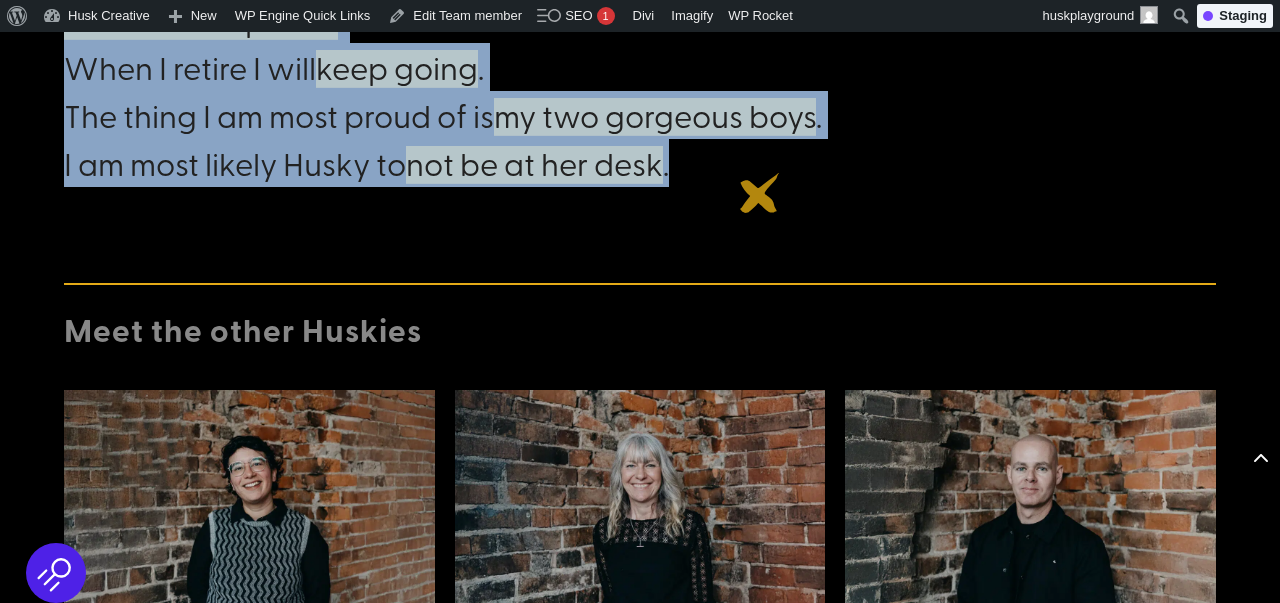 click on "I am inspired by  great eateries, deep honesty and my girl gang .
My favourite font is  randomly, Playfair Display .
My favourite food is  fried chicken, poke bowls or a bl**dy good salad .
Favourite place to eat is  Canton Cafe for special black chilli prawns, Parro for cosy exquisiteness or Ada for ambience .
Favourite coffee is  one with a friend .
My dream holiday is  anywhere with a hot tub or outdoor bath .
My dream client is  one who is open to new ideas .
I am reading  Lighter by Yung Pueblo .
The theme song/soundtrack for my life is  Ice Ice Baby .
I haven’t laughed so hard since  yesterday .
My dream alternative career is  a member of a touring hip-hop posse or a detective inspector .
When I retire I will  keep going .
The thing I am most proud of is  my two gorgeous boys .
I am most likely Husky to  not be at her desk ." at bounding box center [640, -192] 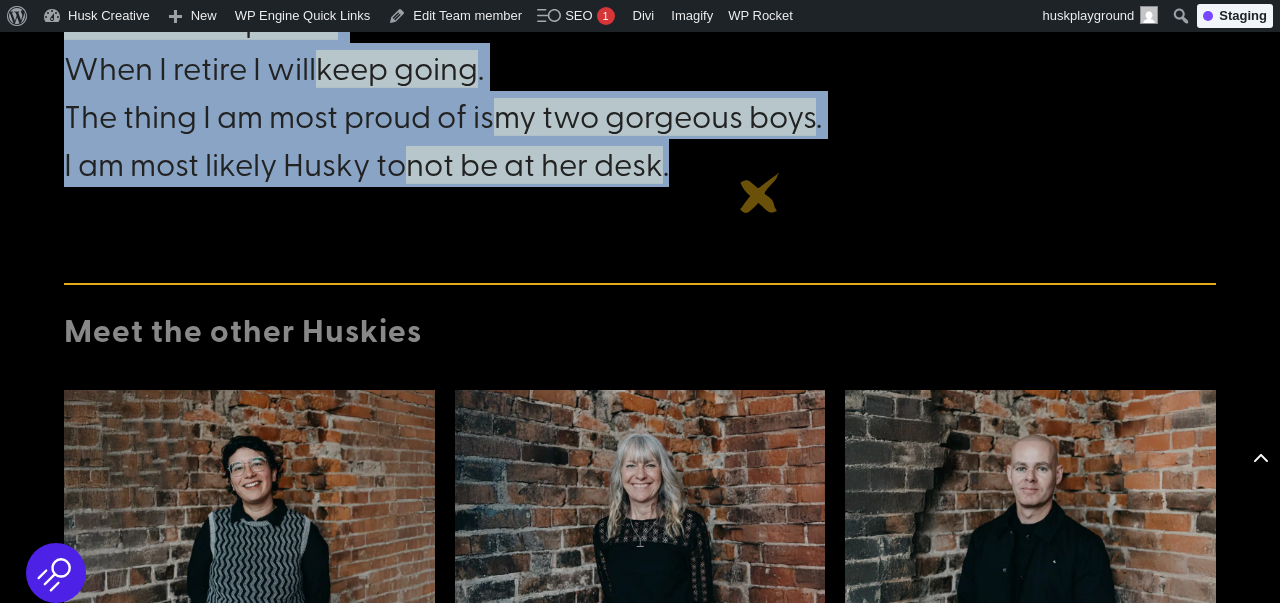 copy on "Hi, I'm Lou
louise@husk.co.nz
I am inspired by  great eateries, deep honesty and my girl gang .
My favourite font is  randomly, Playfair Display .
My favourite food is  fried chicken, poke bowls or a bl**dy good salad .
Favourite place to eat is  Canton Cafe for special black chilli prawns, Parro for cosy exquisiteness or Ada for ambience .
Favourite coffee is  one with a friend .
My dream holiday is  anywhere with a hot tub or outdoor bath .
My dream client is  one who is open to new ideas .
I am reading  Lighter by Yung Pueblo .
The theme song/soundtrack for my life is  Ice Ice Baby .
I haven’t laughed so hard since  yesterday .
My dream alternative career is  a member of a touring hip-hop posse or a detective inspector .
When I retire I will  keep going .
The thing I am most proud of is  my two gorgeous boys .
I am most likely Husky to  not be at her desk ." 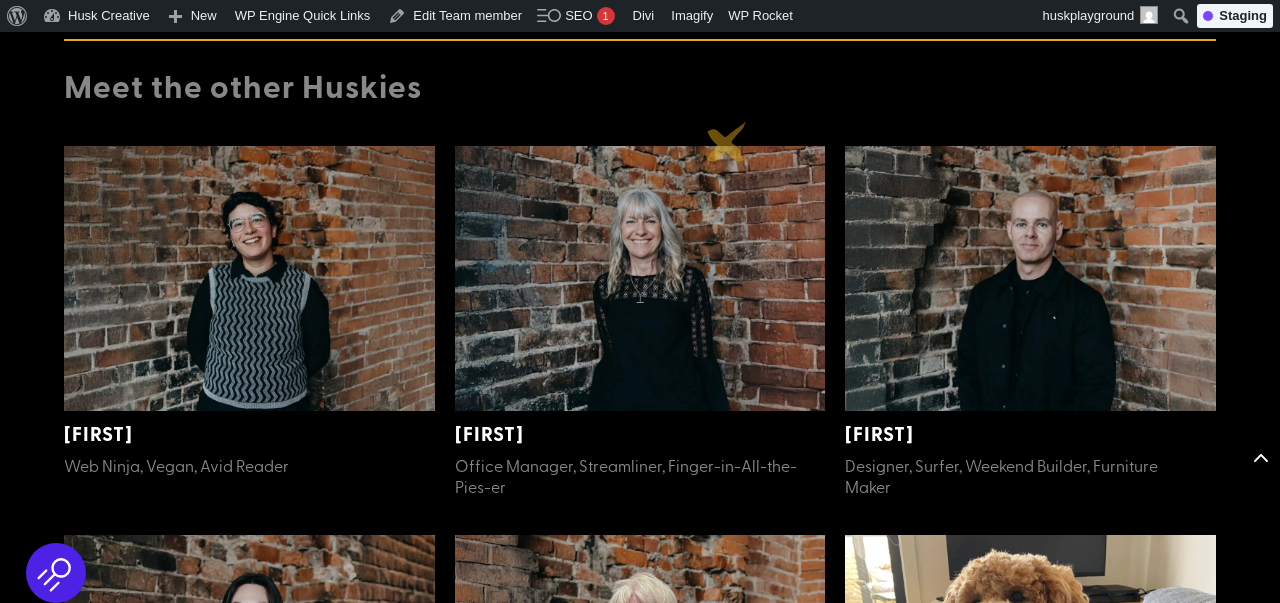 scroll, scrollTop: 2222, scrollLeft: 0, axis: vertical 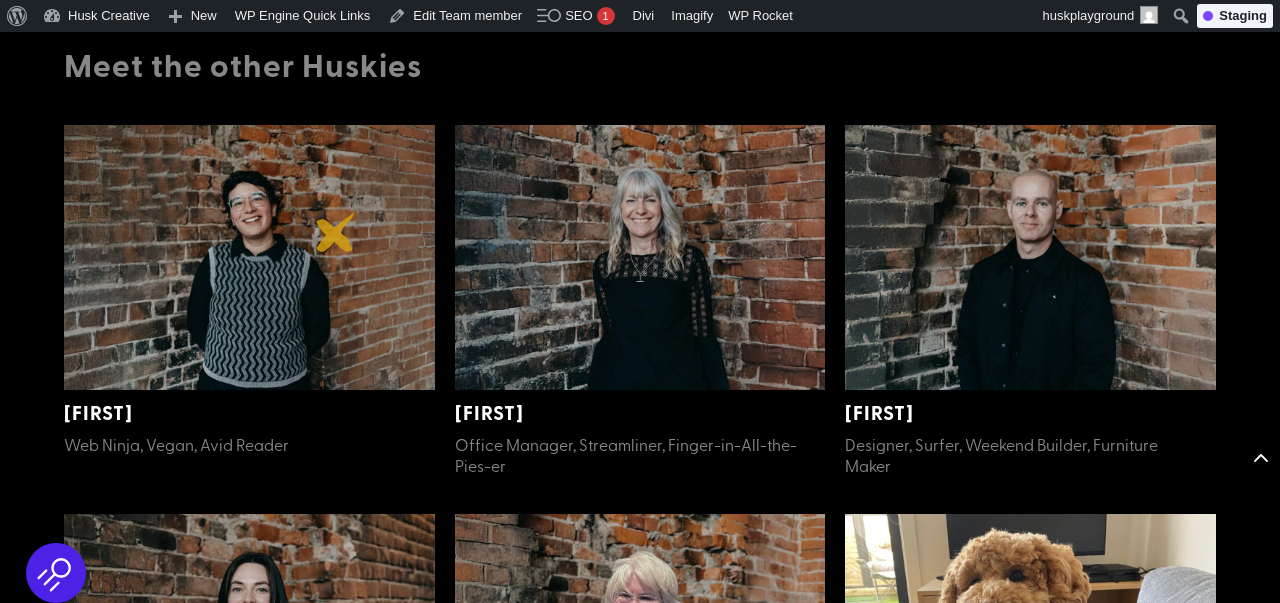click at bounding box center [249, 257] 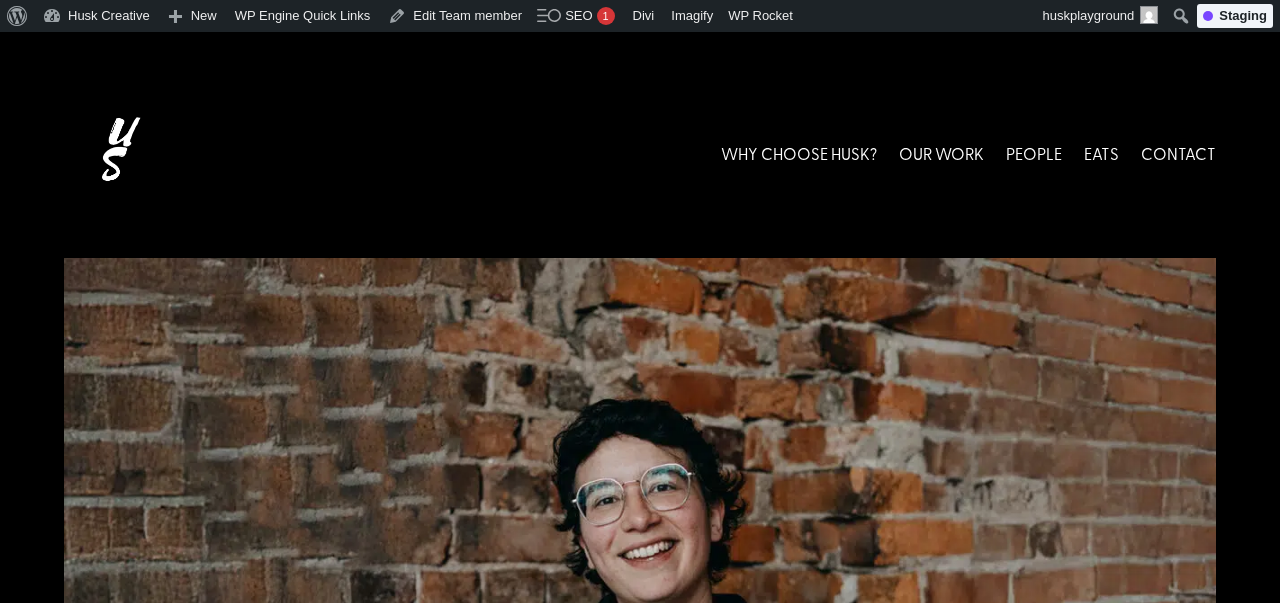 scroll, scrollTop: 0, scrollLeft: 0, axis: both 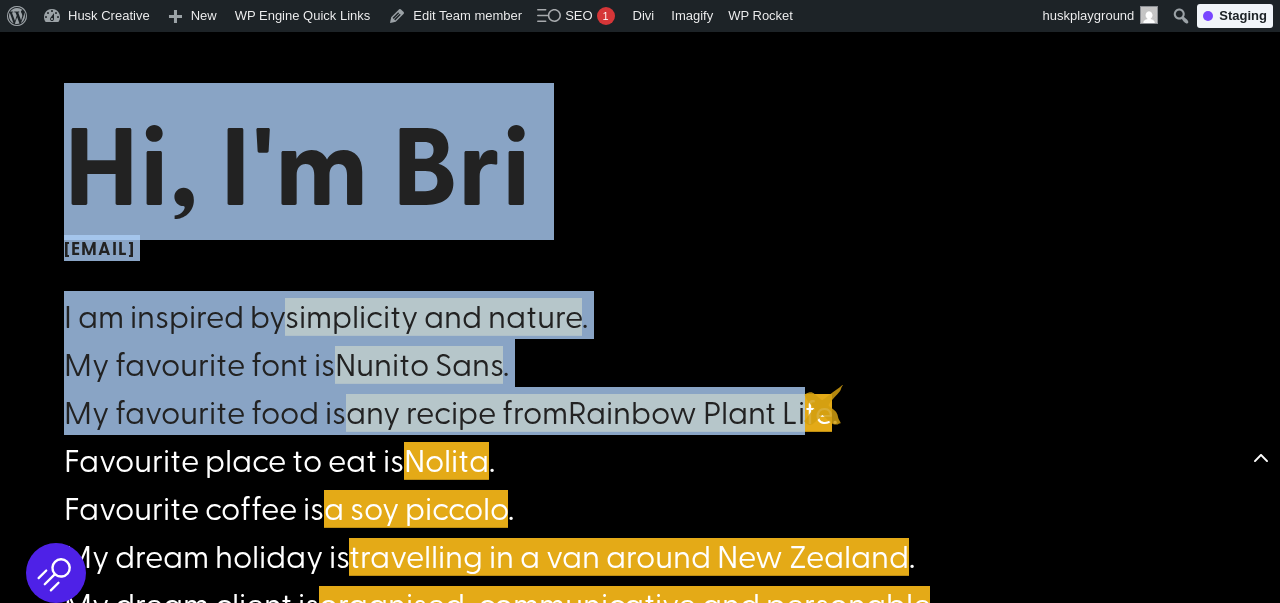 drag, startPoint x: 69, startPoint y: 175, endPoint x: 828, endPoint y: 410, distance: 794.54767 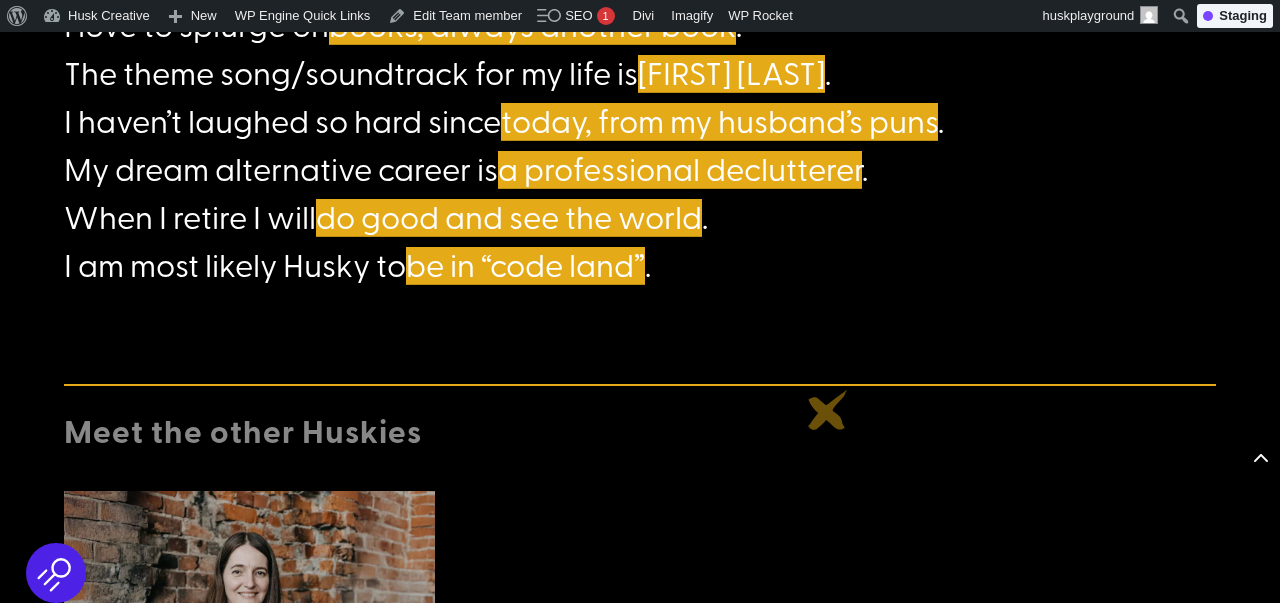scroll, scrollTop: 1787, scrollLeft: 0, axis: vertical 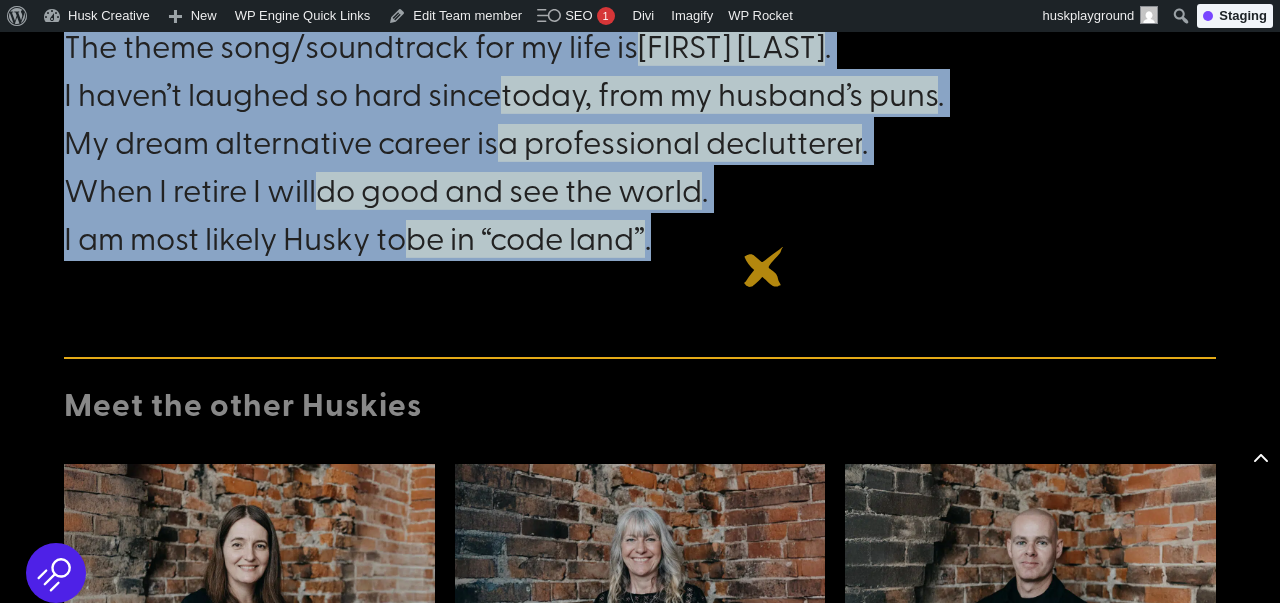 click on "I am inspired by  simplicity and nature .
My favourite font is  Nunito Sans .
My favourite food is  any recipe from  Rainbow Plant Life .
Favourite place to eat is  Nolita .
Favourite coffee is  a soy piccolo .
My dream holiday is  travelling in a van around New Zealand .
My dream client is  organised, communicative and personable .
I am reading  “Ethics in the Real World” by Peter Singer .
I love to splurge on  books, always another book .
The theme song/soundtrack for my life is  Imagine by John Lennon .
I haven’t laughed so hard since  today, from my husband’s puns .
My dream alternative career is  a professional declutterer .
When I retire I will  do good and see the world .
I am most likely Husky to  be in “code land” ." at bounding box center (640, -70) 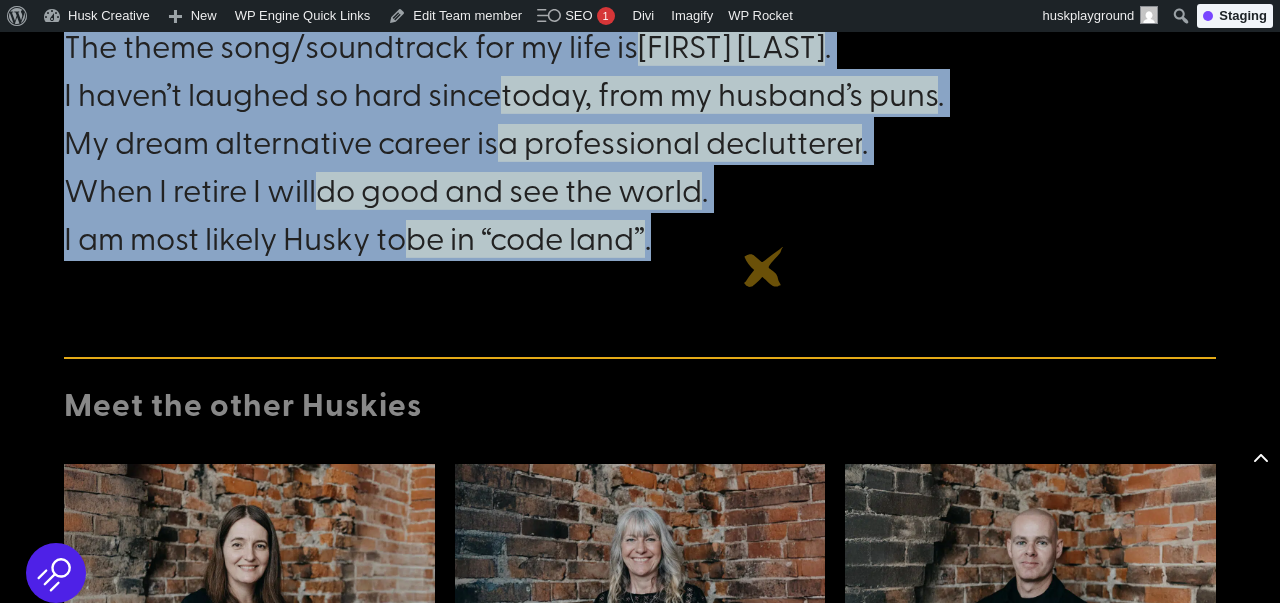 copy on "Hi, I'm [NAME]
[EMAIL]
I am inspired by  simplicity and nature .
My favourite font is  Nunito Sans .
My favourite food is  any recipe from  Rainbow Plant Life .
Favourite place to eat is  Nolita .
Favourite coffee is  a soy piccolo .
My dream holiday is  travelling in a van around New Zealand .
My dream client is  organised, communicative and personable .
I am reading  [BOOK TITLE] .
I love to splurge on  books, always another book .
The theme song/soundtrack for my life is  [SONG TITLE] .
I haven’t laughed so hard since  today, from my husband’s puns .
My dream alternative career is  a professional declutterer .
When I retire I will  do good and see the world .
I am most likely Husky to  be in “code land” ." 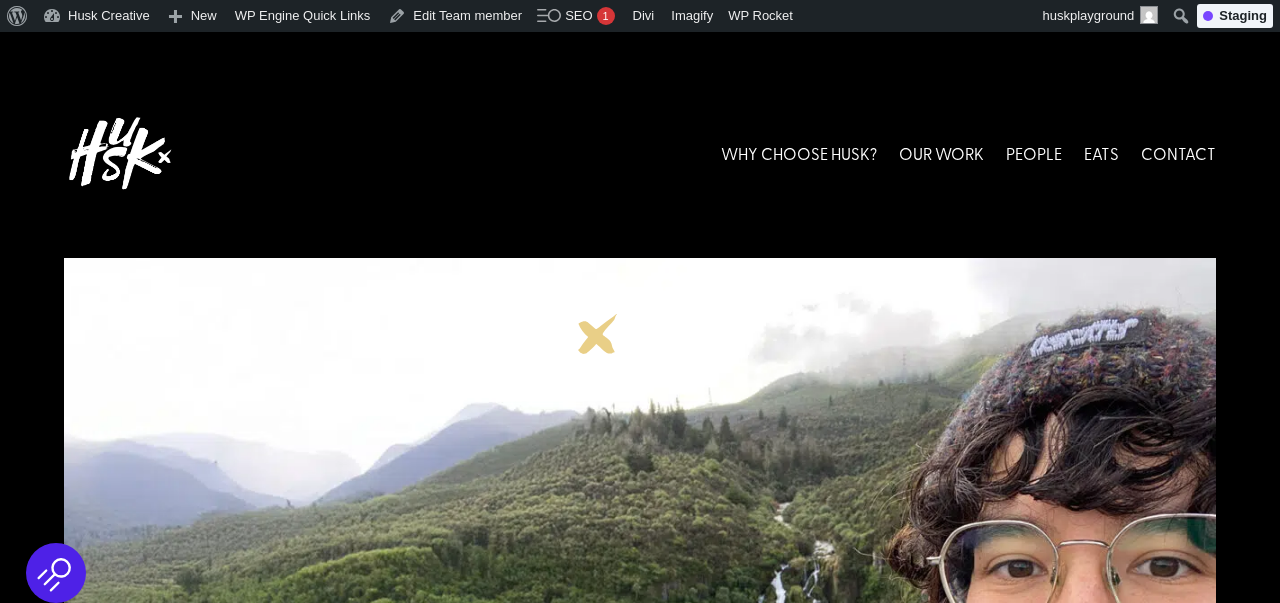 scroll, scrollTop: 56, scrollLeft: 0, axis: vertical 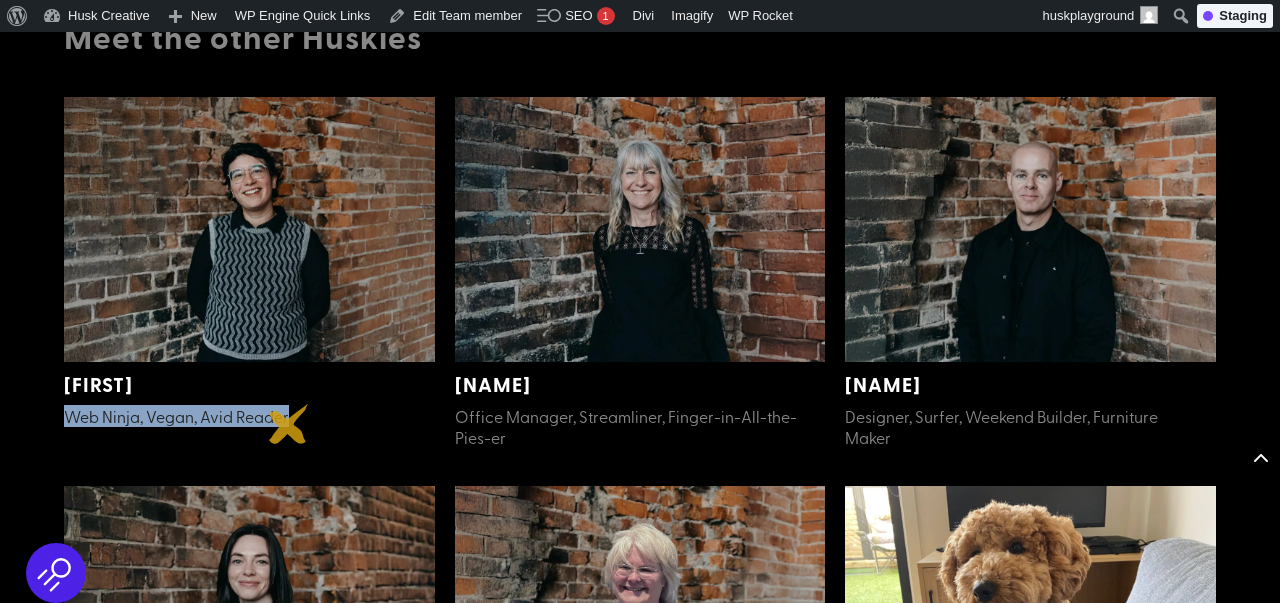 drag, startPoint x: 21, startPoint y: 421, endPoint x: 289, endPoint y: 424, distance: 268.01678 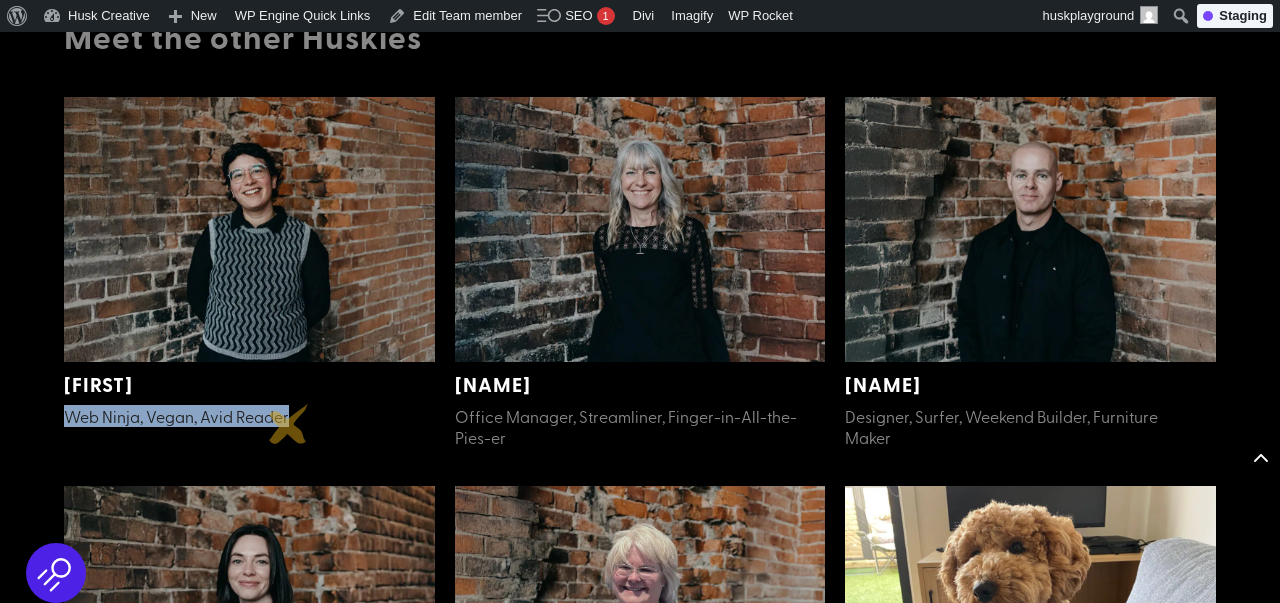 copy on "Web Ninja, Vegan, Avid Reader" 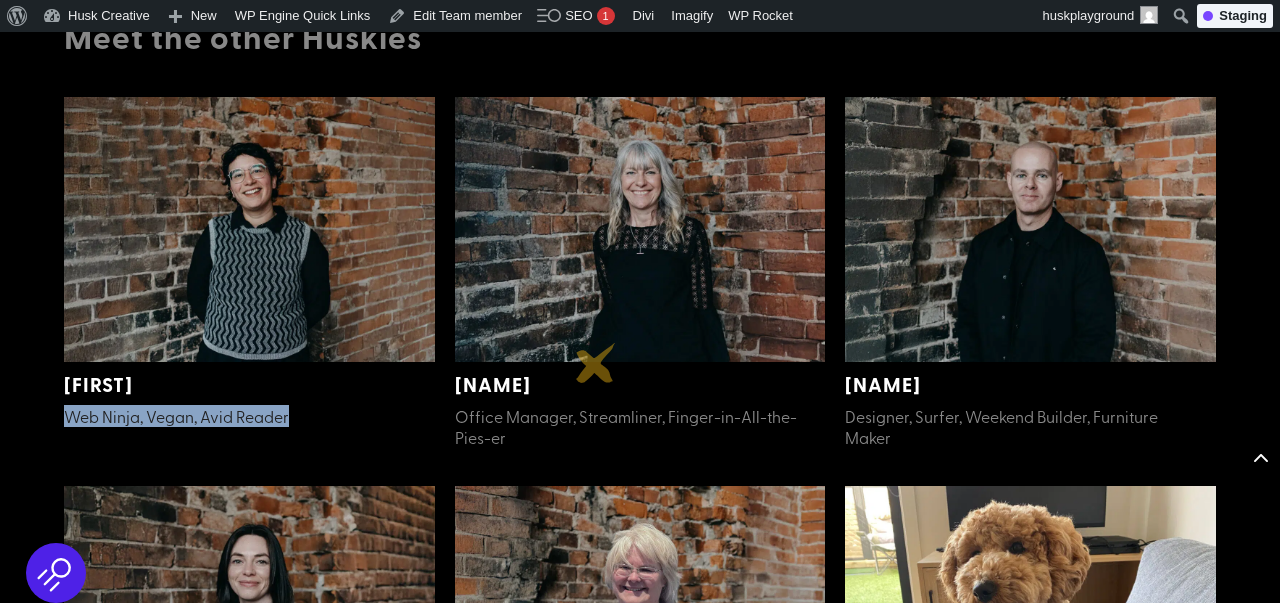 scroll, scrollTop: 2258, scrollLeft: 0, axis: vertical 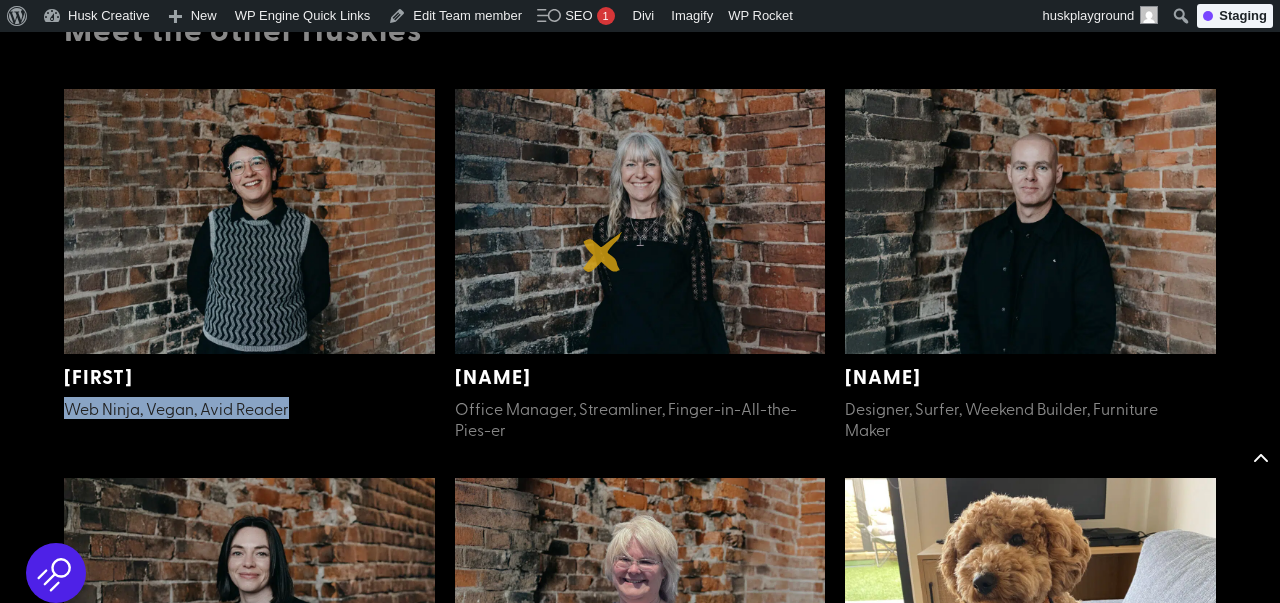 click at bounding box center [640, 221] 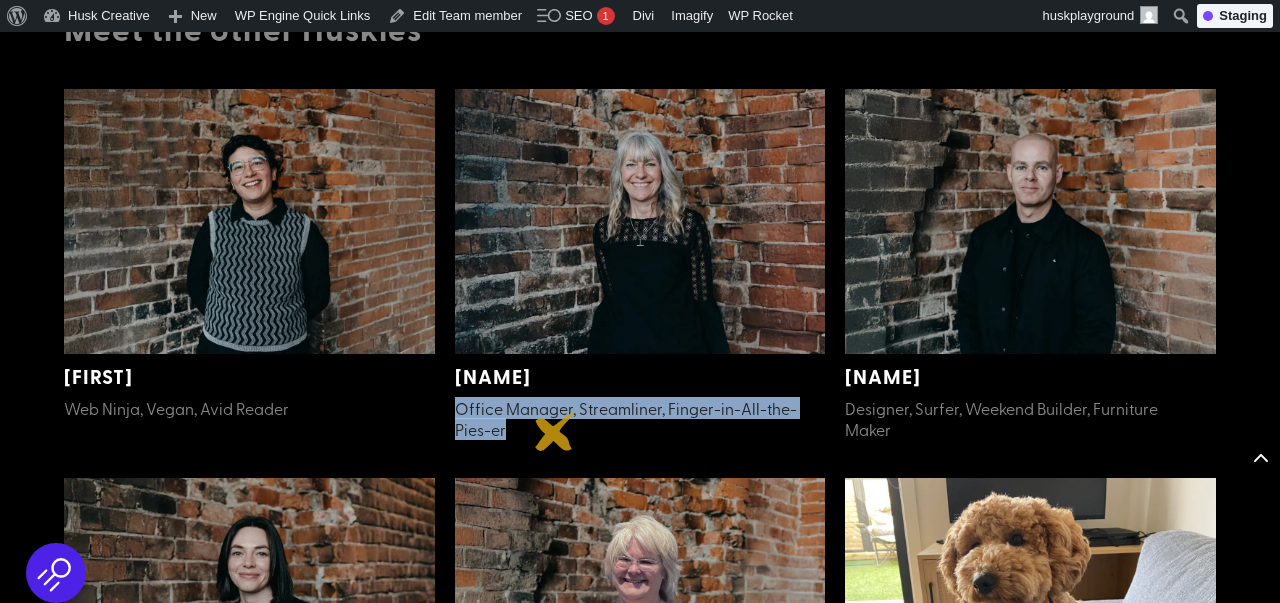 drag, startPoint x: 454, startPoint y: 407, endPoint x: 555, endPoint y: 431, distance: 103.81233 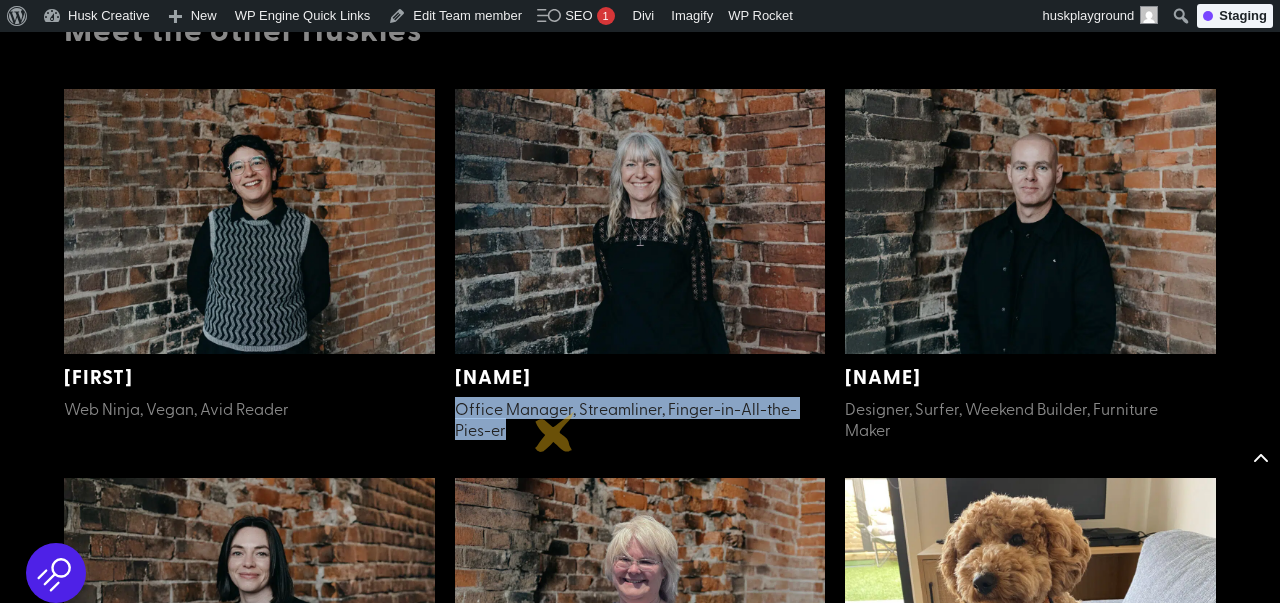 copy on "Office Manager, Streamliner, Finger-in-All-the-Pies-er" 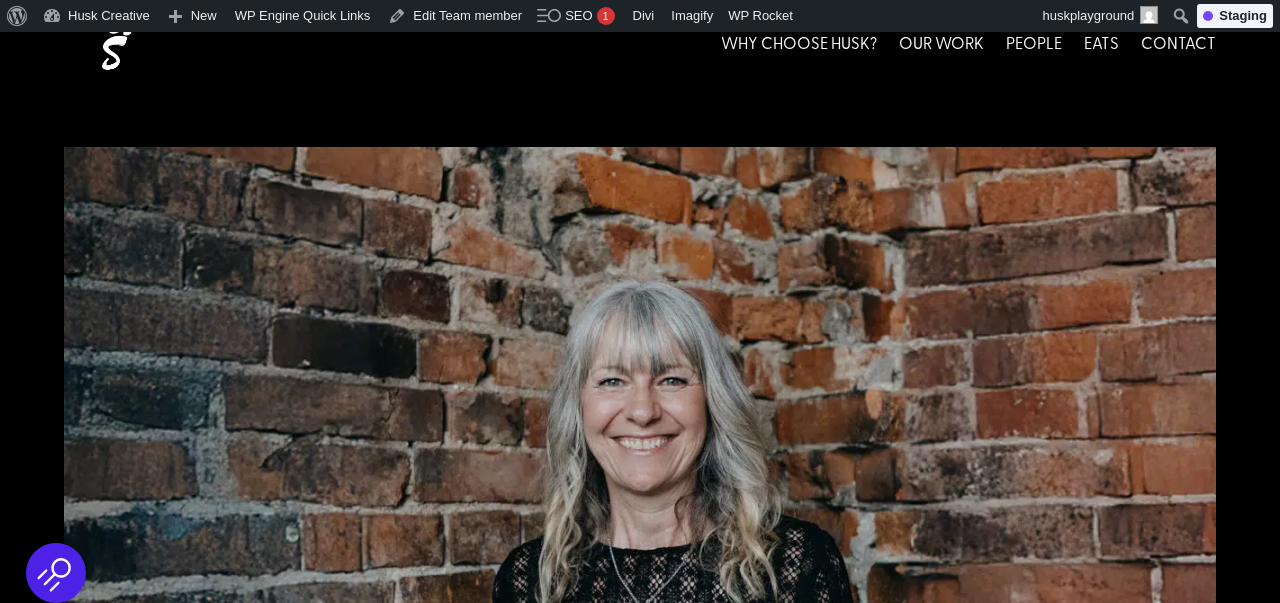 scroll, scrollTop: 256, scrollLeft: 0, axis: vertical 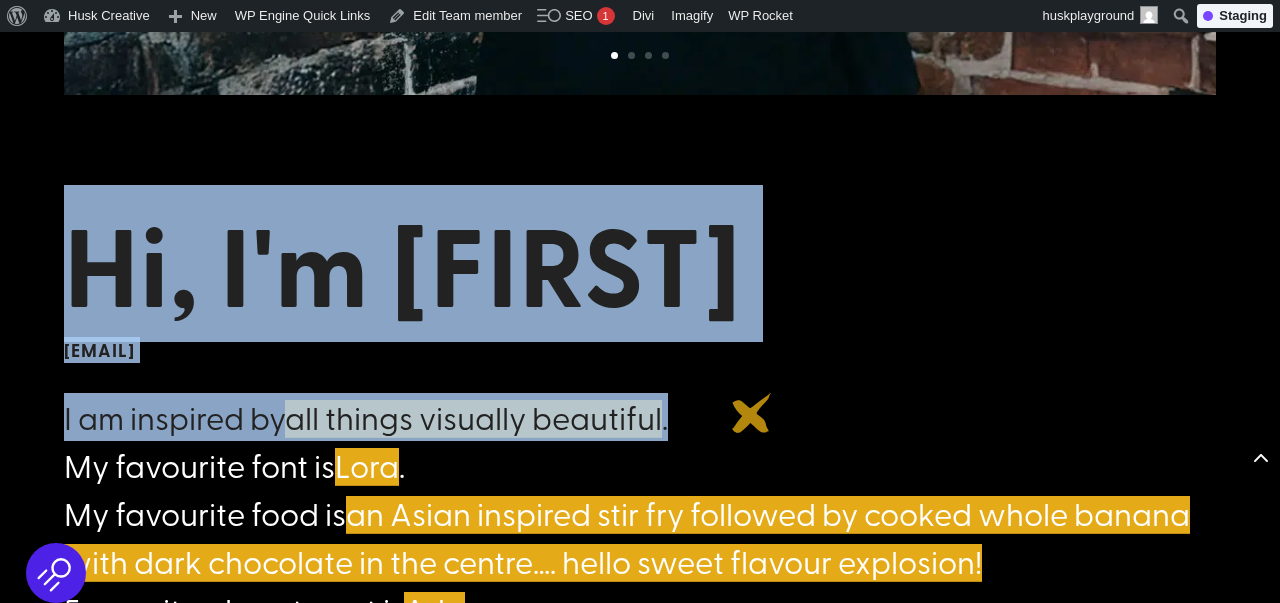 drag, startPoint x: 66, startPoint y: 266, endPoint x: 766, endPoint y: 438, distance: 720.8218 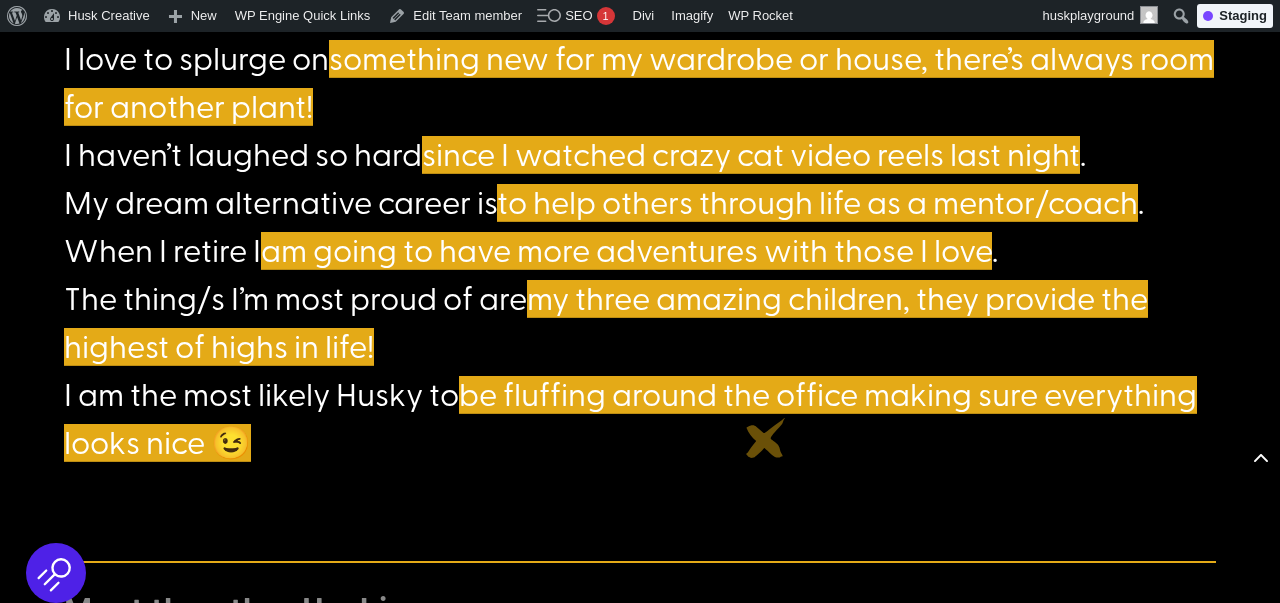 scroll, scrollTop: 1849, scrollLeft: 0, axis: vertical 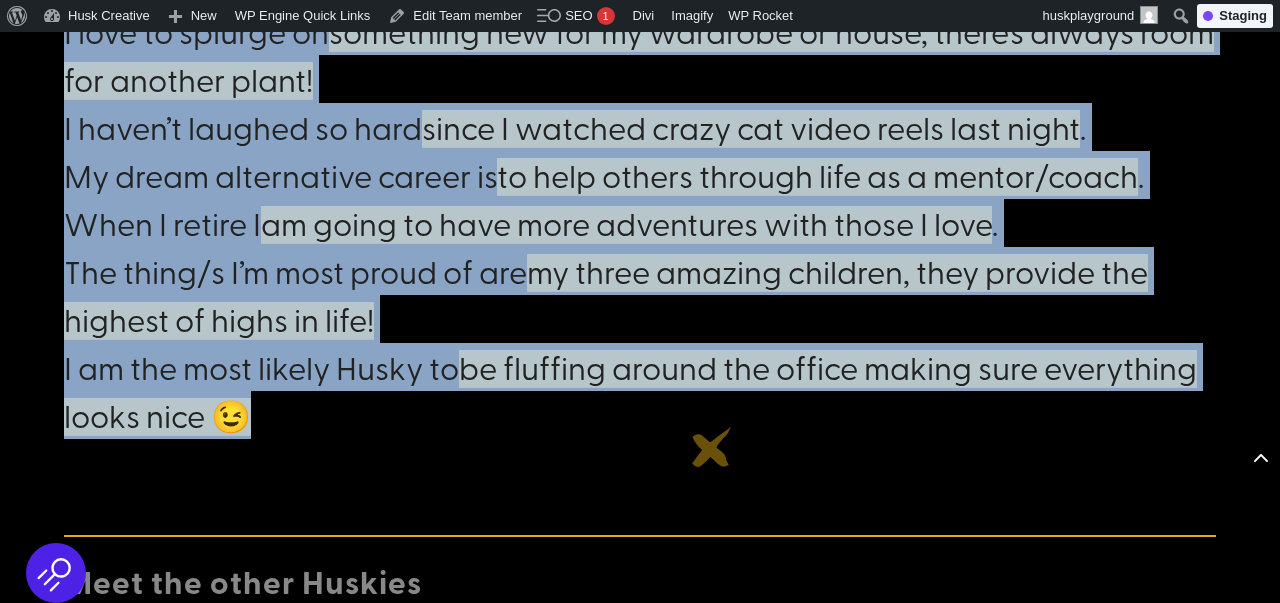 click on "I am inspired by  all things visually beautiful .
My favourite font is  Lora .
My favourite food is  an Asian inspired stir fry followed by cooked whole banana with dark chocolate in the centre…. hello sweet flavour explosion!
Favourite place to eat is  Ada .
Favourite coffee is  a flat white .
My dream holiday is  [COUNTRY] .
My dream client is  someone polite, funny and knows exactly what they want .
I am reading  a mix of books right now .
The theme song for my life is  Don’t Worry Be Happy .
I love to splurge on  something new for my wardrobe or house, there’s always room for another plant!
I haven’t laughed so hard  since I watched crazy cat video reels last night .
My dream alternative career is  to help others through life as a mentor/coach .
When I retire I  am going to have more adventures with those I love .
The thing/s I’m most proud of are  my three amazing children, they provide the highest of highs in life!" at bounding box center (640, -12) 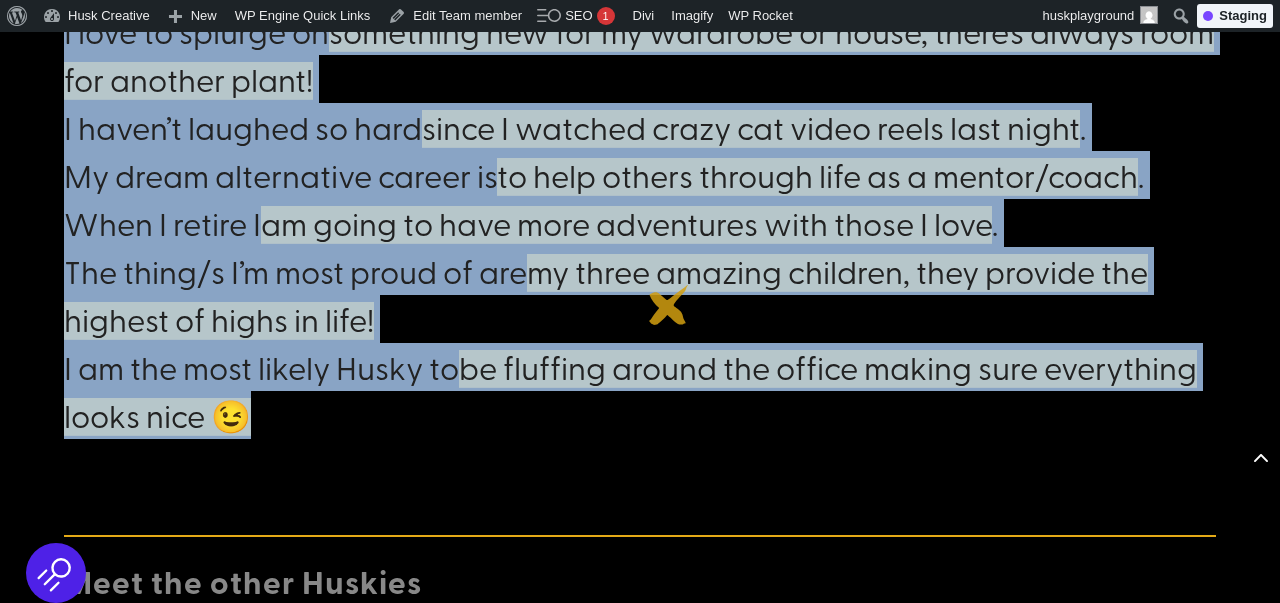 click on "I am inspired by  all things visually beautiful .
My favourite font is  Lora .
My favourite food is  an Asian inspired stir fry followed by cooked whole banana with dark chocolate in the centre…. hello sweet flavour explosion!
Favourite place to eat is  Ada .
Favourite coffee is  a flat white .
My dream holiday is  [COUNTRY] .
My dream client is  someone polite, funny and knows exactly what they want .
I am reading  a mix of books right now .
The theme song for my life is  Don’t Worry Be Happy .
I love to splurge on  something new for my wardrobe or house, there’s always room for another plant!
I haven’t laughed so hard  since I watched crazy cat video reels last night .
My dream alternative career is  to help others through life as a mentor/coach .
When I retire I  am going to have more adventures with those I love .
The thing/s I’m most proud of are  my three amazing children, they provide the highest of highs in life!" at bounding box center [640, -12] 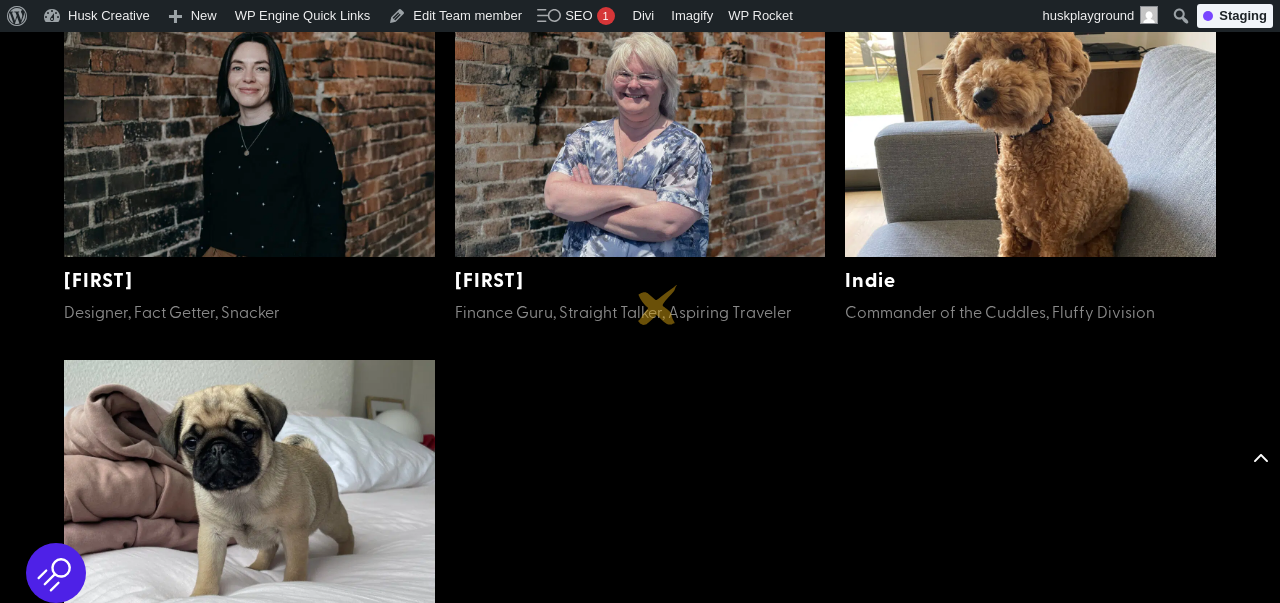 scroll, scrollTop: 2889, scrollLeft: 0, axis: vertical 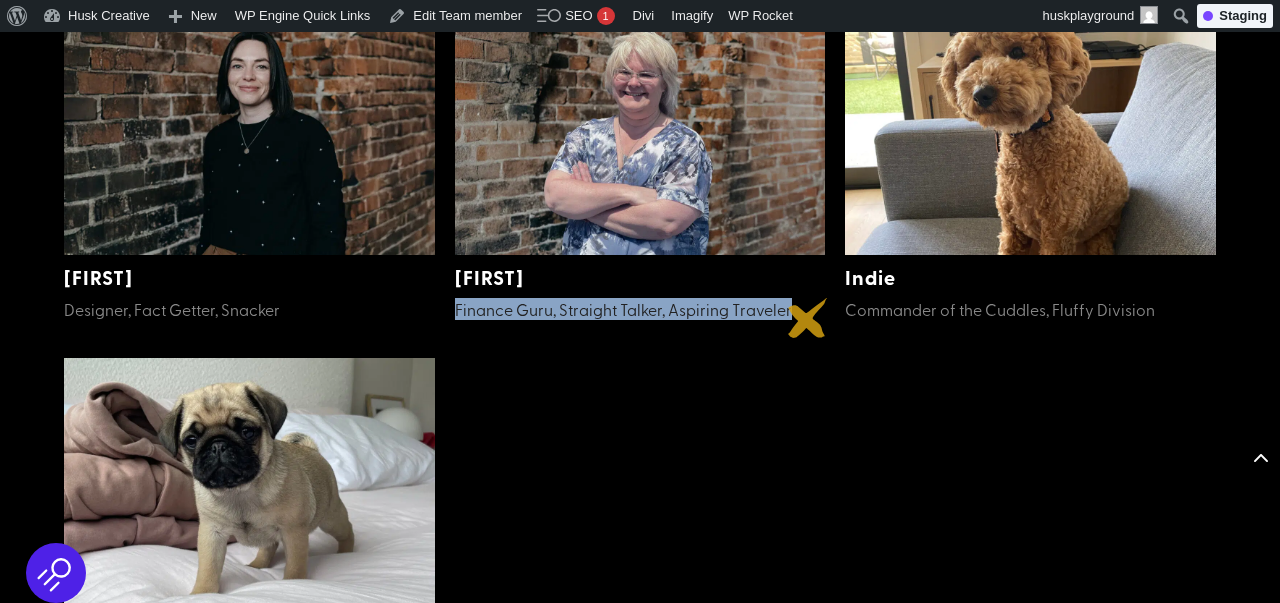 drag, startPoint x: 445, startPoint y: 303, endPoint x: 808, endPoint y: 318, distance: 363.30978 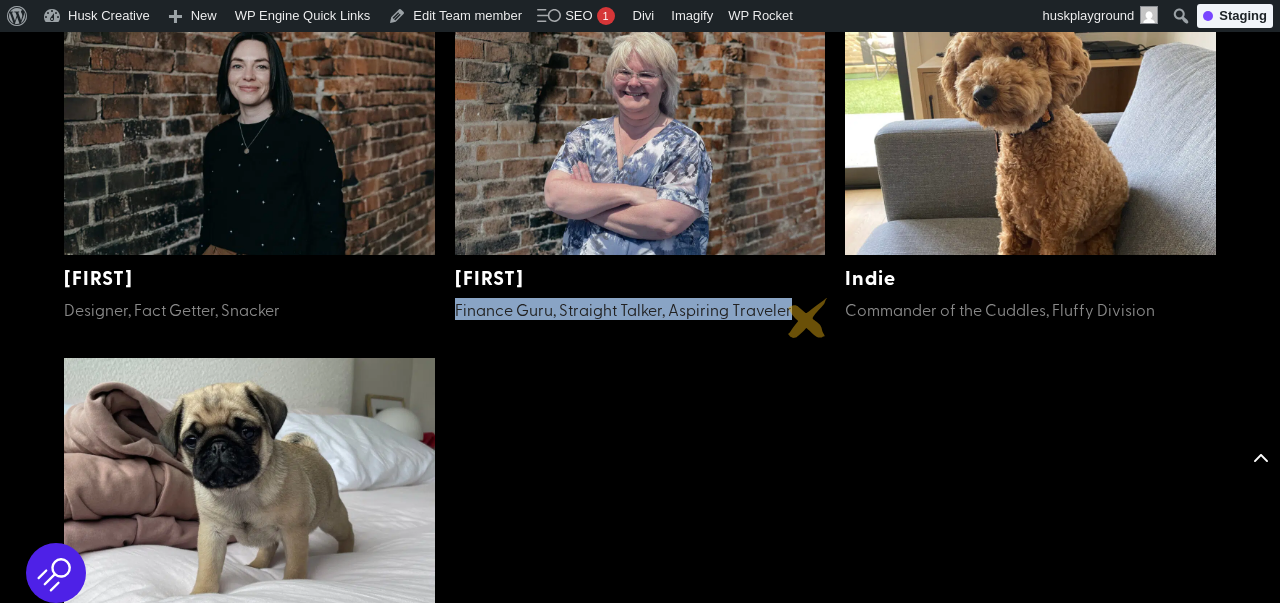 copy on "Finance Guru, Straight Talker, Aspiring Traveler" 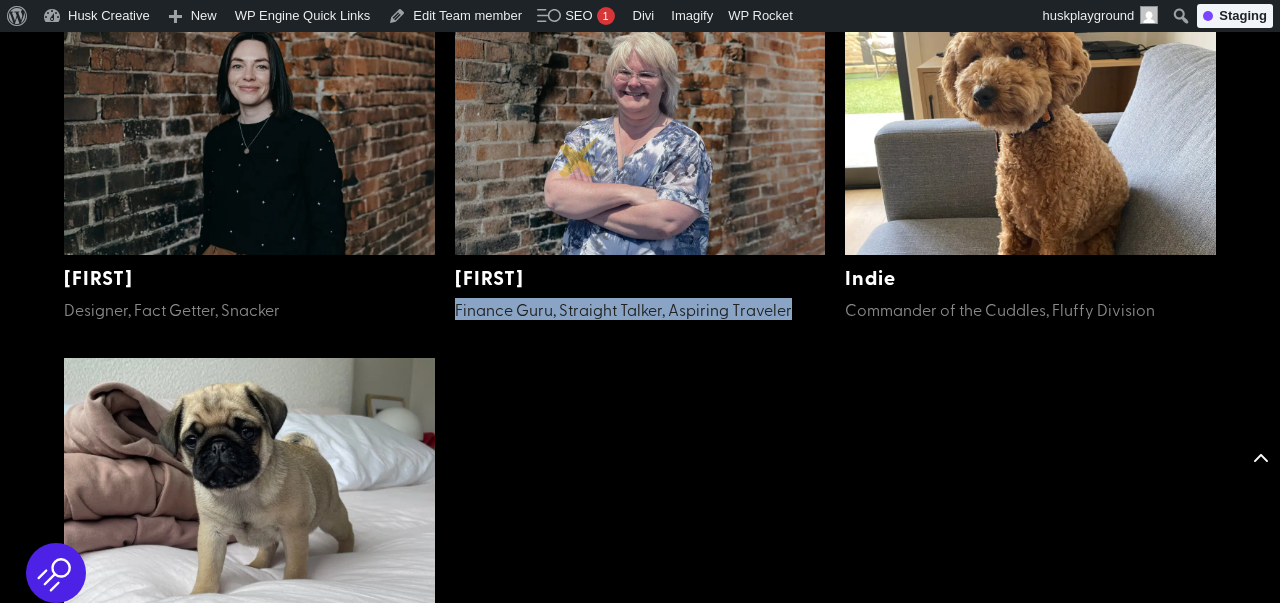 click at bounding box center (640, 123) 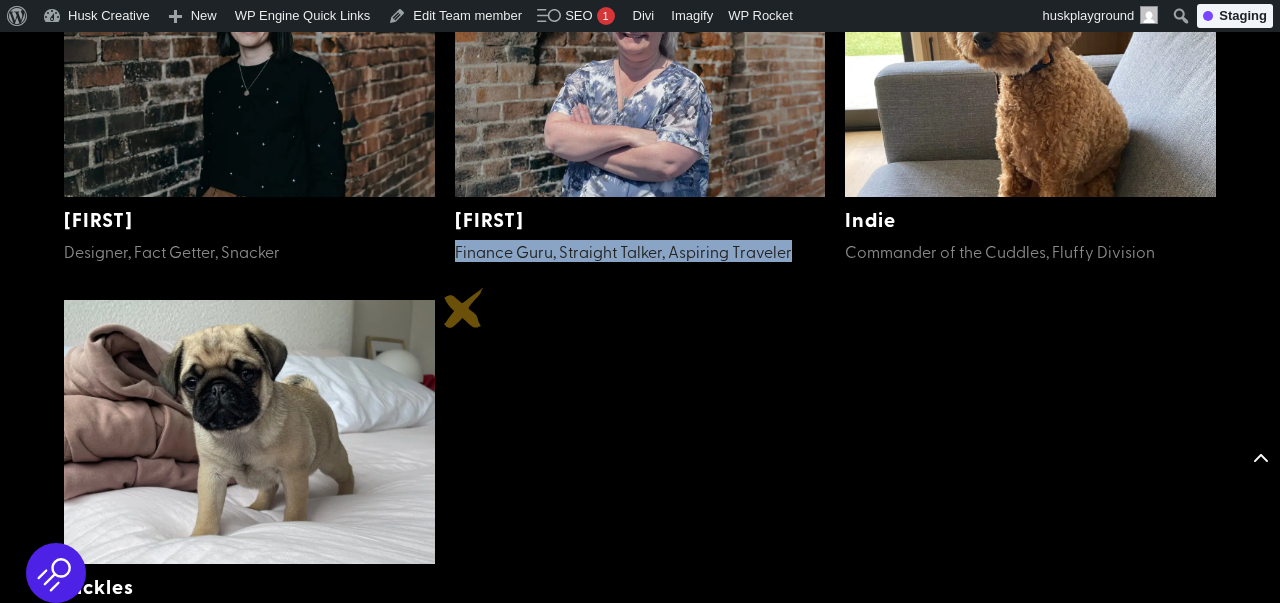 scroll, scrollTop: 2992, scrollLeft: 0, axis: vertical 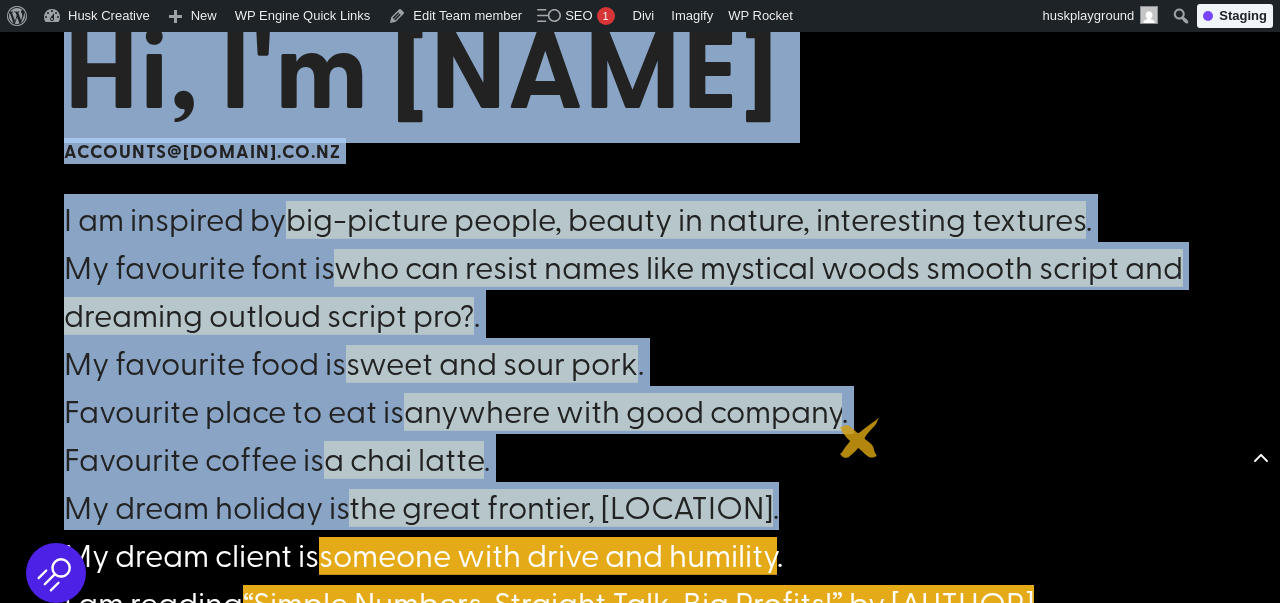 drag, startPoint x: 77, startPoint y: 73, endPoint x: 962, endPoint y: 501, distance: 983.06104 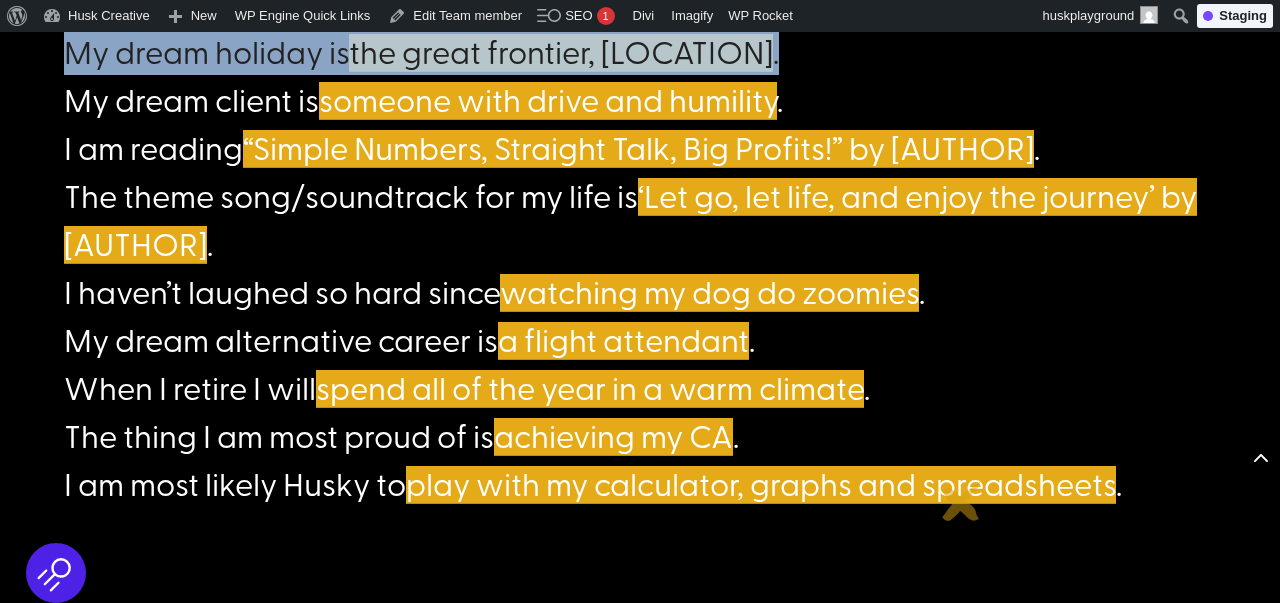 scroll, scrollTop: 1642, scrollLeft: 0, axis: vertical 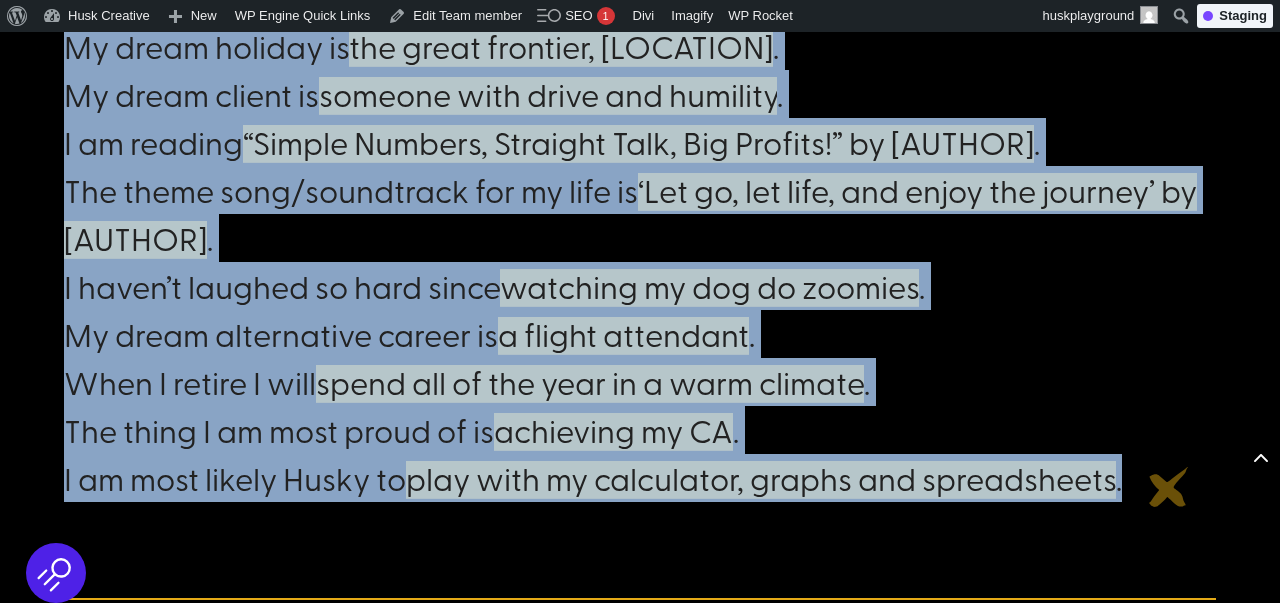click on "I am inspired by  big-picture people, beauty in nature, interesting textures .
My favourite font is  who can resist names like mystical woods smooth script and dreaming outloud script pro? .
My favourite food is  sweet and sour pork .
Favourite place to eat is  anywhere with good company .
Favourite coffee is  a chai latte .
My dream holiday is  the great frontier, [LOCATION] .
My dream client is  someone with drive and humility .
I am reading  “Simple Numbers, Straight Talk, Big Profits!” by [AUTHOR] .
The theme song/soundtrack for my life is  ‘Let go, let life, and enjoy the journey’ by [AUTHOR] .
I haven’t laughed so hard since  watching my dog do zoomies .
My dream alternative career is  a flight attendant .
When I retire I will  spend all of the year in a warm climate .
The thing I am most proud of is  achieving my CA .
I am most likely Husky to  play with my calculator, graphs and spreadsheets ." at bounding box center (640, 123) 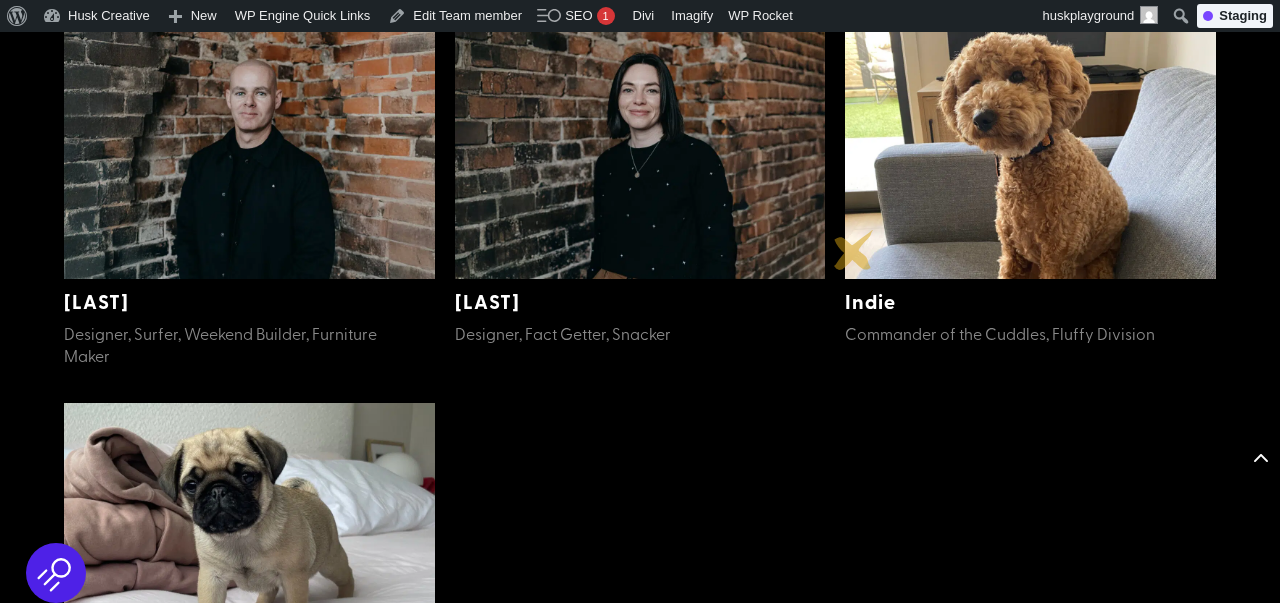 scroll, scrollTop: 2730, scrollLeft: 0, axis: vertical 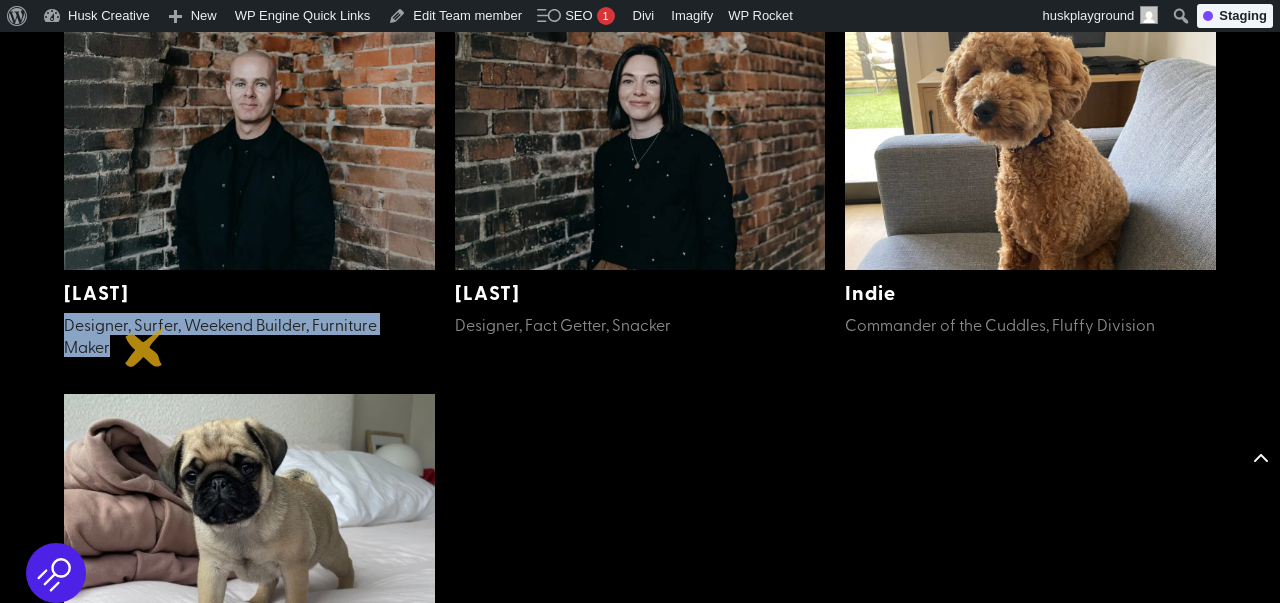 drag, startPoint x: 41, startPoint y: 323, endPoint x: 145, endPoint y: 347, distance: 106.733315 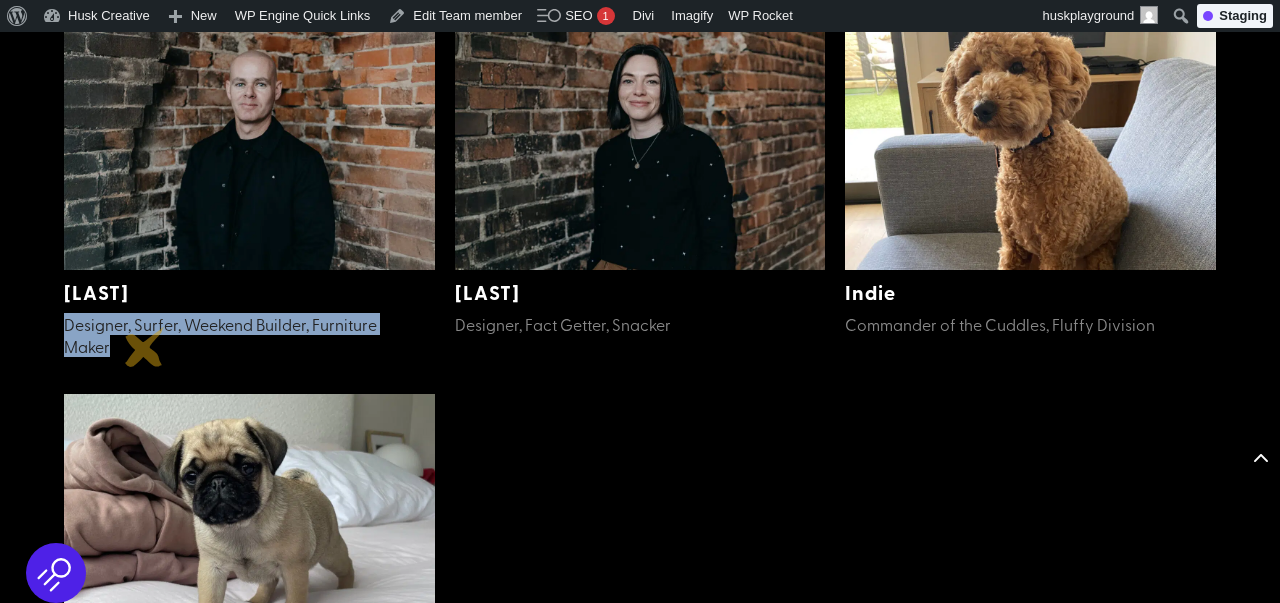 copy on "Designer, Surfer, Weekend Builder, Furniture Maker" 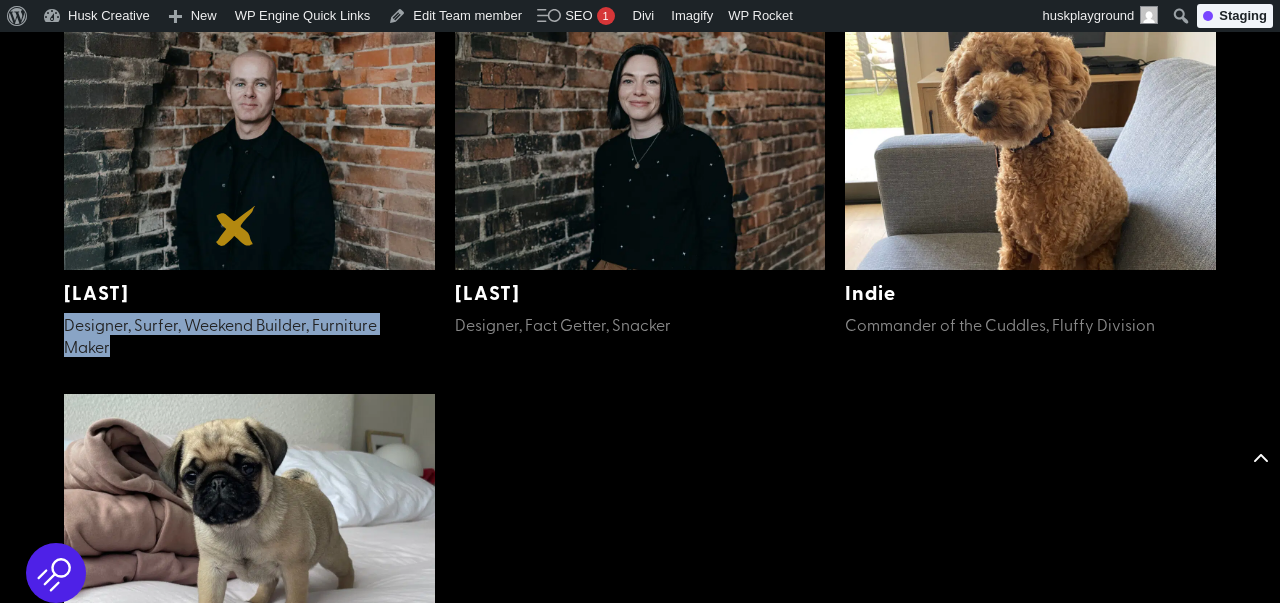 click at bounding box center [249, 138] 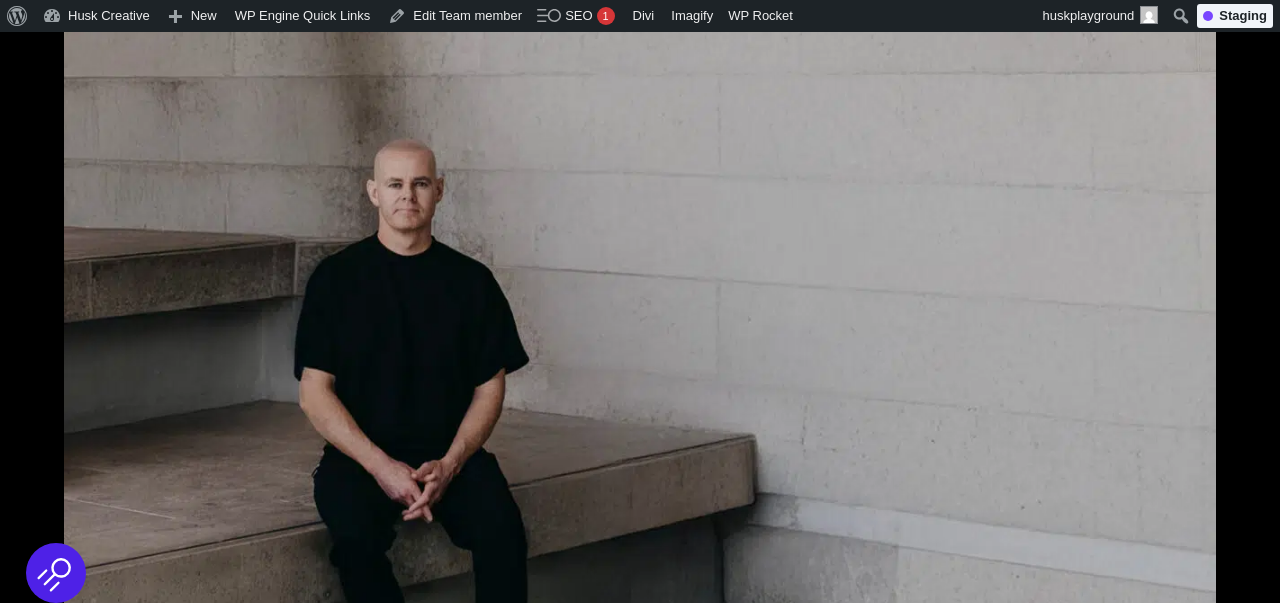 scroll, scrollTop: 416, scrollLeft: 0, axis: vertical 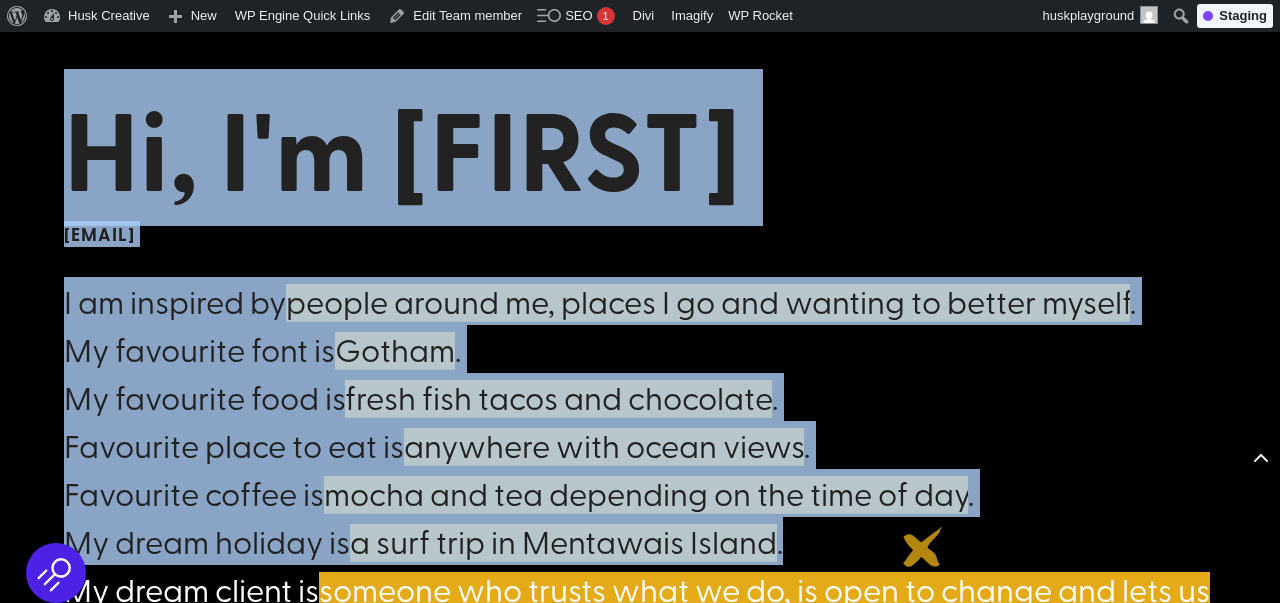 drag, startPoint x: 68, startPoint y: 154, endPoint x: 940, endPoint y: 560, distance: 961.88354 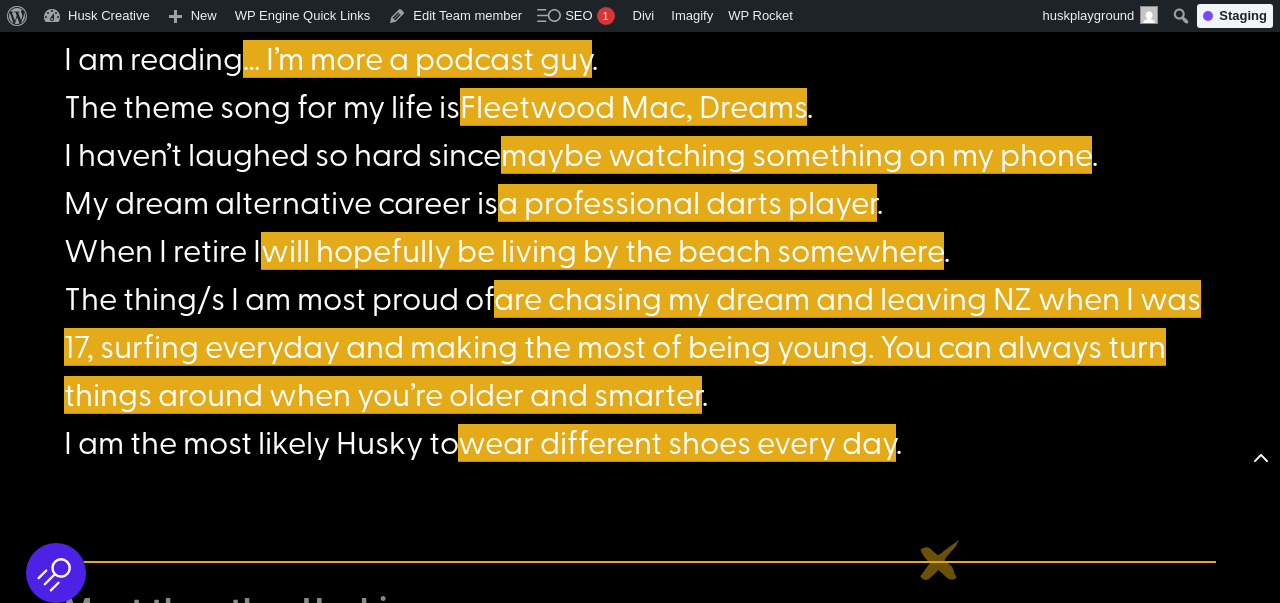 scroll, scrollTop: 1790, scrollLeft: 0, axis: vertical 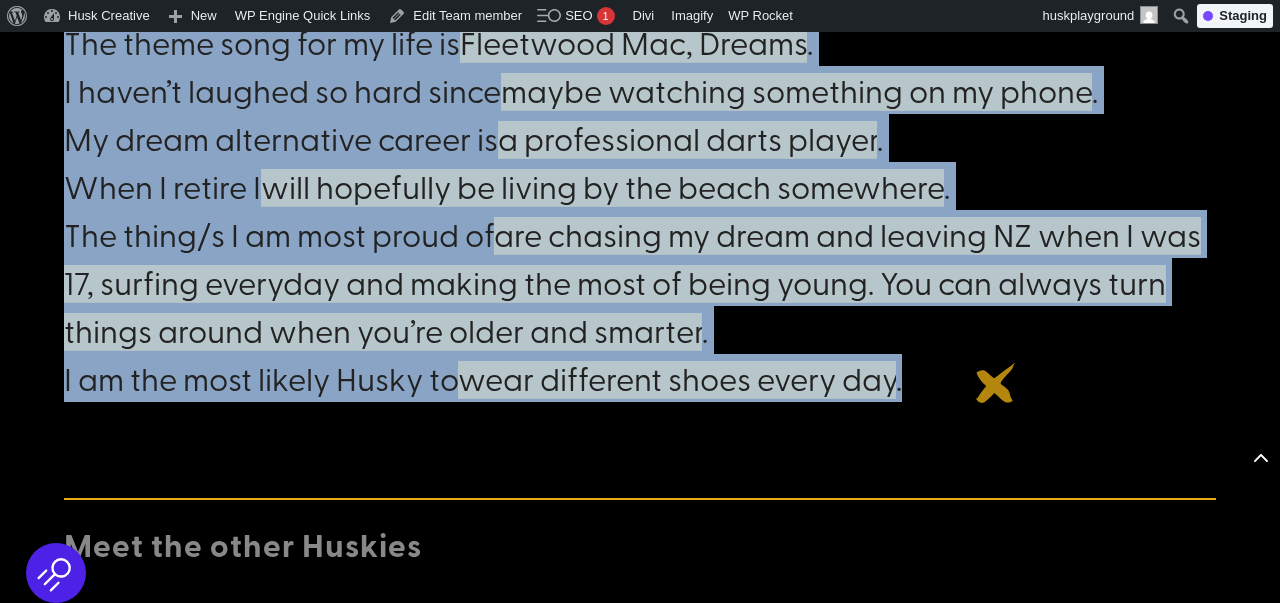 click on "I am inspired by  people around me, places I go and wanting to better myself .
My favourite font is  Gotham .
My favourite food is  fresh fish tacos and chocolate .
Favourite place to eat is  anywhere with ocean views .
Favourite coffee is  mocha and tea depending on the time of day .
My dream holiday is  a surf trip in Mentawais Island .
My dream client is  someone who trusts what we do, is open to change and lets us do what we think is best for them .
I am reading  … I’m more a podcast guy .
The theme song for my life is  Fleetwood Mac, Dreams .
I haven’t laughed so hard since  maybe watching something on my phone .
My dream alternative career is  a professional darts player .
When I retire I  will hopefully be living by the beach somewhere .
The thing/s I am most proud of  are chasing my dream and leaving NZ when I was 17, surfing everyday and making the most of being young. You can always turn things around when you’re older and smarter .  ." at bounding box center (640, -1) 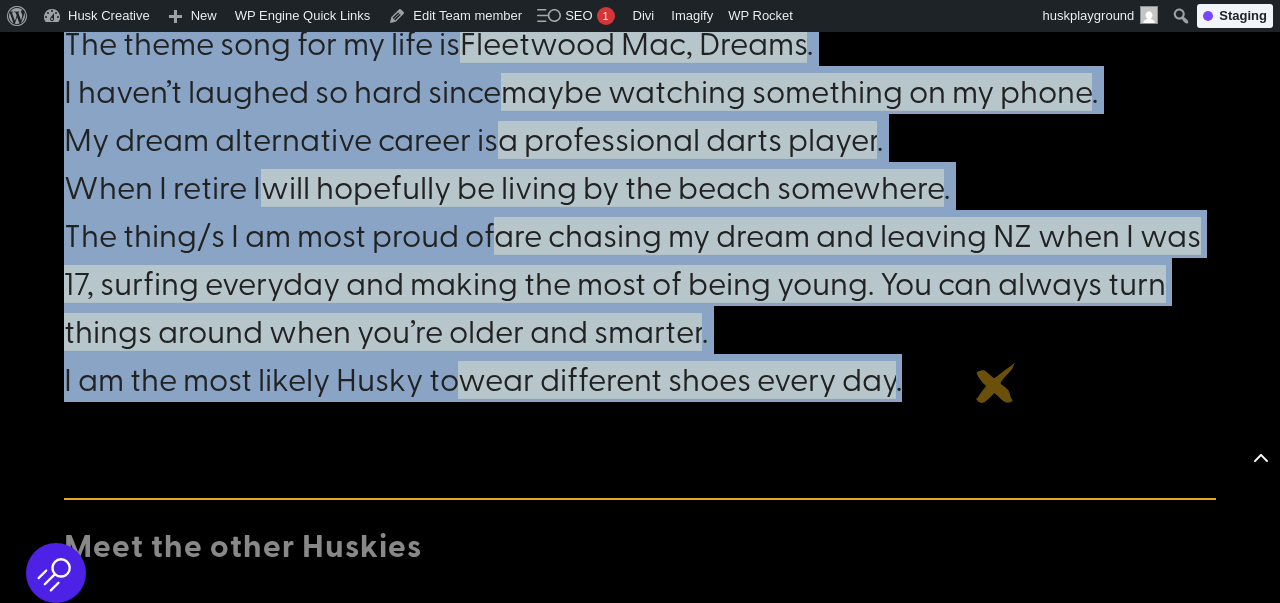 copy on "Hi, I'm Sam
sam@husk.co.nz
I am inspired by  people around me, places I go and wanting to better myself .
My favourite font is  Gotham .
My favourite food is  fresh fish tacos and chocolate .
Favourite place to eat is  anywhere with ocean views .
Favourite coffee is  mocha and tea depending on the time of day .
My dream holiday is  a surf trip in Mentawais Island .
My dream client is  someone who trusts what we do, is open to change and lets us do what we think is best for them .
I am reading  … I’m more a podcast guy .
The theme song for my life is  Fleetwood Mac, Dreams .
I haven’t laughed so hard since  maybe watching something on my phone .
My dream alternative career is  a professional darts player .
When I retire I  will hopefully be living by the beach somewhere .
The thing/s I am most proud of  are chasing my dream and leaving NZ when I was 17, surfing everyday and making the most of being young. You can always turn things around when you’re ..." 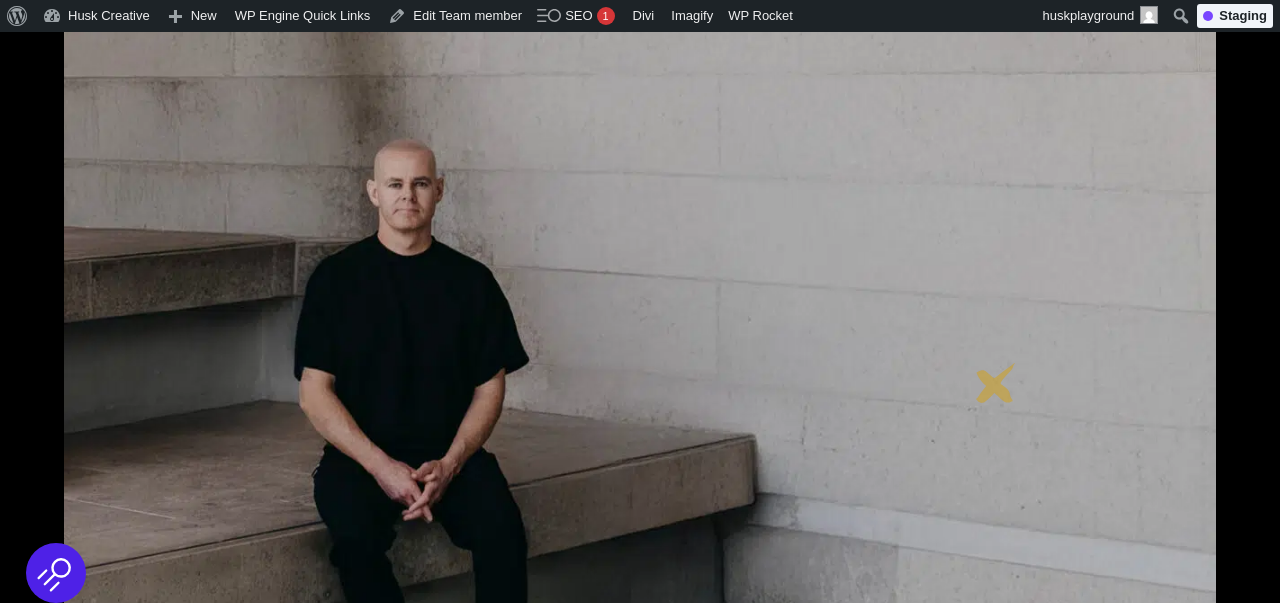 scroll, scrollTop: 217, scrollLeft: 0, axis: vertical 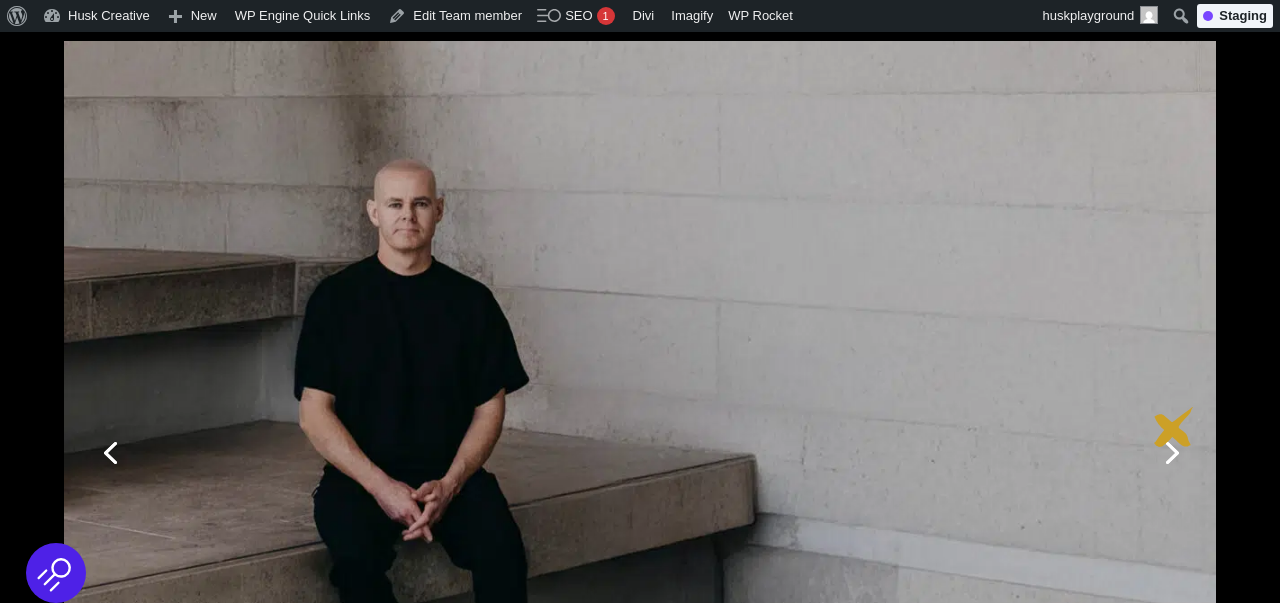 click on "Next" at bounding box center [1170, 451] 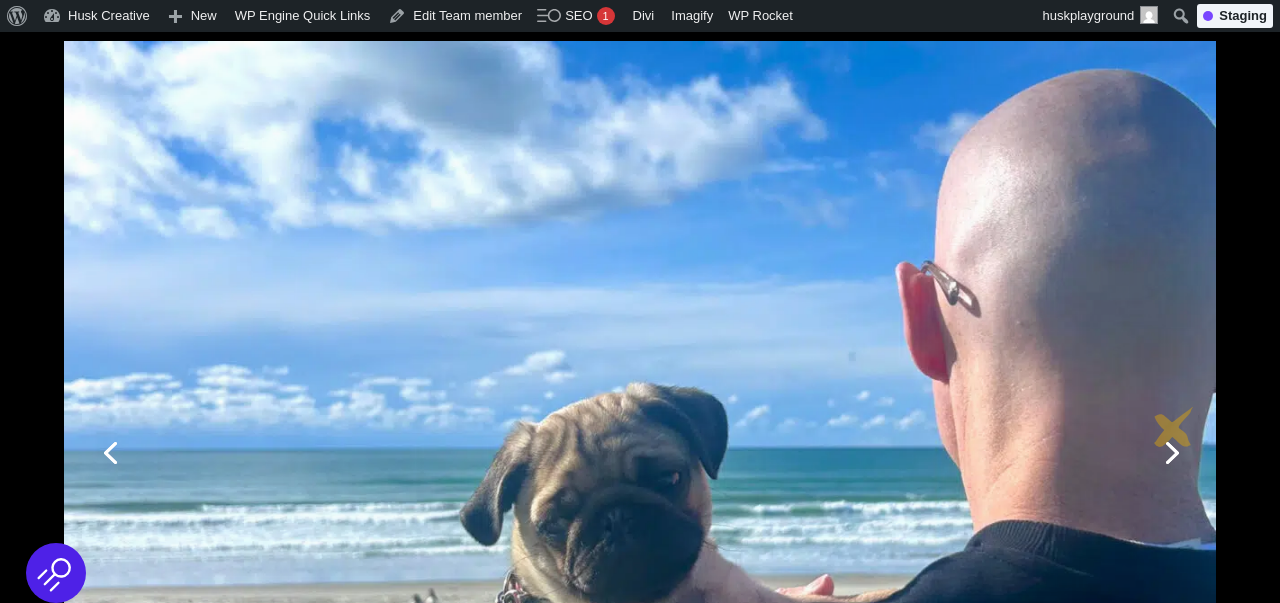 click on "Next" at bounding box center [1170, 451] 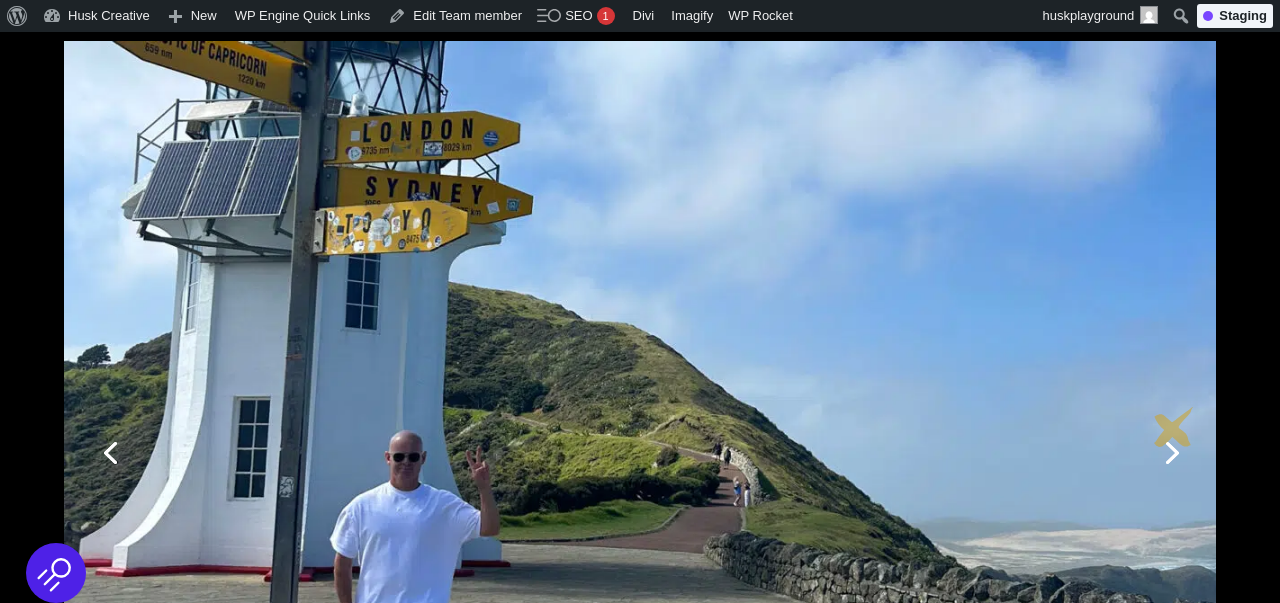 click on "Next" at bounding box center [1170, 451] 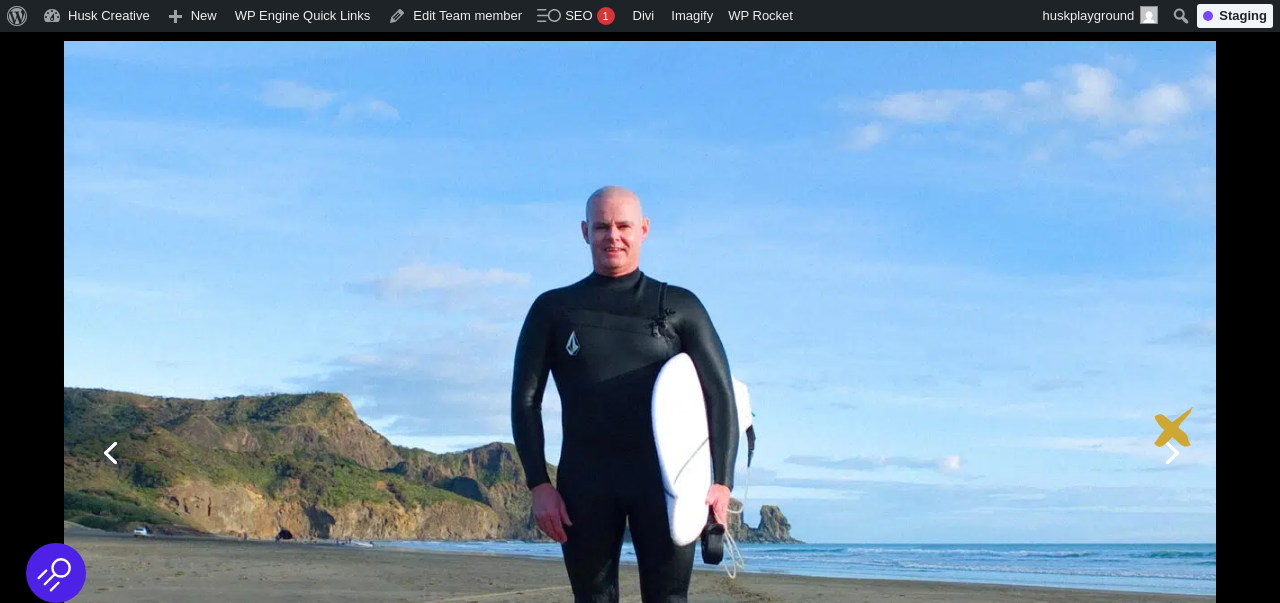 click on "Next" at bounding box center [1170, 451] 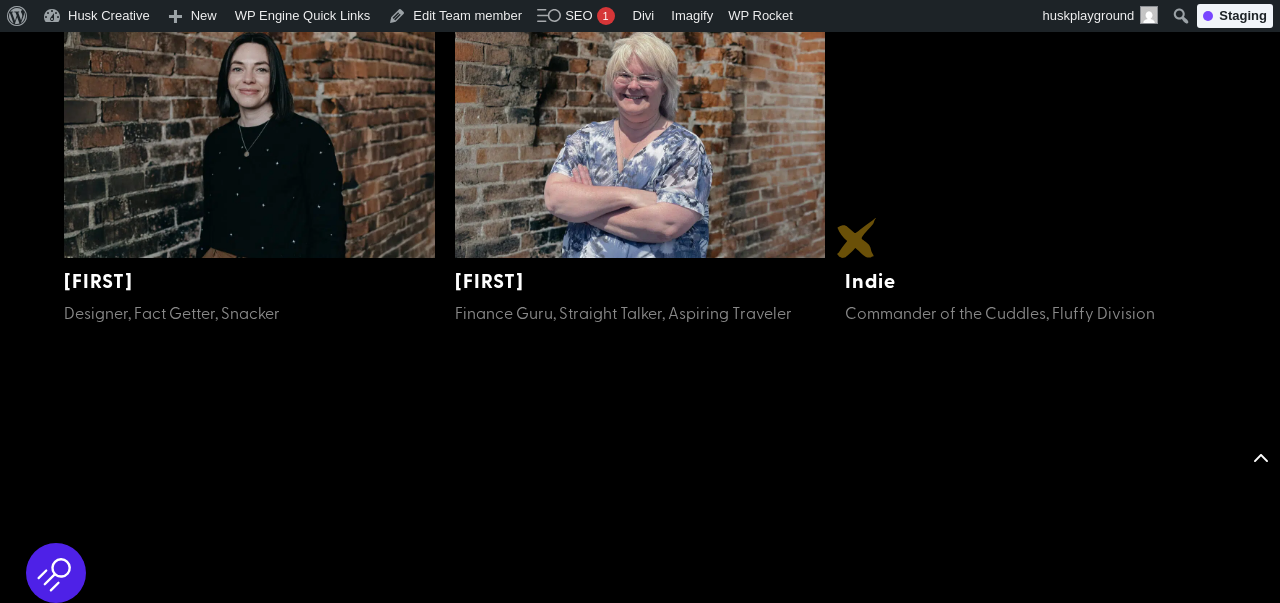 scroll, scrollTop: 2837, scrollLeft: 0, axis: vertical 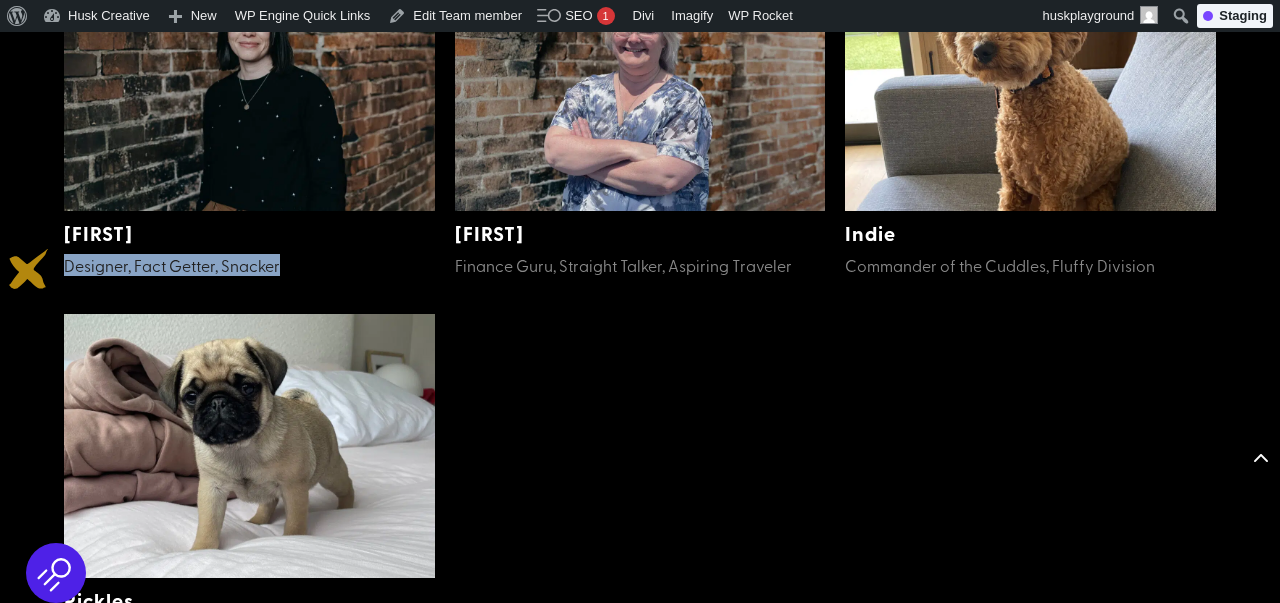 drag, startPoint x: 298, startPoint y: 271, endPoint x: 30, endPoint y: 268, distance: 268.01678 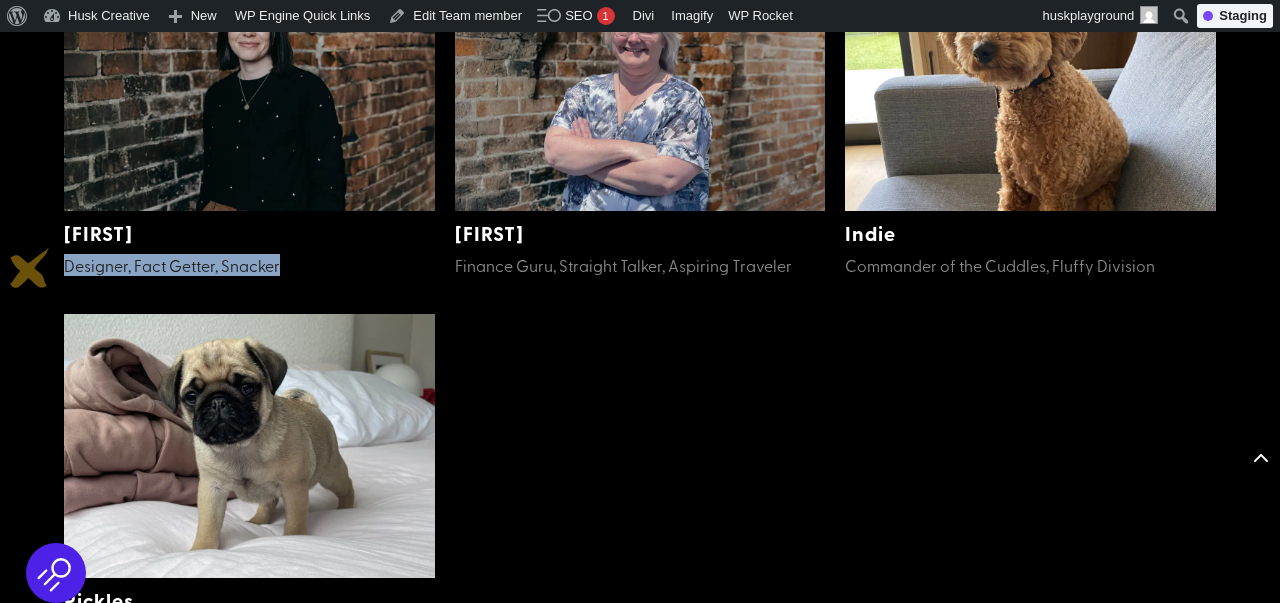 copy on "Designer, Fact Getter, Snacker" 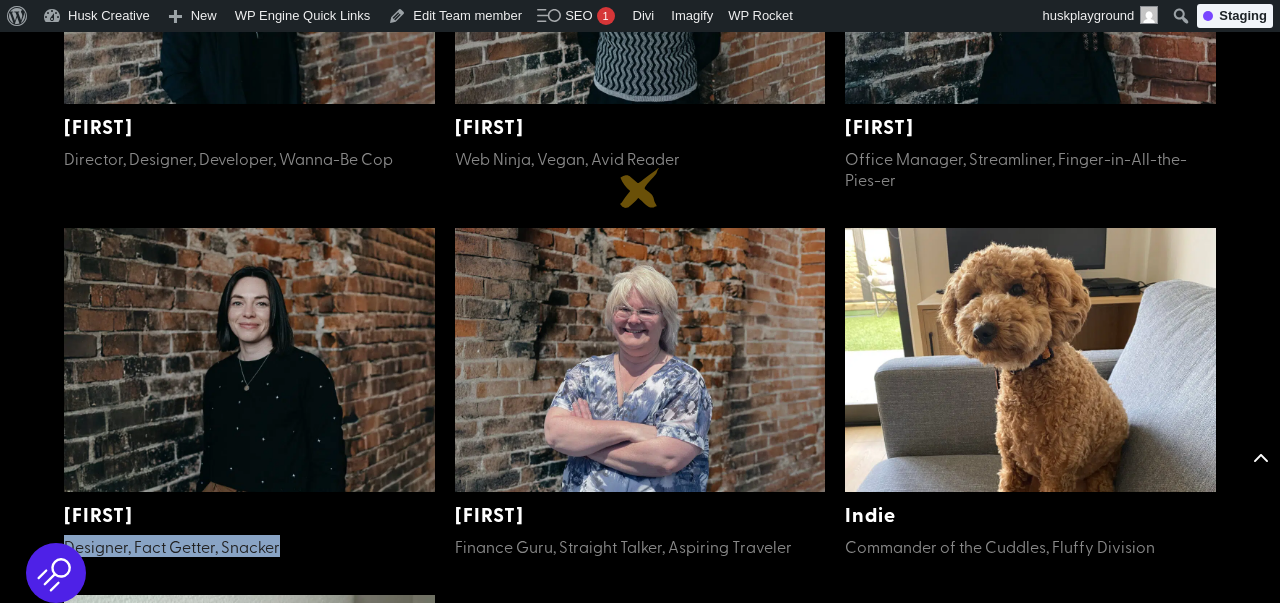 scroll, scrollTop: 2551, scrollLeft: 0, axis: vertical 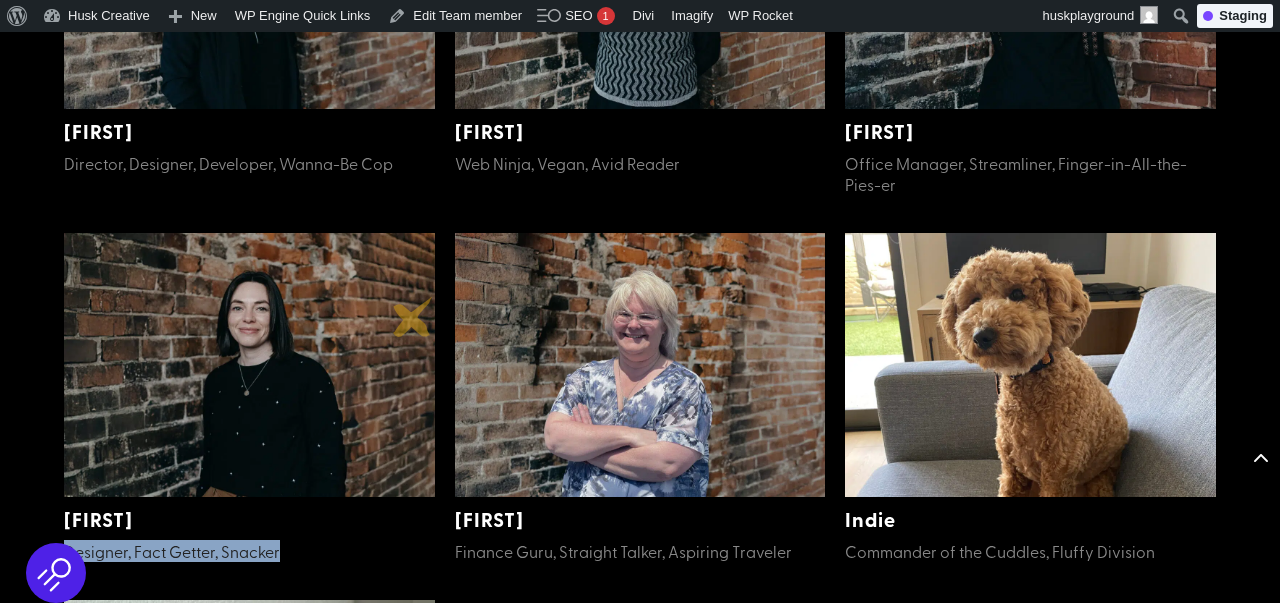 click at bounding box center (249, 365) 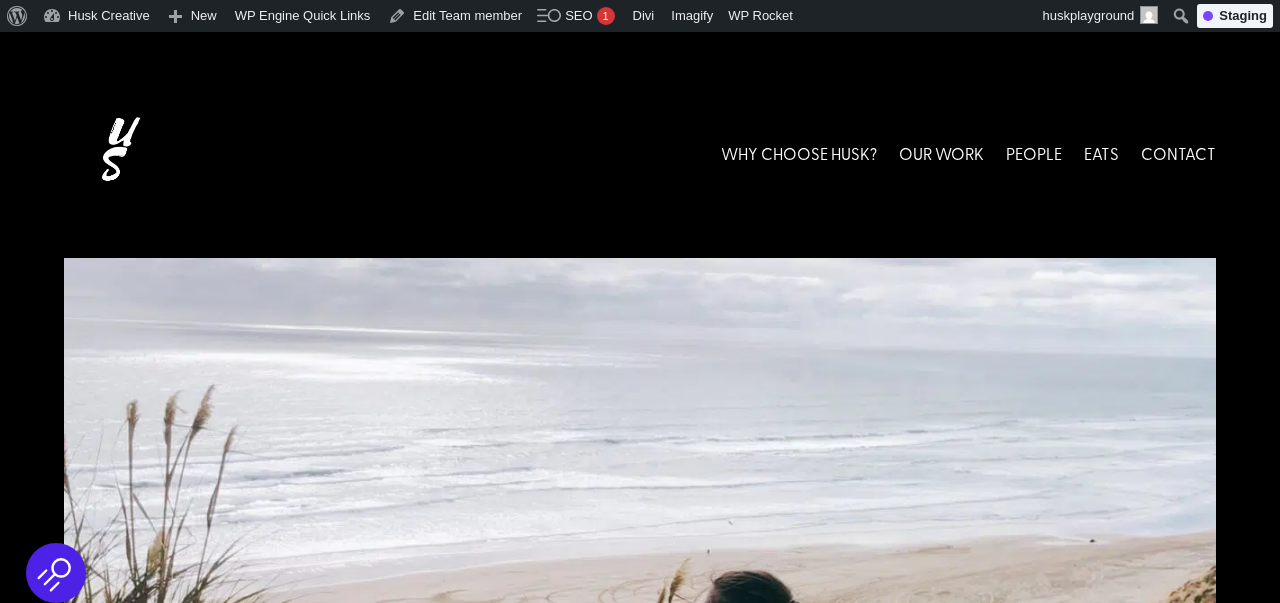 scroll, scrollTop: 0, scrollLeft: 0, axis: both 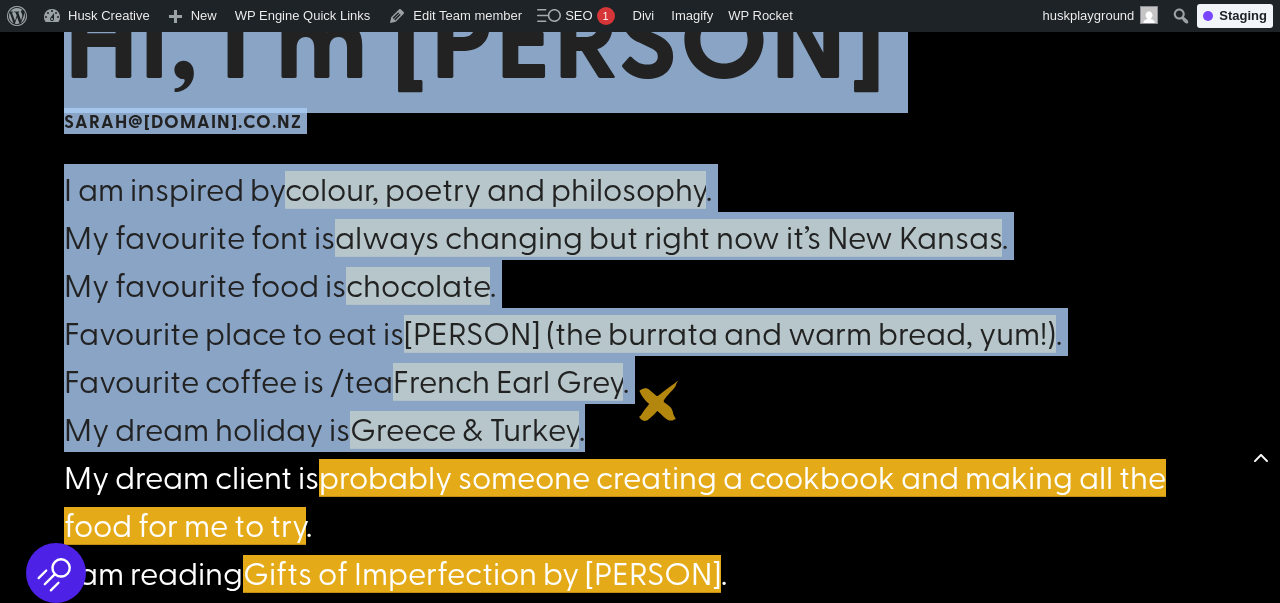 drag, startPoint x: 75, startPoint y: 62, endPoint x: 681, endPoint y: 431, distance: 709.50476 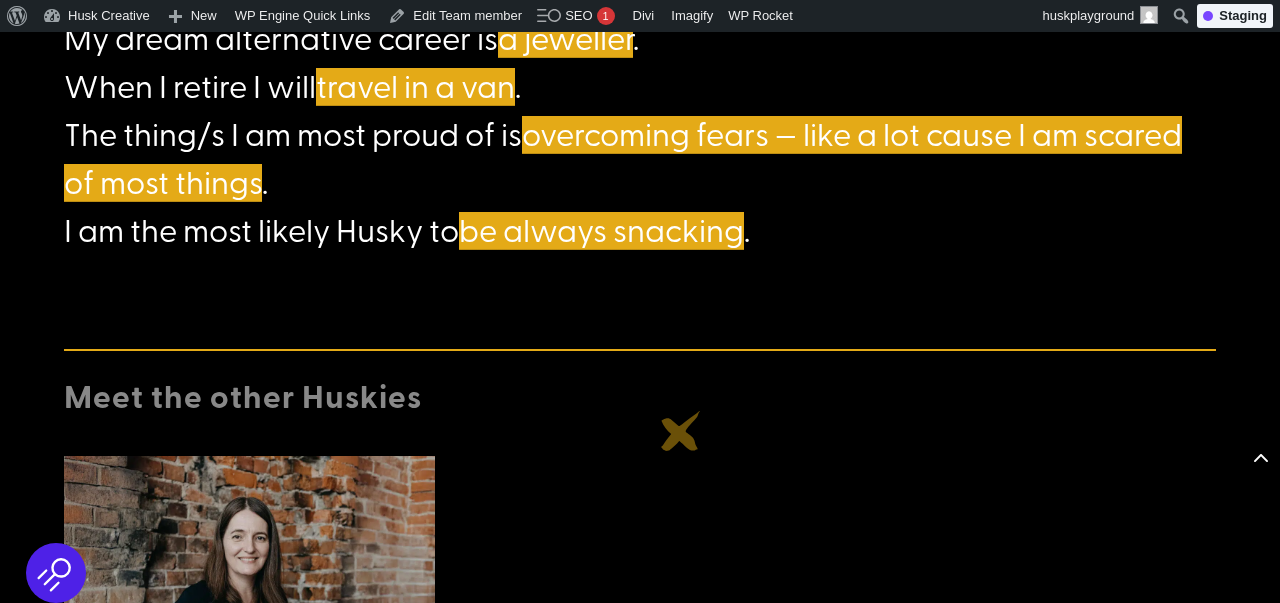 scroll, scrollTop: 1949, scrollLeft: 0, axis: vertical 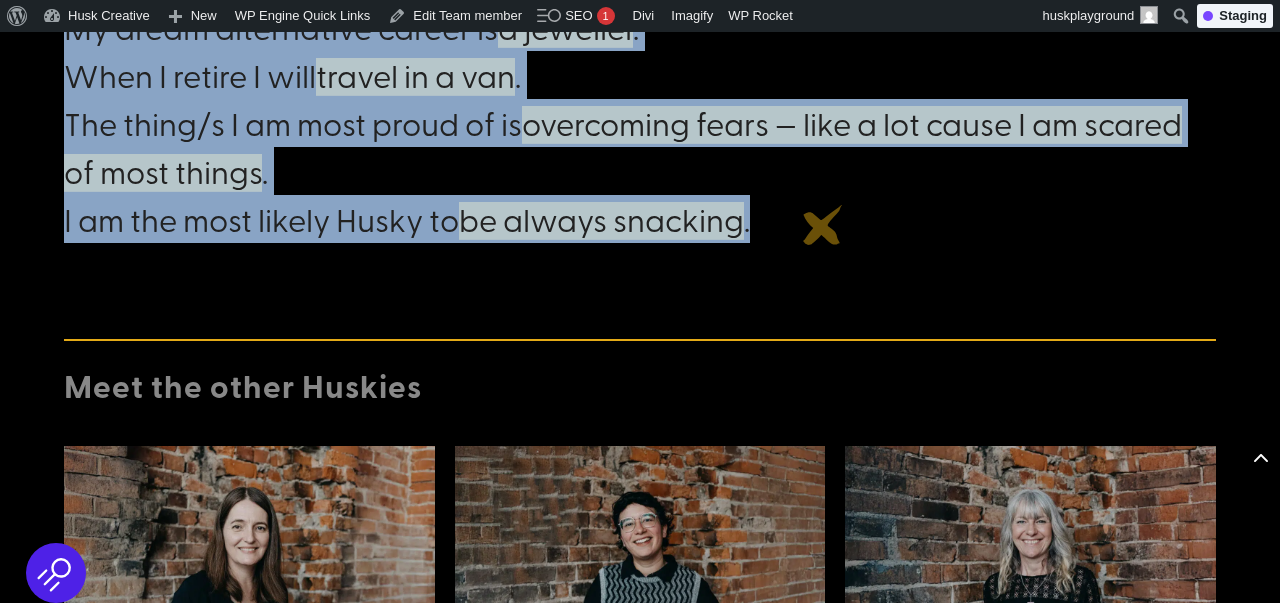 click on "I am inspired by  colour, poetry and philosophy .
My favourite font is  always changing but right now it’s New Kansas .
My favourite food is  chocolate .
Favourite place to eat is  Lilian (the burrata and warm bread, yum!) .
Favourite coffee is /tea  French Earl Grey .
My dream holiday is  Greece & Turkey .
My dream client is  probably someone creating a cookbook and making all the food for me to try .
I am reading  Gifts of Imperfection by Brene Brown .
The theme song for my life is  anything by Jónsi for inspirational vibes .
I love to splurge on  self care things like nail polish, candles and face masks .
I haven’t laughed so hard since  watching quality HP reels last night .
My dream alternative career is  a jeweller .
When I retire I will  travel in a van .
The thing/s I am most proud of is  overcoming fears — like a lot cause I am scared of most things .
I am the most likely Husky to  be always snacking ." at bounding box center [640, -160] 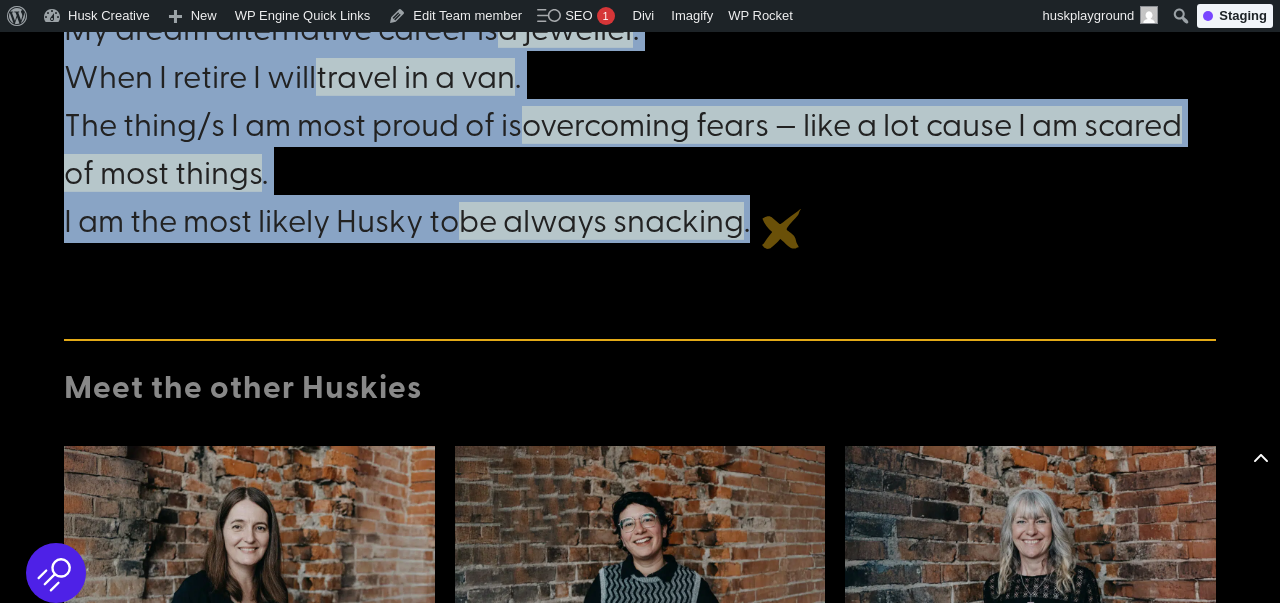 click on "I am inspired by  colour, poetry and philosophy .
My favourite font is  always changing but right now it’s New Kansas .
My favourite food is  chocolate .
Favourite place to eat is  Lilian (the burrata and warm bread, yum!) .
Favourite coffee is /tea  French Earl Grey .
My dream holiday is  Greece & Turkey .
My dream client is  probably someone creating a cookbook and making all the food for me to try .
I am reading  Gifts of Imperfection by Brene Brown .
The theme song for my life is  anything by Jónsi for inspirational vibes .
I love to splurge on  self care things like nail polish, candles and face masks .
I haven’t laughed so hard since  watching quality HP reels last night .
My dream alternative career is  a jeweller .
When I retire I will  travel in a van .
The thing/s I am most proud of is  overcoming fears — like a lot cause I am scared of most things .
I am the most likely Husky to  be always snacking ." at bounding box center (640, -160) 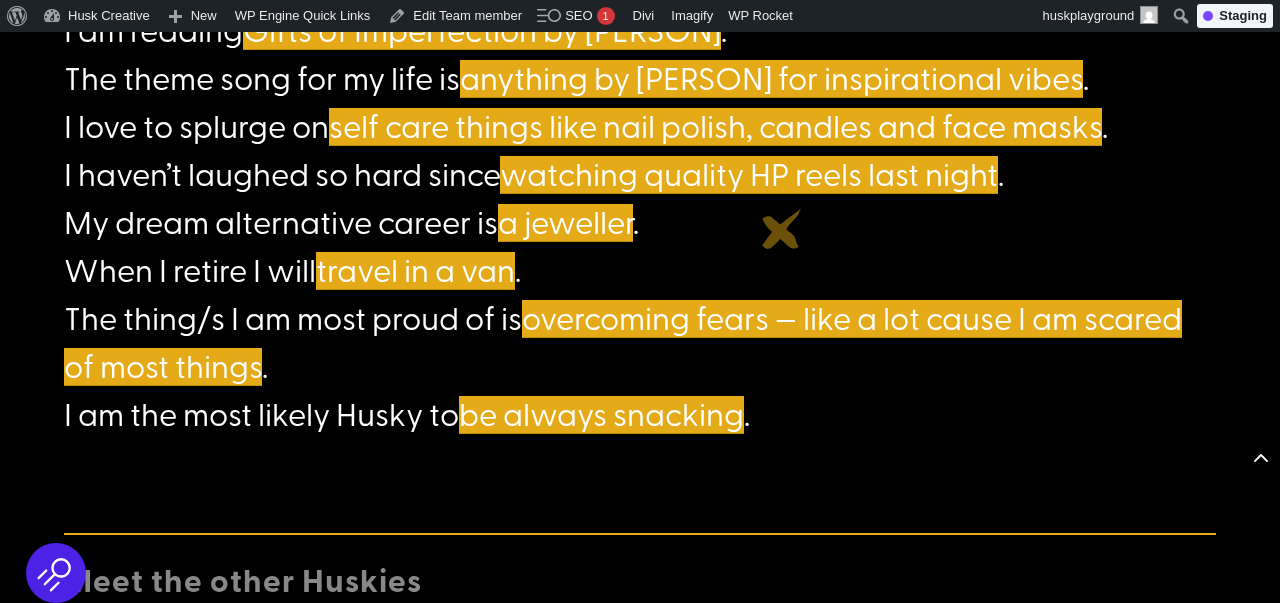 scroll, scrollTop: 1687, scrollLeft: 0, axis: vertical 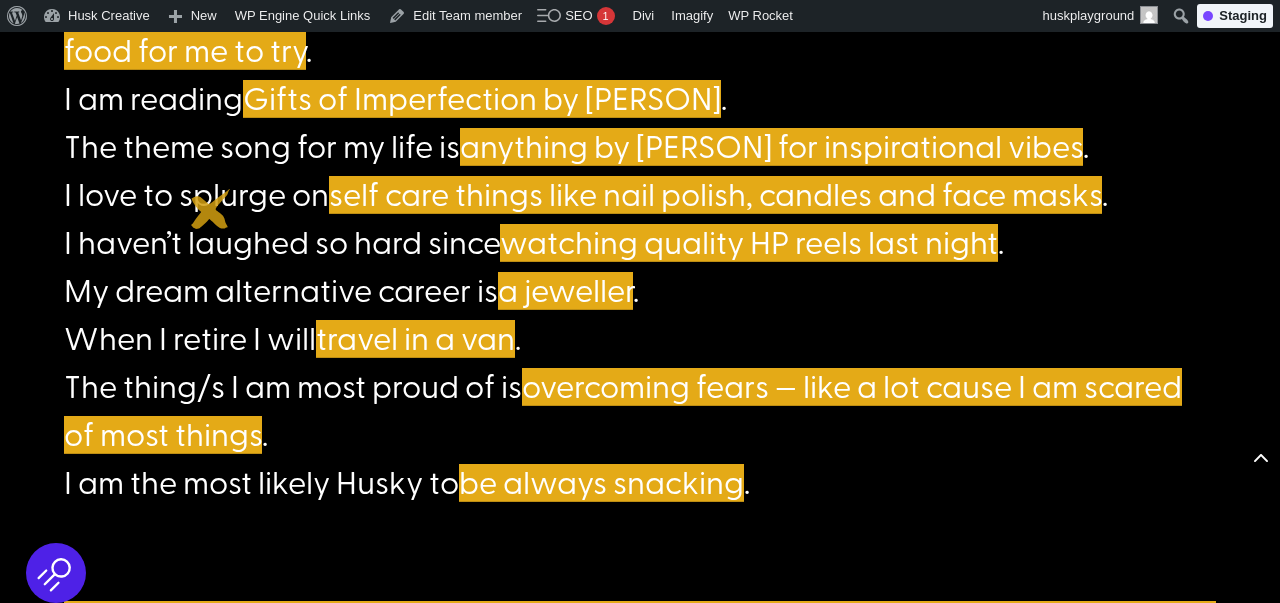 click on "I am inspired by  colour, poetry and philosophy .
My favourite font is  always changing but right now it’s New Kansas .
My favourite food is  chocolate .
Favourite place to eat is  Lilian (the burrata and warm bread, yum!) .
Favourite coffee is /tea  French Earl Grey .
My dream holiday is  Greece & Turkey .
My dream client is  probably someone creating a cookbook and making all the food for me to try .
I am reading  Gifts of Imperfection by Brene Brown .
The theme song for my life is  anything by Jónsi for inspirational vibes .
I love to splurge on  self care things like nail polish, candles and face masks .
I haven’t laughed so hard since  watching quality HP reels last night .
My dream alternative career is  a jeweller .
When I retire I will  travel in a van .
The thing/s I am most proud of is  overcoming fears — like a lot cause I am scared of most things .
I am the most likely Husky to  be always snacking ." at bounding box center [640, 102] 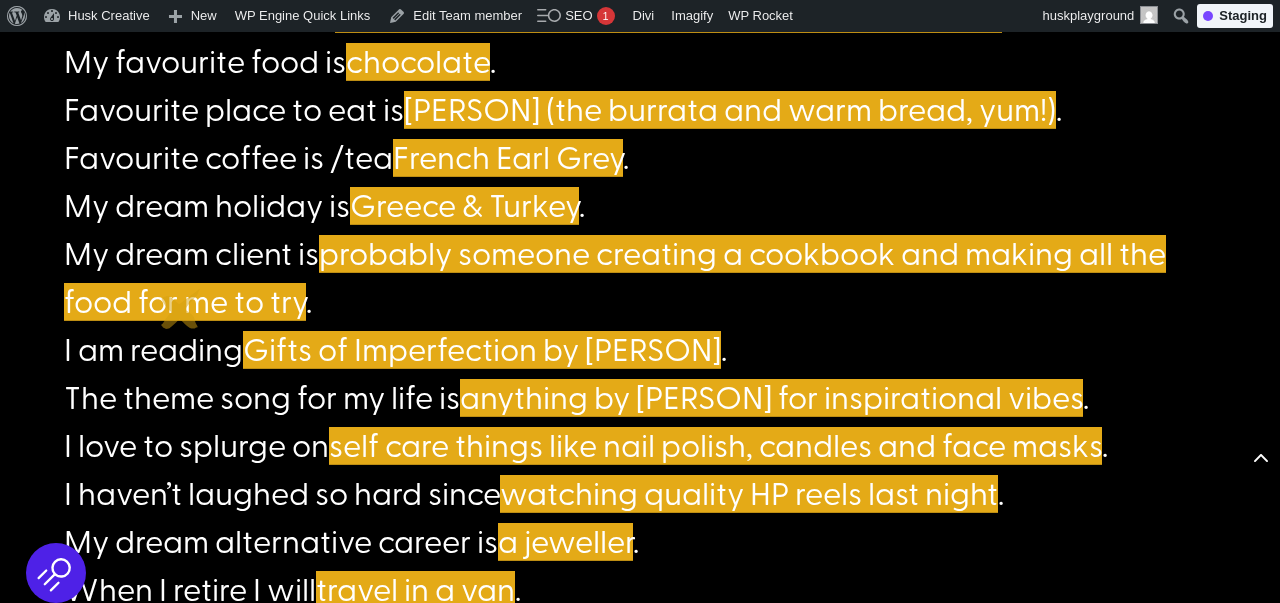 scroll, scrollTop: 1381, scrollLeft: 0, axis: vertical 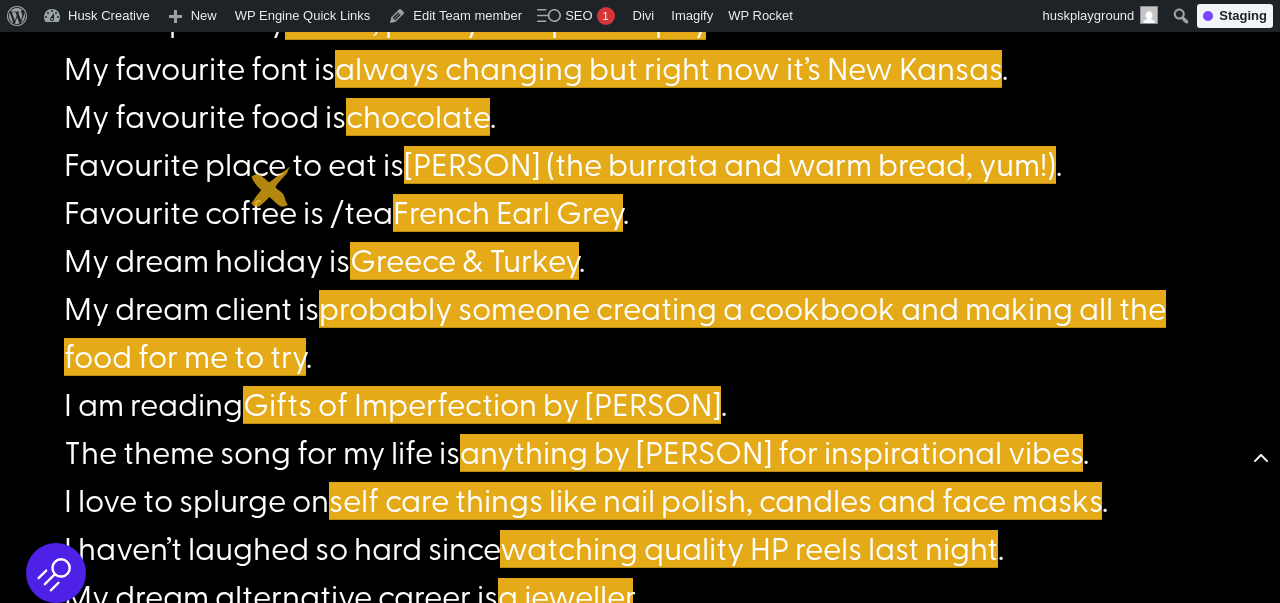 click on "I am inspired by  colour, poetry and philosophy .
My favourite font is  always changing but right now it’s New Kansas .
My favourite food is  chocolate .
Favourite place to eat is  Lilian (the burrata and warm bread, yum!) .
Favourite coffee is /tea  French Earl Grey .
My dream holiday is  Greece & Turkey .
My dream client is  probably someone creating a cookbook and making all the food for me to try .
I am reading  Gifts of Imperfection by Brene Brown .
The theme song for my life is  anything by Jónsi for inspirational vibes .
I love to splurge on  self care things like nail polish, candles and face masks .
I haven’t laughed so hard since  watching quality HP reels last night .
My dream alternative career is  a jeweller .
When I retire I will  travel in a van .
The thing/s I am most proud of is  overcoming fears — like a lot cause I am scared of most things .
I am the most likely Husky to  be always snacking ." at bounding box center [640, 408] 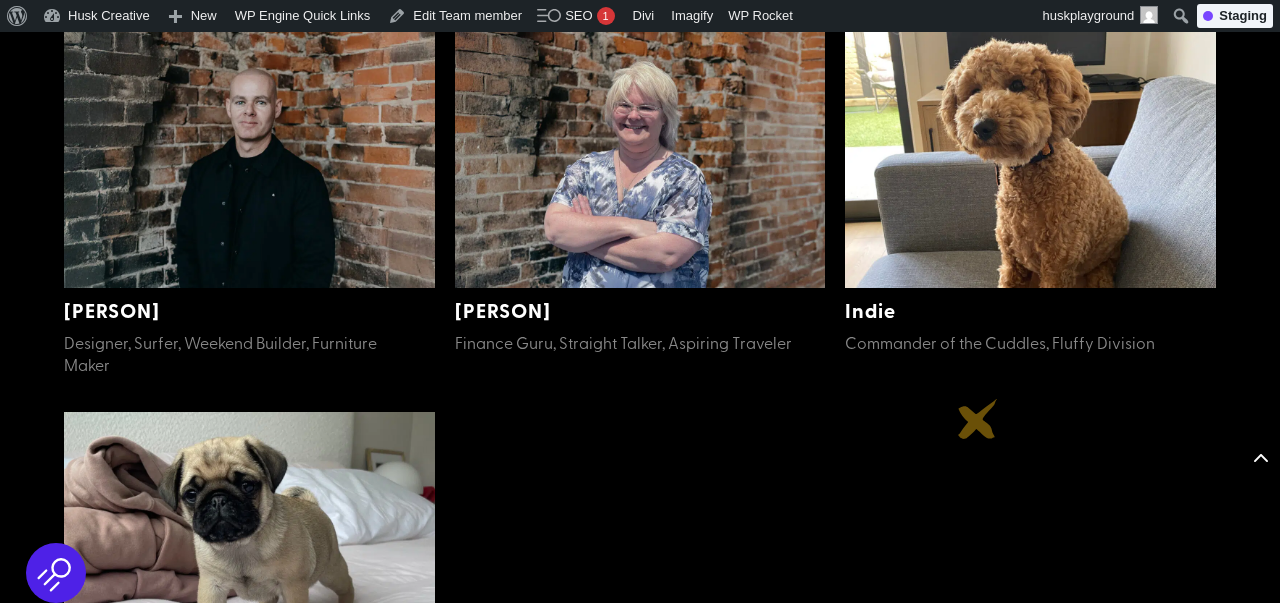 scroll, scrollTop: 2764, scrollLeft: 0, axis: vertical 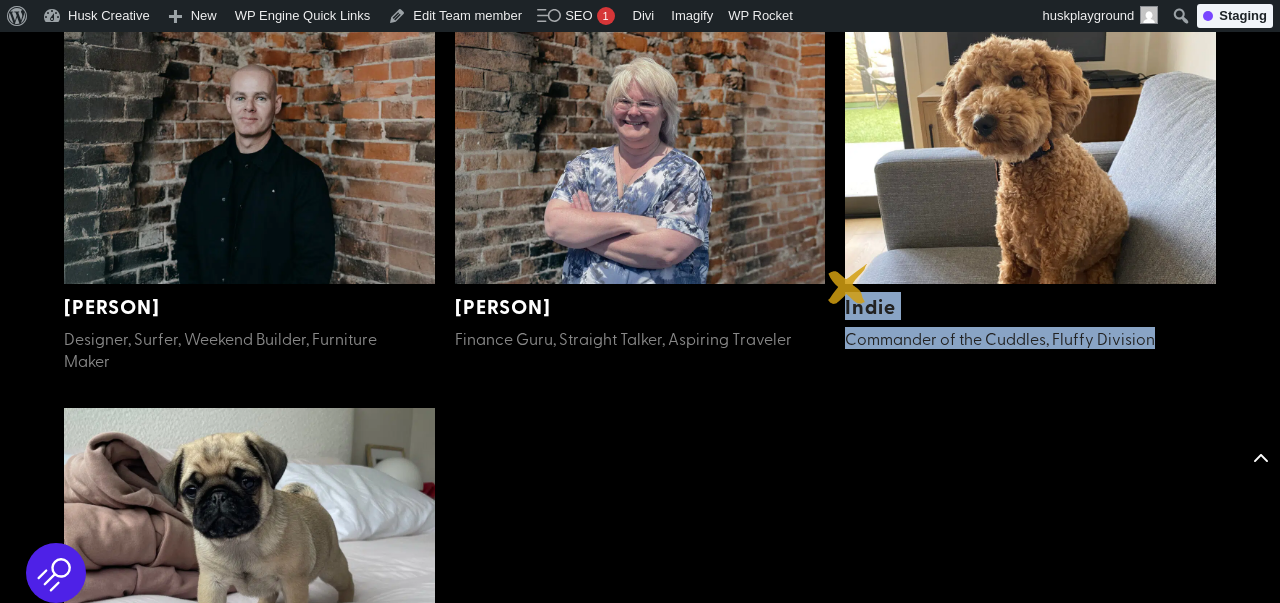 drag, startPoint x: 1160, startPoint y: 340, endPoint x: 848, endPoint y: 284, distance: 316.9858 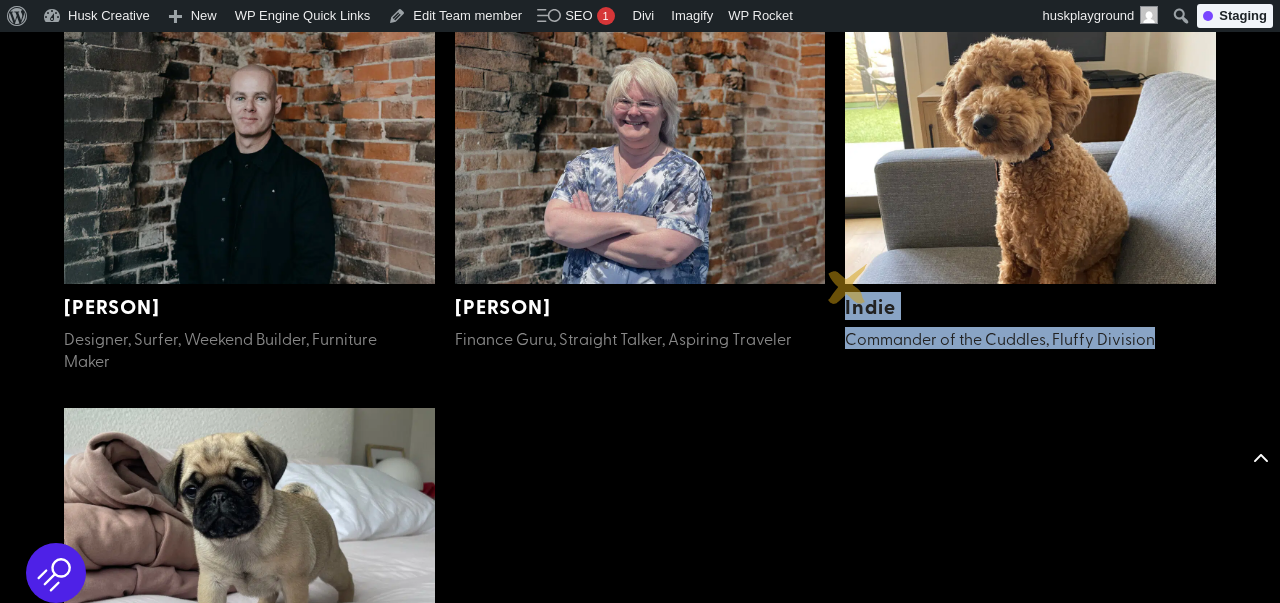 copy on "Indie Commander of the Cuddles, Fluffy Division" 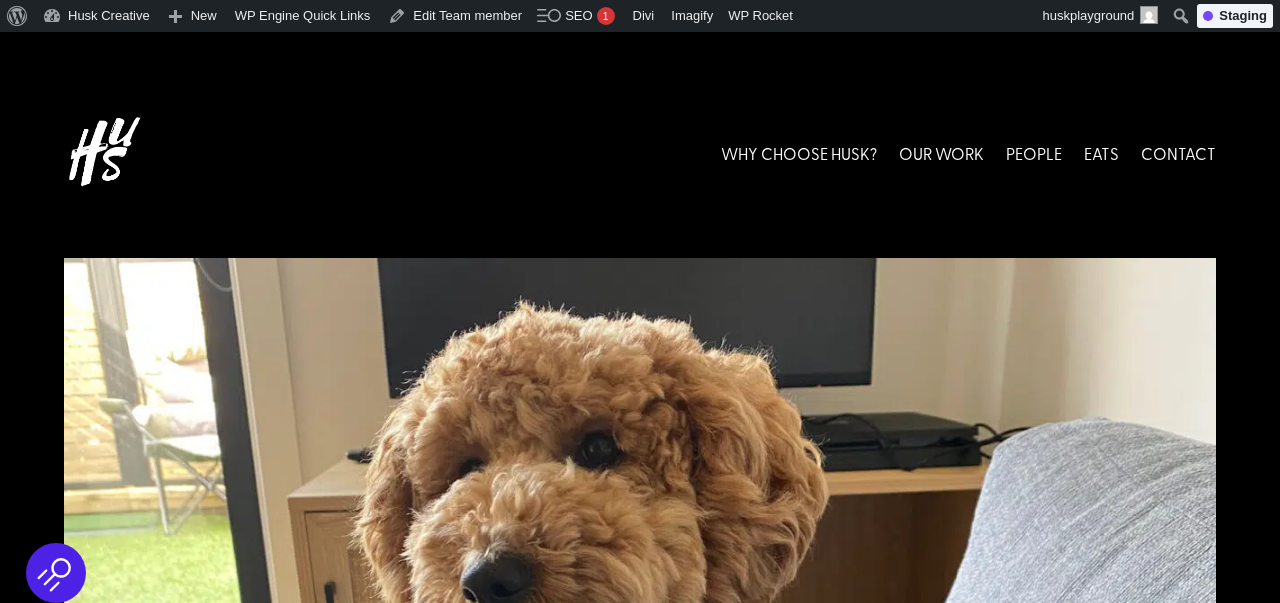 scroll, scrollTop: 269, scrollLeft: 0, axis: vertical 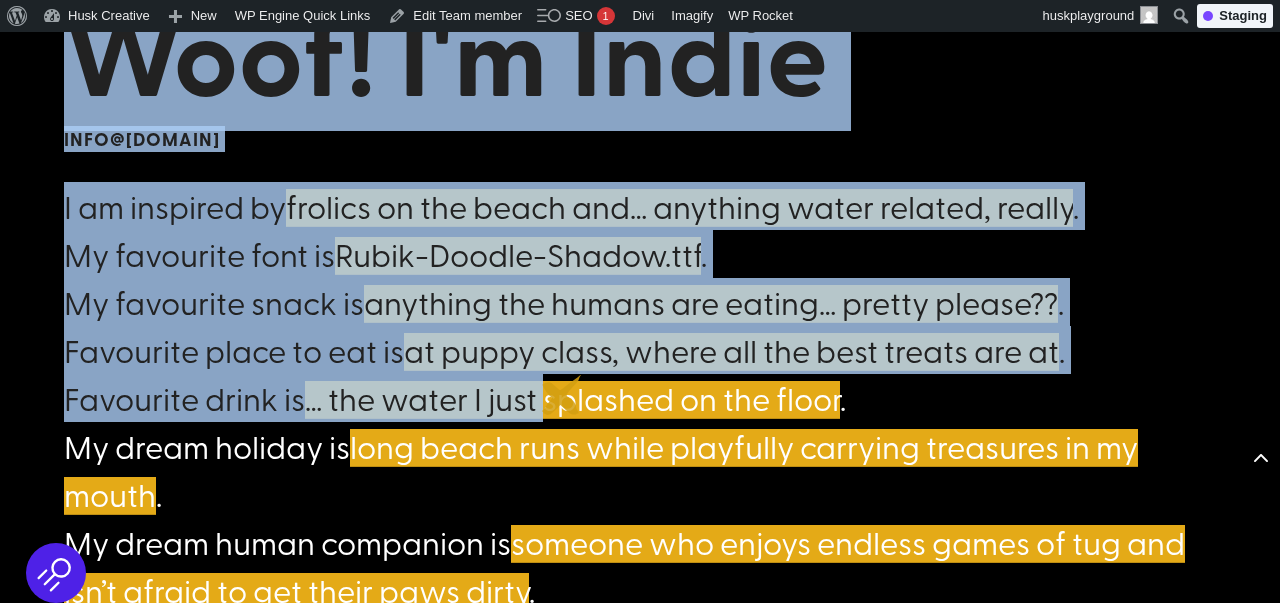 drag, startPoint x: 77, startPoint y: 73, endPoint x: 562, endPoint y: 395, distance: 582.15894 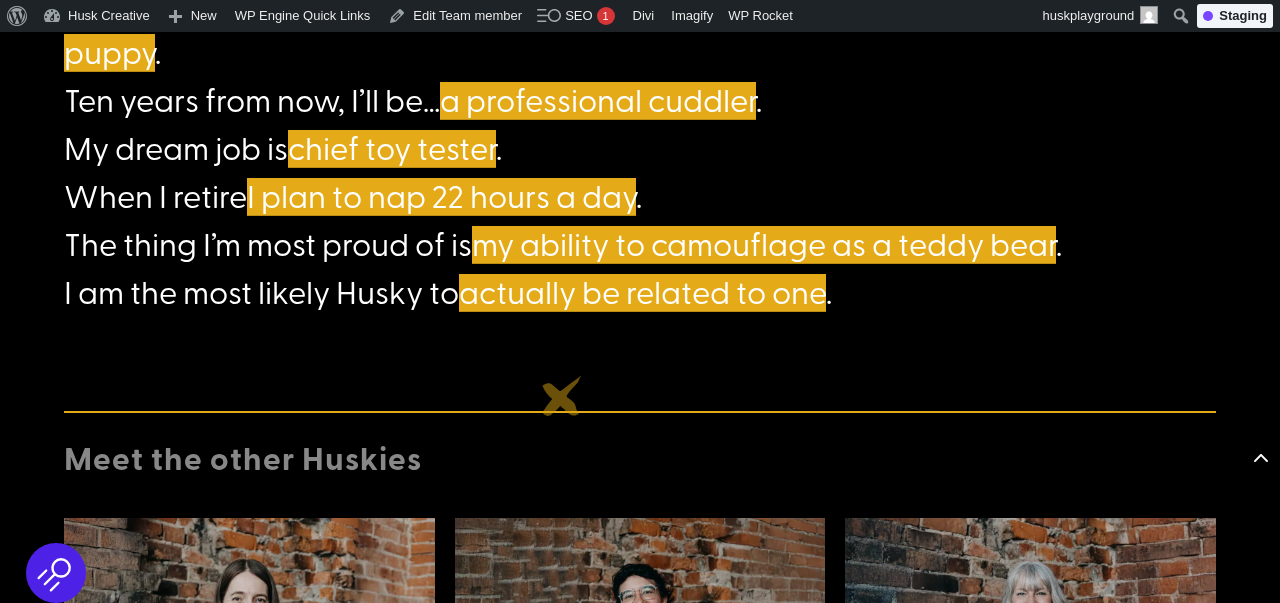 scroll, scrollTop: 1928, scrollLeft: 0, axis: vertical 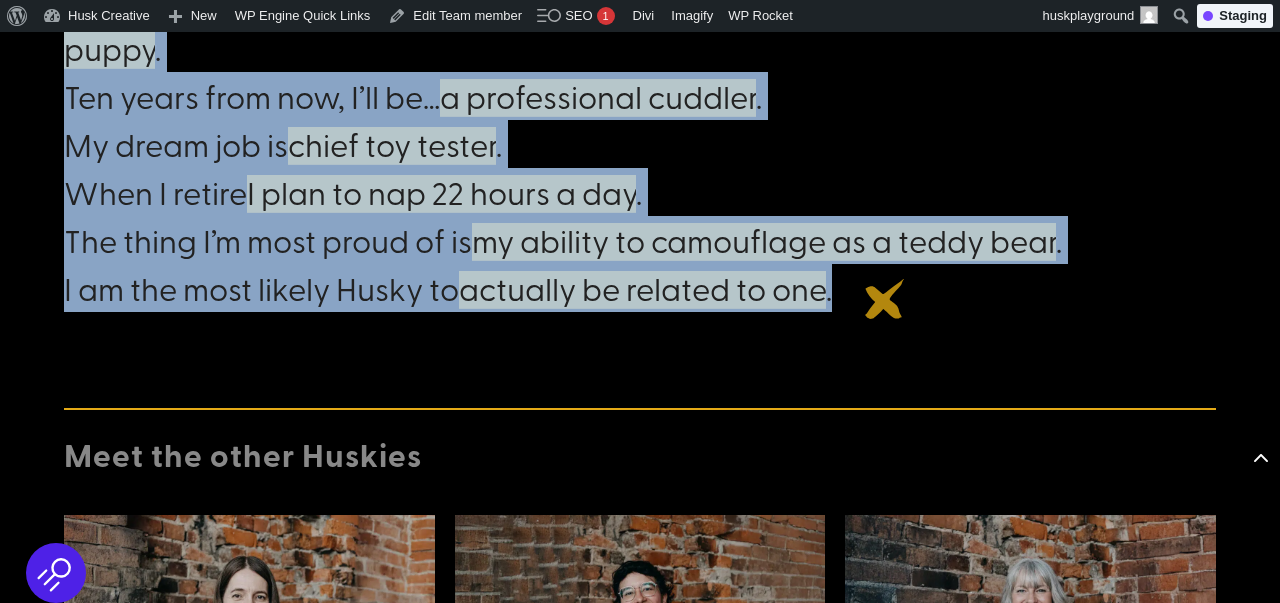 click on "I am inspired by  frolics on the beach and… anything water related, really .
My favourite font is  Rubik-Doodle-Shadow.ttf .
My favourite snack is  anything the humans are eating… pretty please?? .
Favourite place to eat is  at puppy class, where all the best treats are at .
Favourite drink is  … the water I just splashed on the floor .
My dream holiday is  long beach runs while playfully carrying treasures in my mouth .
My dream human companion is  someone who enjoys endless games of tug and isn’t afraid to get their paws dirty .
I am currently reading  (chewing on) ‘The Art of Being a Puppy’ .
The theme song for my life is  “Happy” by Pharrell Williams .
I haven’t laughed so hard since  I saw my reflection and thought it was another puppy .
Ten years from now, I’ll be…   a professional cuddler .
My dream job is   chief toy tester .
When I retire  I plan to nap 22 hours a day .
The thing I’m most proud of is  .  ." at bounding box center [640, -115] 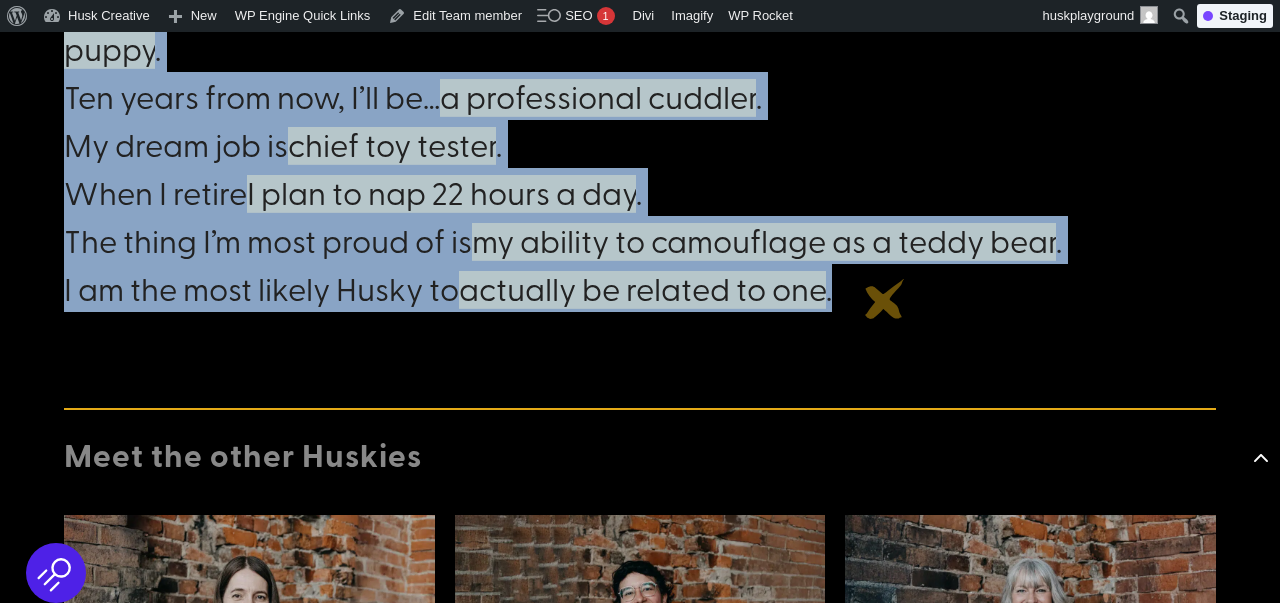 copy on "Woof! I'm Indie
info@husk.co.nz
I am inspired by  frolics on the beach and… anything water related, really .
My favourite font is  Rubik-Doodle-Shadow.ttf .
My favourite snack is  anything the humans are eating… pretty please?? .
Favourite place to eat is  at puppy class, where all the best treats are at .
Favourite drink is  … the water I just splashed on the floor .
My dream holiday is  long beach runs while playfully carrying treasures in my mouth .
My dream human companion is  someone who enjoys endless games of tug and isn’t afraid to get their paws dirty .
I am currently reading  (chewing on) ‘The Art of Being a Puppy’ .
The theme song for my life is  “Happy” by Pharrell Williams .
I haven’t laughed so hard since  I saw my reflection and thought it was another puppy .
Ten years from now, I’ll be…   a professional cuddler .
My dream job is   chief toy tester .
When I retire  I plan to nap 22 hours a day .
The thing I’m most proud of is  my a..." 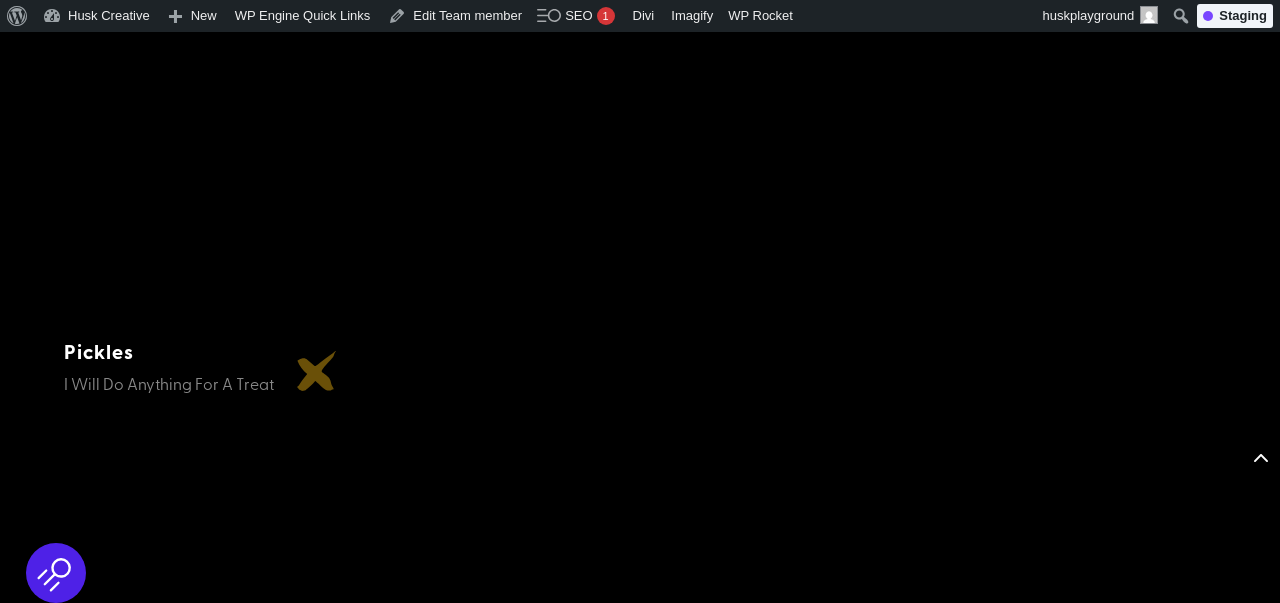 scroll, scrollTop: 3168, scrollLeft: 0, axis: vertical 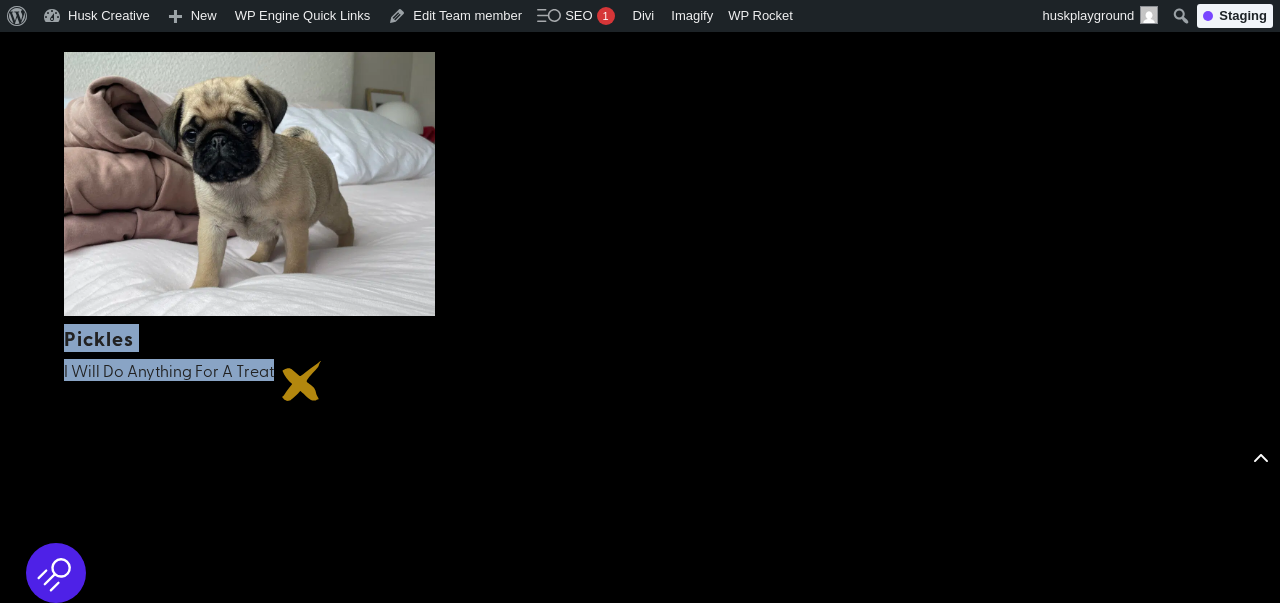 drag, startPoint x: 56, startPoint y: 331, endPoint x: 302, endPoint y: 381, distance: 251.02988 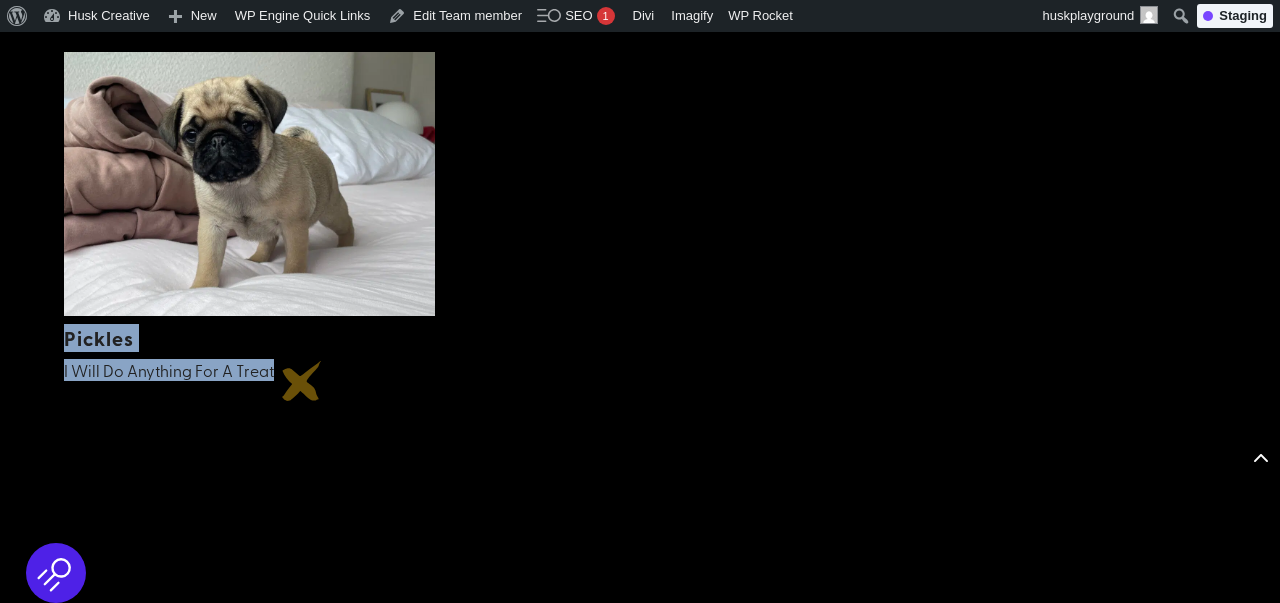 copy on "Pickles I Will Do Anything For A Treat" 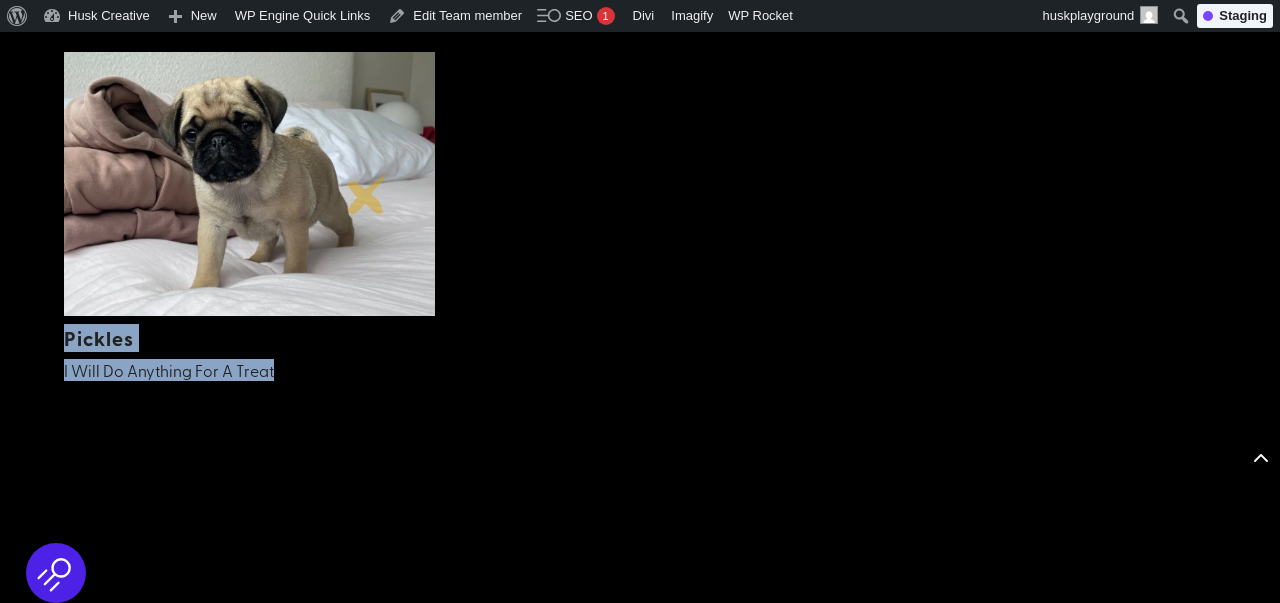 click at bounding box center (249, 184) 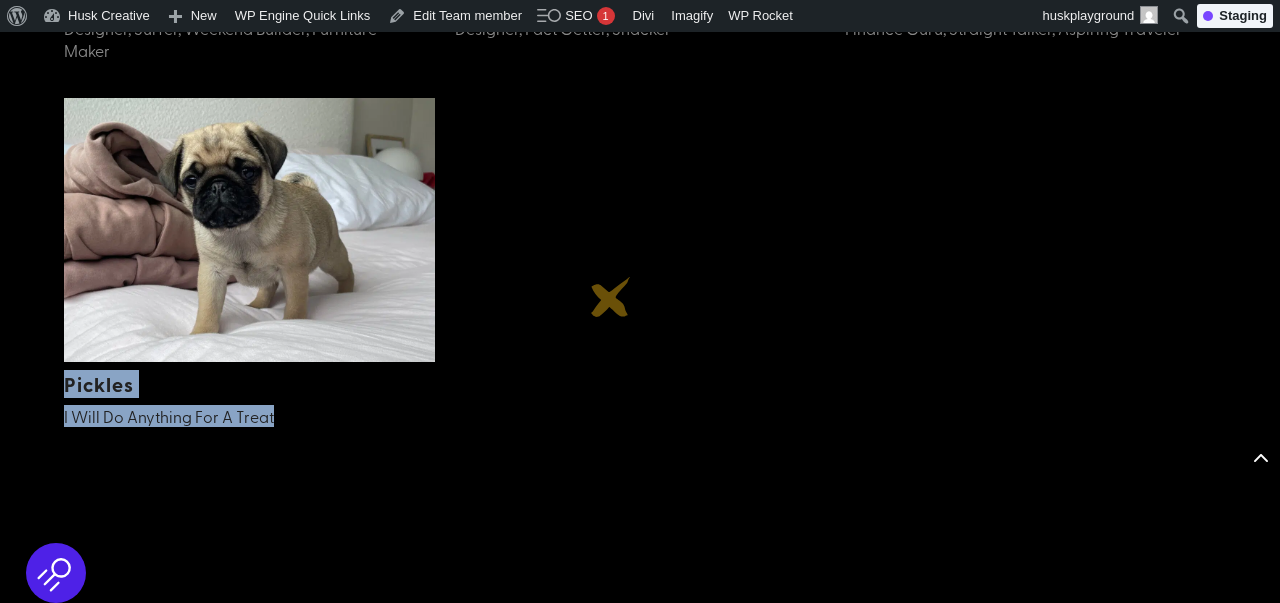 scroll, scrollTop: 3125, scrollLeft: 0, axis: vertical 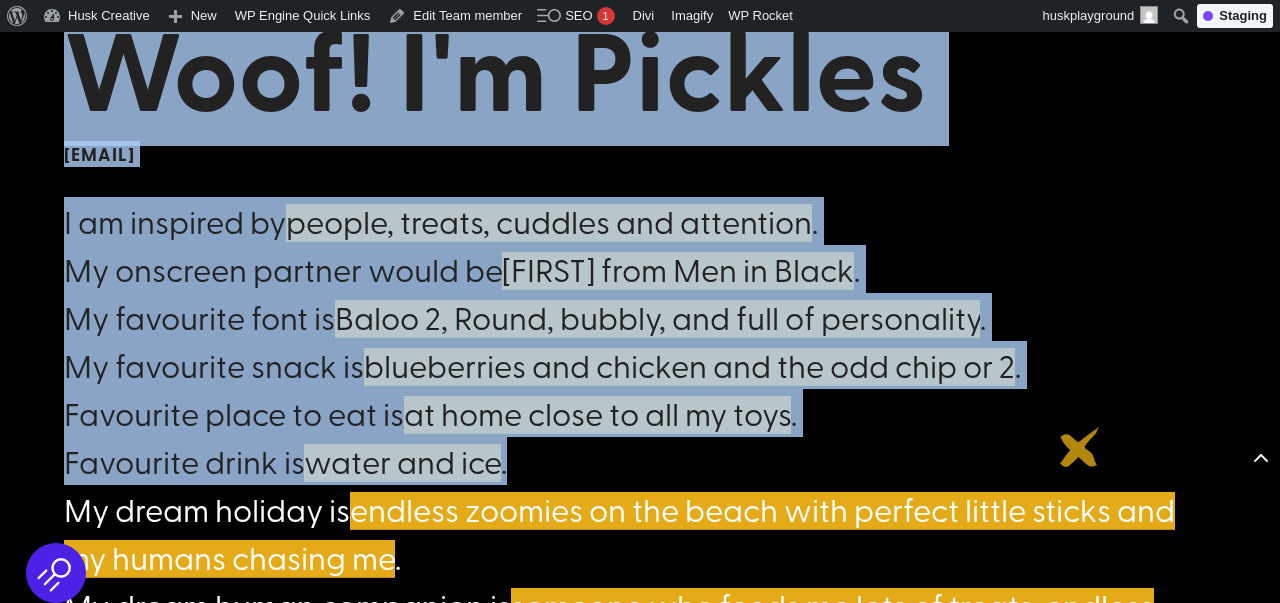drag, startPoint x: 72, startPoint y: 84, endPoint x: 1080, endPoint y: 449, distance: 1072.049 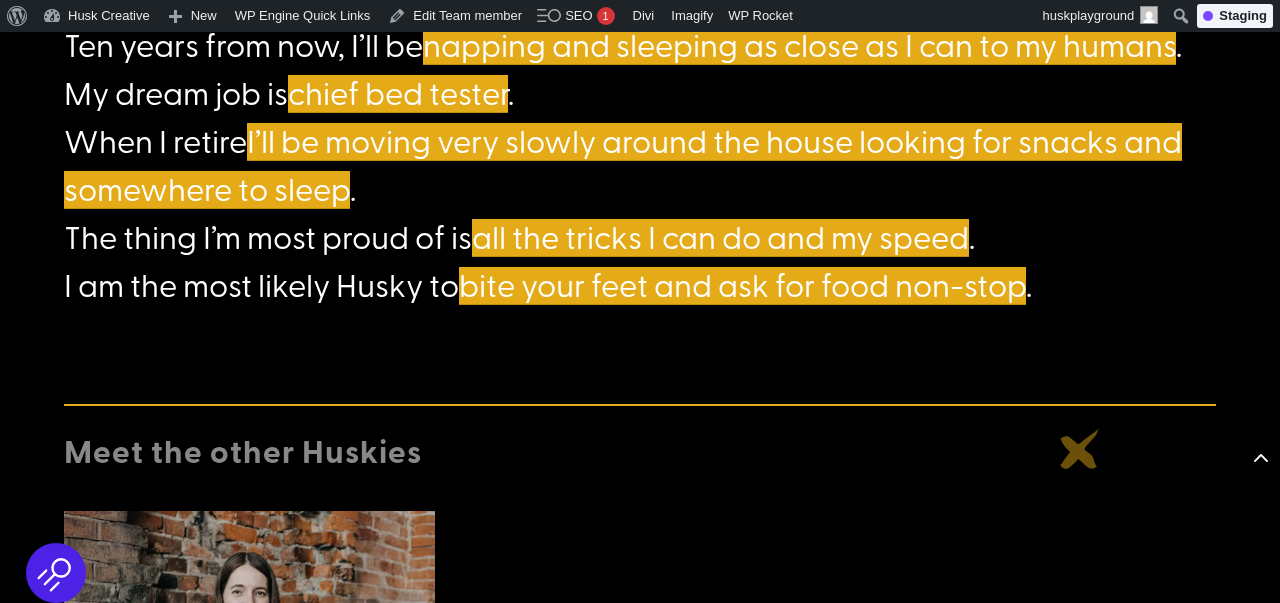 scroll, scrollTop: 1987, scrollLeft: 0, axis: vertical 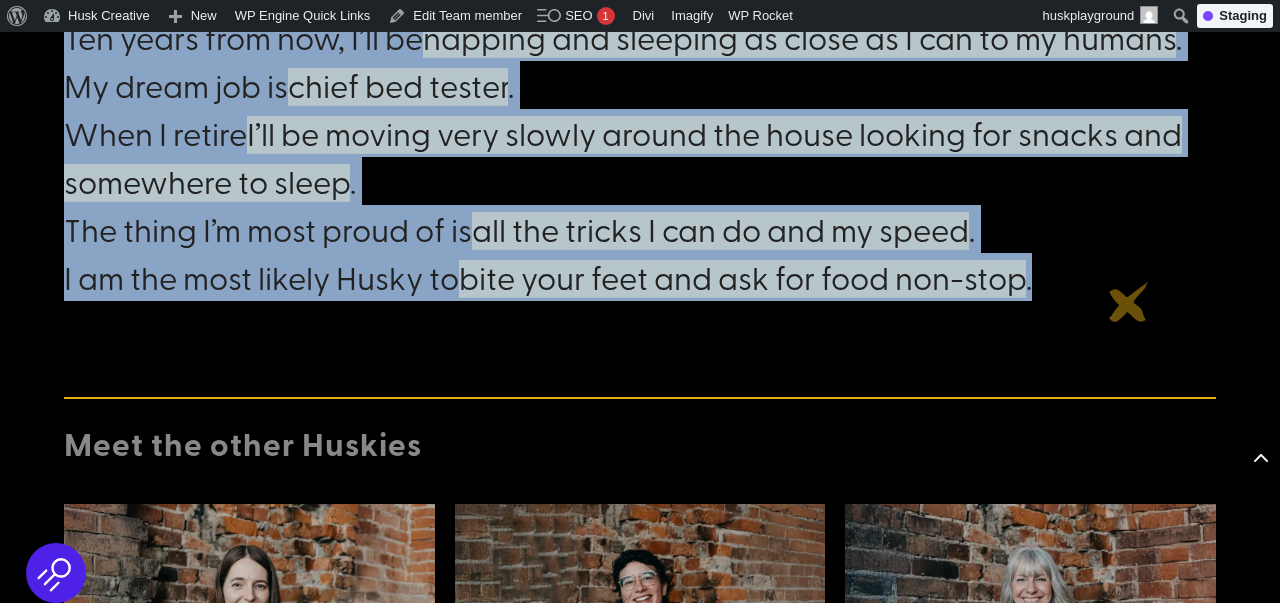 click on "I am inspired by  people, treats, cuddles and attention .
My onscreen partner would be  [FIRST] from Men in Black .
My favourite font is  Baloo 2, Round, bubbly, and full of personality .
My favourite snack is  blueberries and chicken and the odd chip or 2 .
Favourite place to eat is  at home close to all my toys .
Favourite drink is  water and ice .
My dream holiday is  endless zoomies on the beach with perfect little sticks and my humans chasing me .
My dream human companion is  someone who feeds me lots of treats, endless pats and cuddles and someone who will throw my ball .
The theme song for my life is  “Everywhere” by Fleetwood Mac .
I haven’t laughed so hard since  my humans chasing me around the house trying to make me go for a walk .
Ten years from now, I’ll be  napping and sleeping as close as I can to my humans .
My dream job is  chief bed tester .
When I retire  .
The thing I’m most proud of is  all the tricks I can do and my speed ." at bounding box center (640, -150) 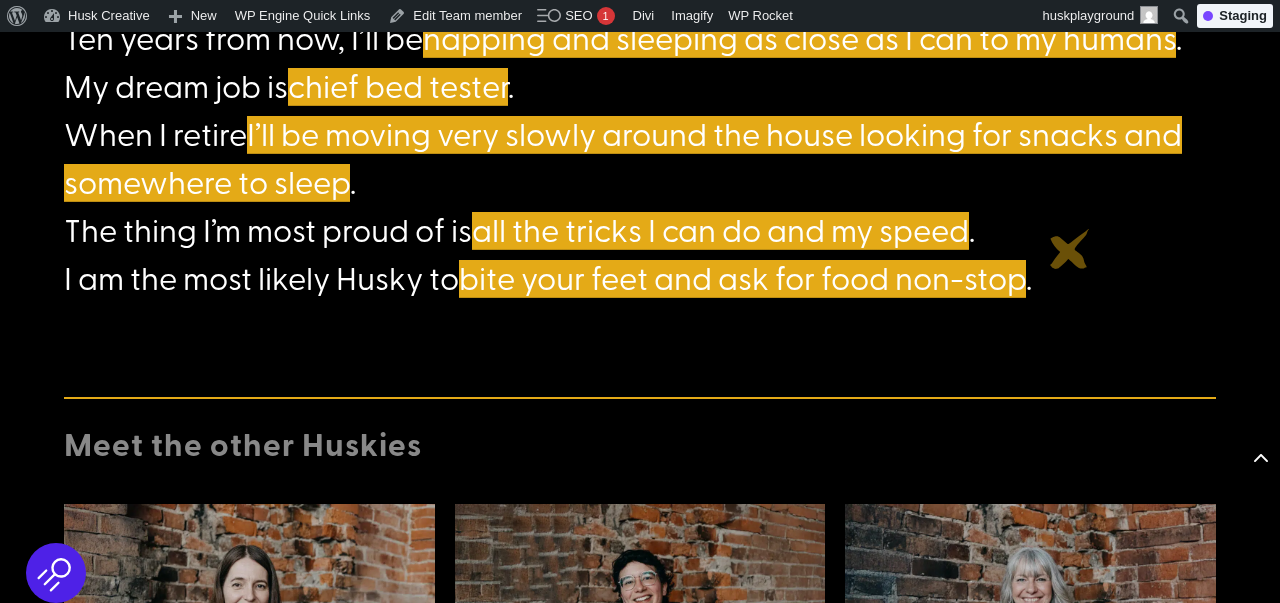 click on "I am inspired by  people, treats, cuddles and attention .
My onscreen partner would be  [FIRST] from Men in Black .
My favourite font is  Baloo 2, Round, bubbly, and full of personality .
My favourite snack is  blueberries and chicken and the odd chip or 2 .
Favourite place to eat is  at home close to all my toys .
Favourite drink is  water and ice .
My dream holiday is  endless zoomies on the beach with perfect little sticks and my humans chasing me .
My dream human companion is  someone who feeds me lots of treats, endless pats and cuddles and someone who will throw my ball .
The theme song for my life is  “Everywhere” by Fleetwood Mac .
I haven’t laughed so hard since  my humans chasing me around the house trying to make me go for a walk .
Ten years from now, I’ll be  napping and sleeping as close as I can to my humans .
My dream job is  chief bed tester .
When I retire  .
The thing I’m most proud of is  all the tricks I can do and my speed ." at bounding box center (640, -150) 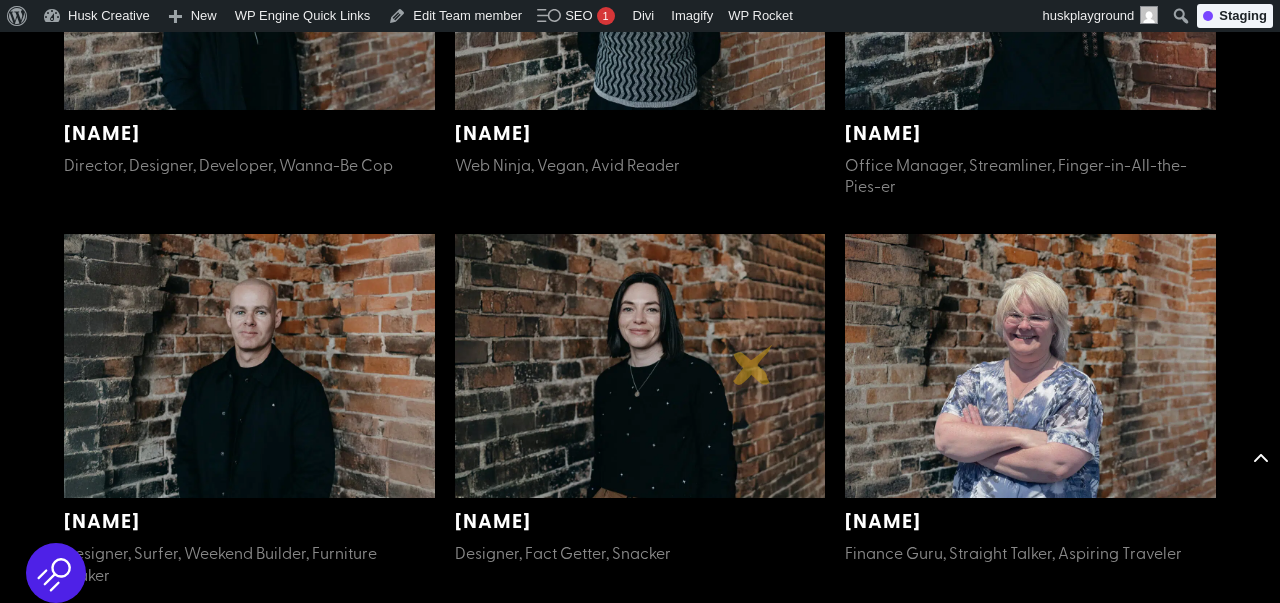 scroll, scrollTop: 2633, scrollLeft: 0, axis: vertical 